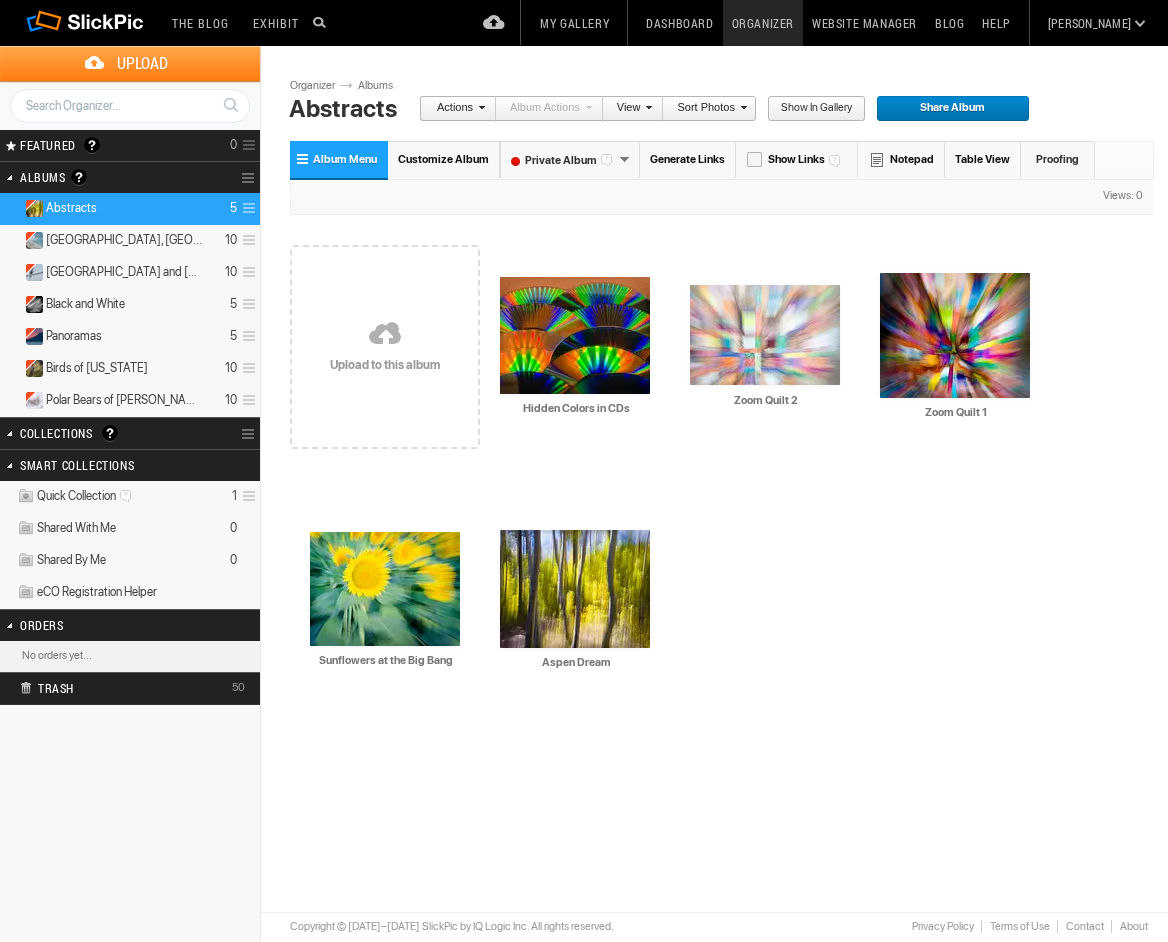 scroll, scrollTop: 0, scrollLeft: 0, axis: both 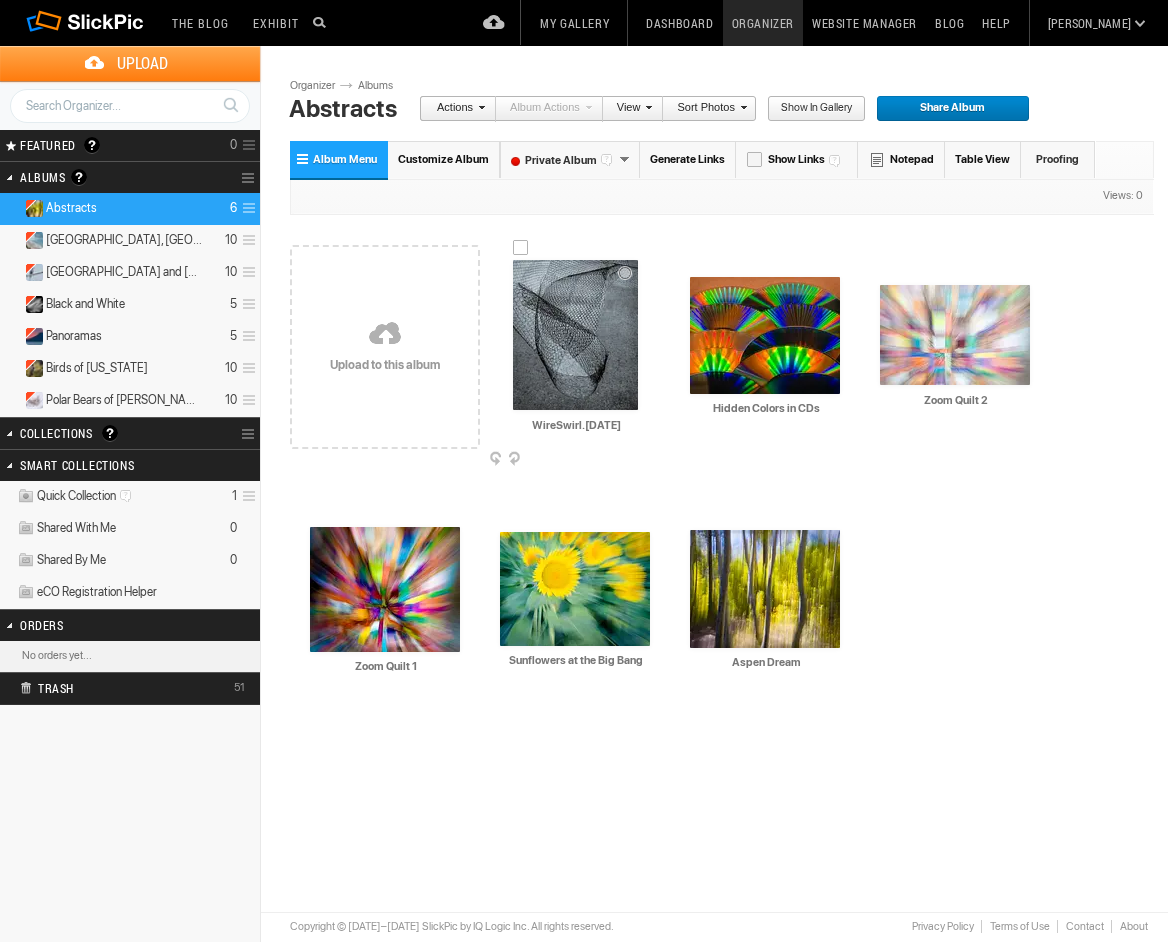 click at bounding box center [575, 335] 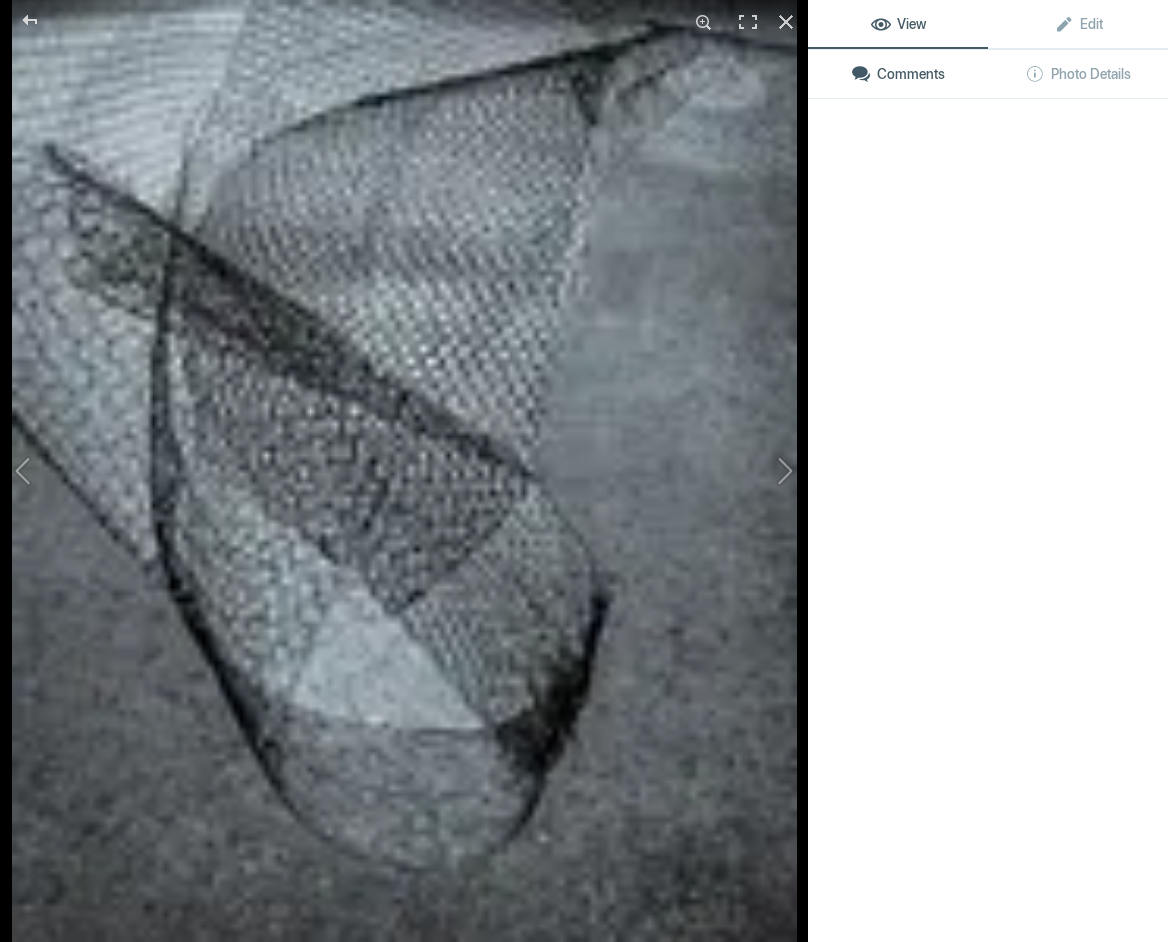 click 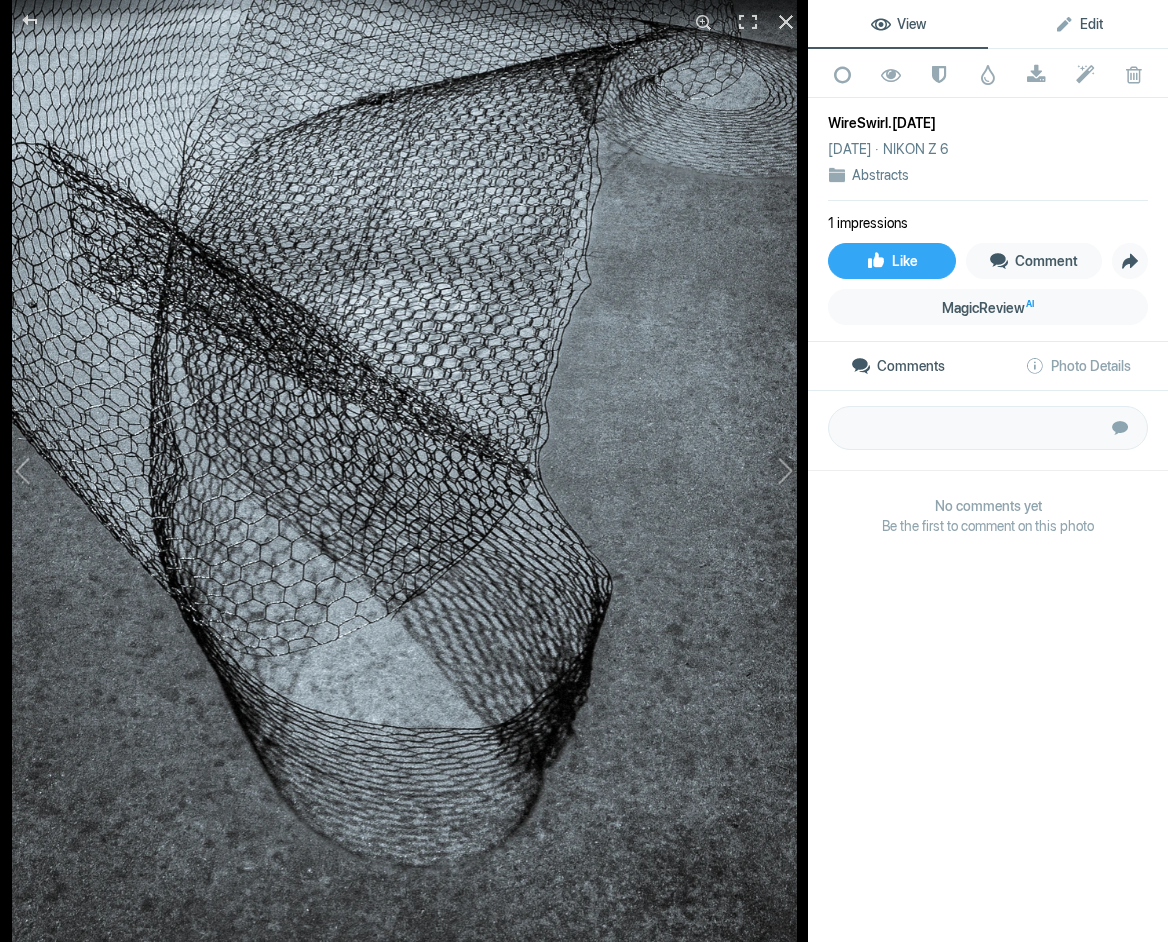 click on "Edit" 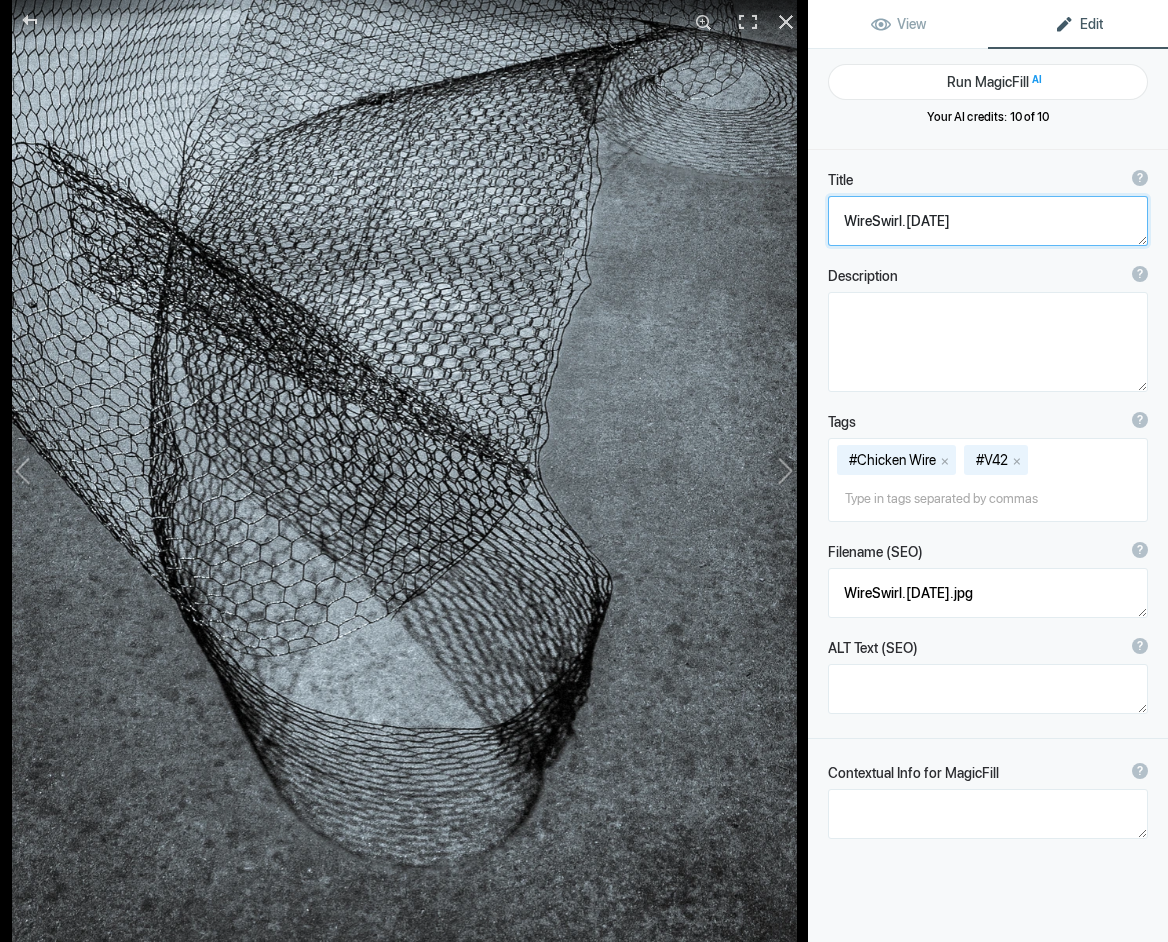 click 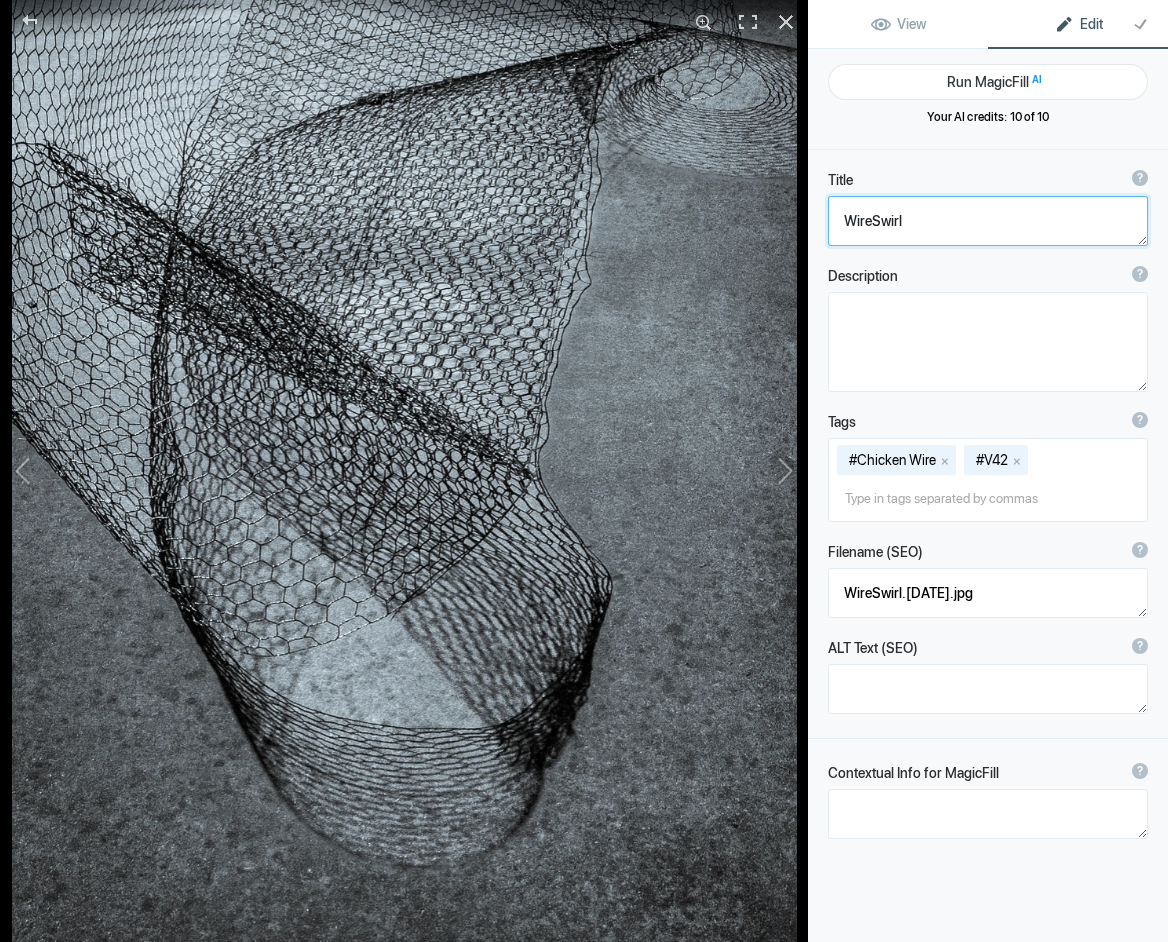 click 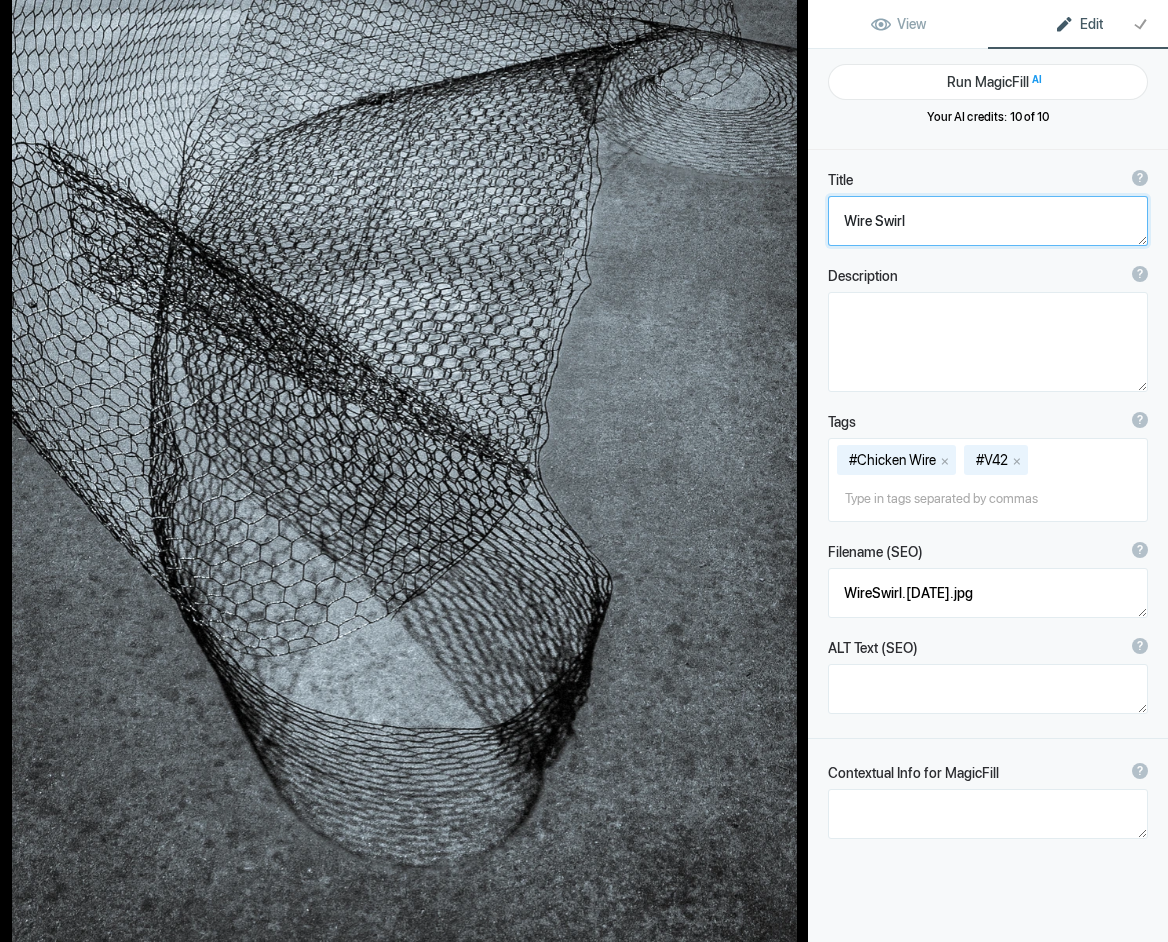 scroll, scrollTop: 8, scrollLeft: 0, axis: vertical 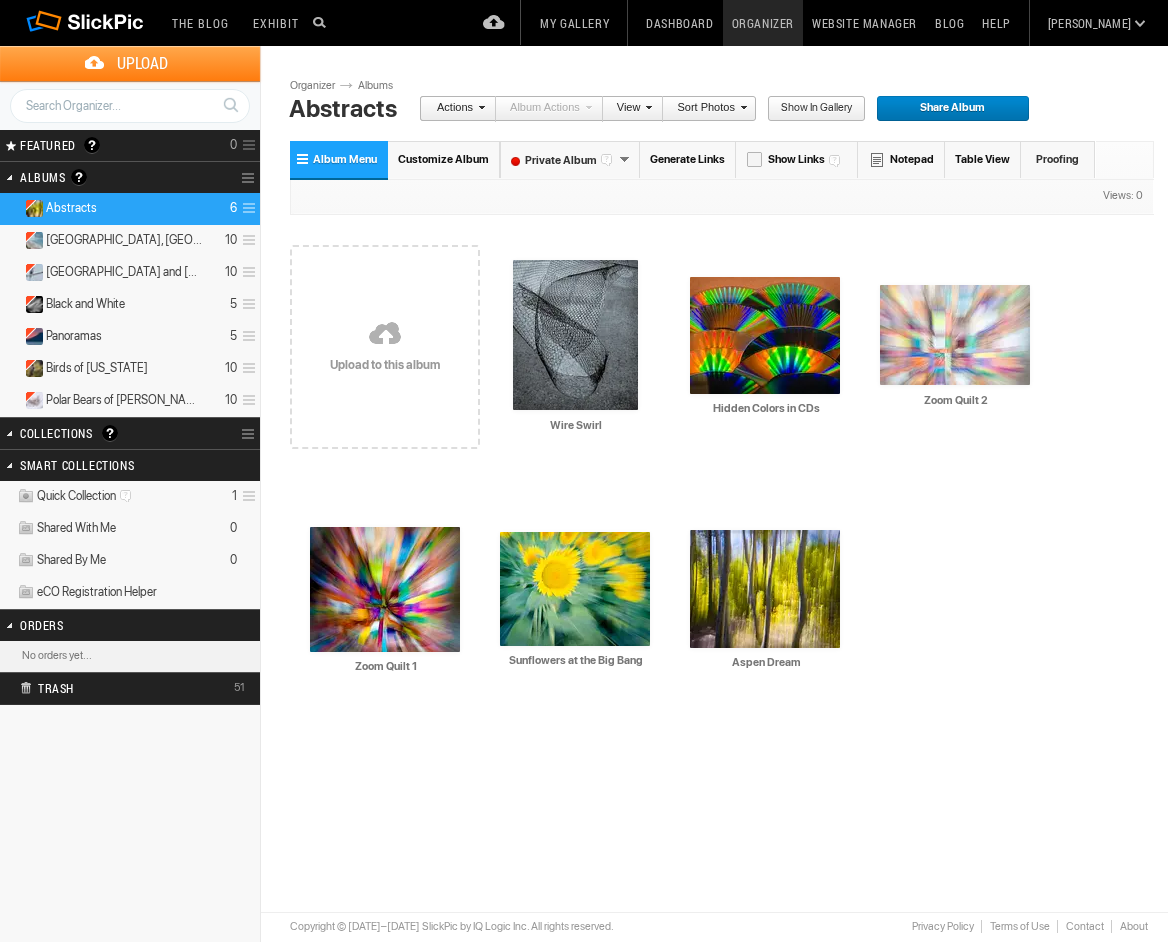 click on "Upload" at bounding box center [142, 63] 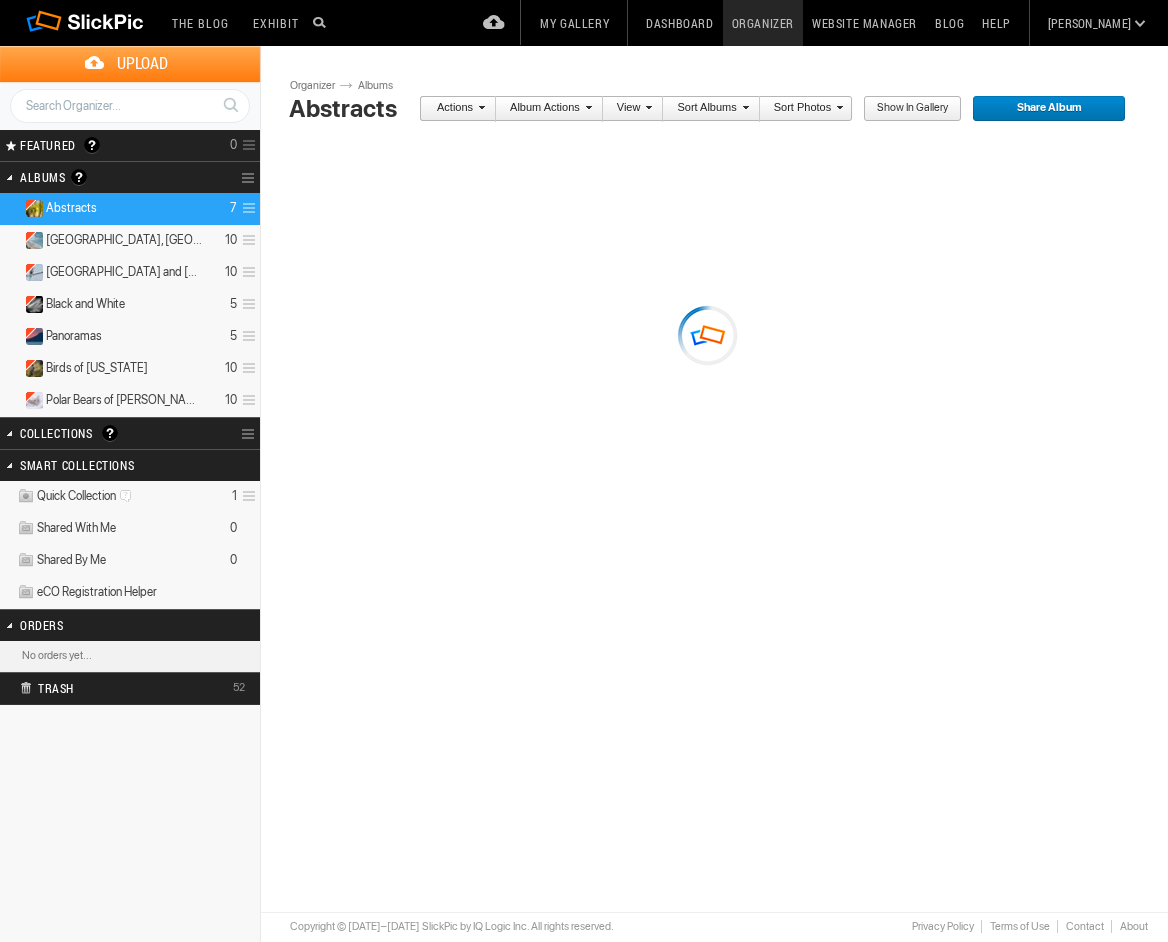 scroll, scrollTop: 0, scrollLeft: 0, axis: both 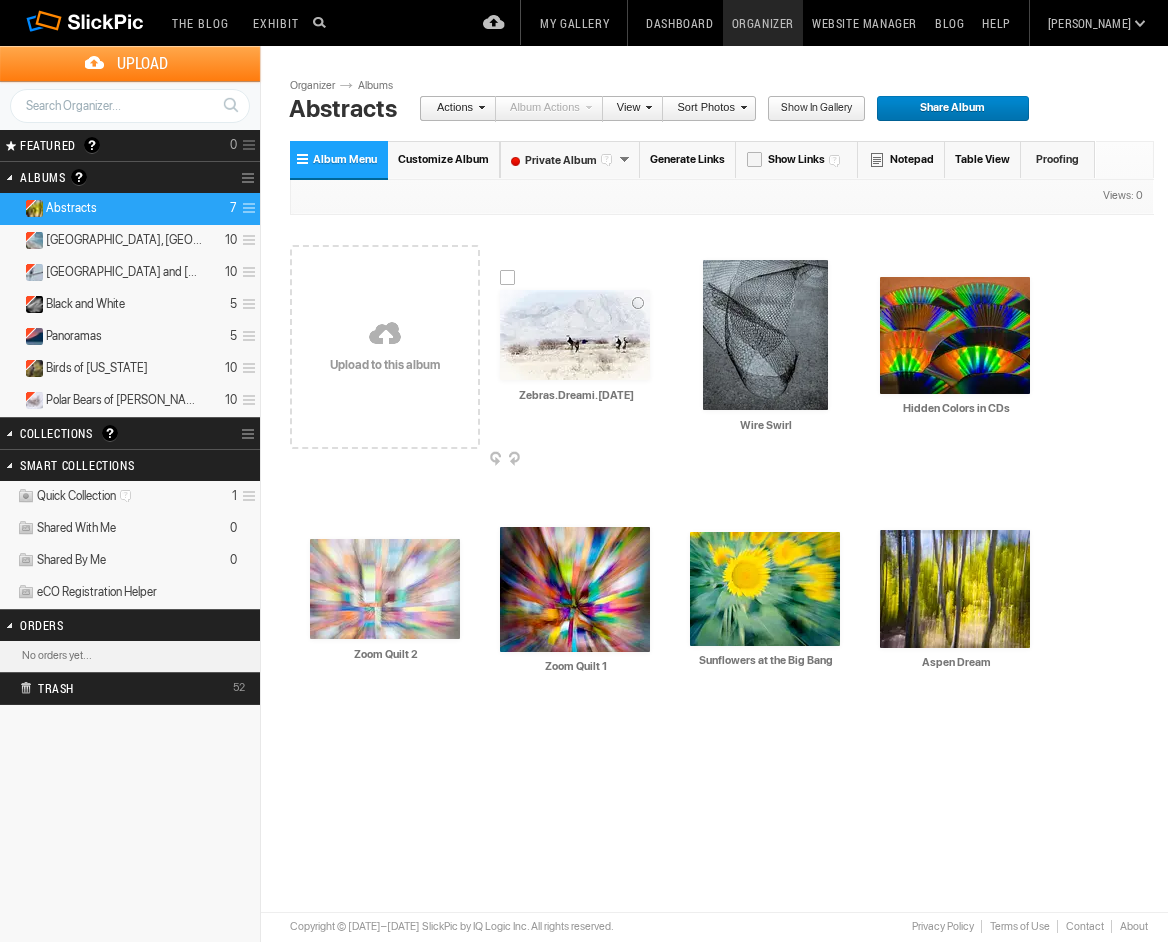 click at bounding box center [575, 335] 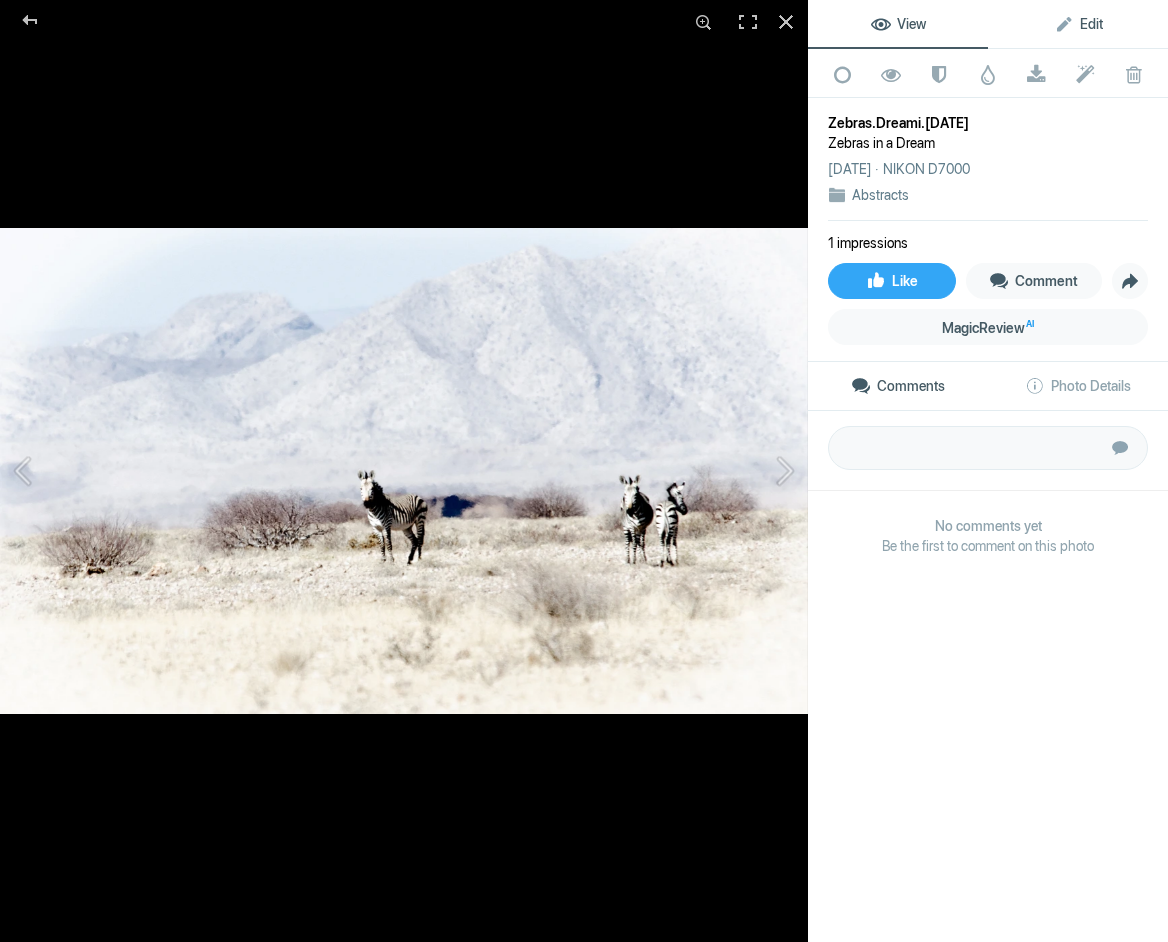 click on "Edit" 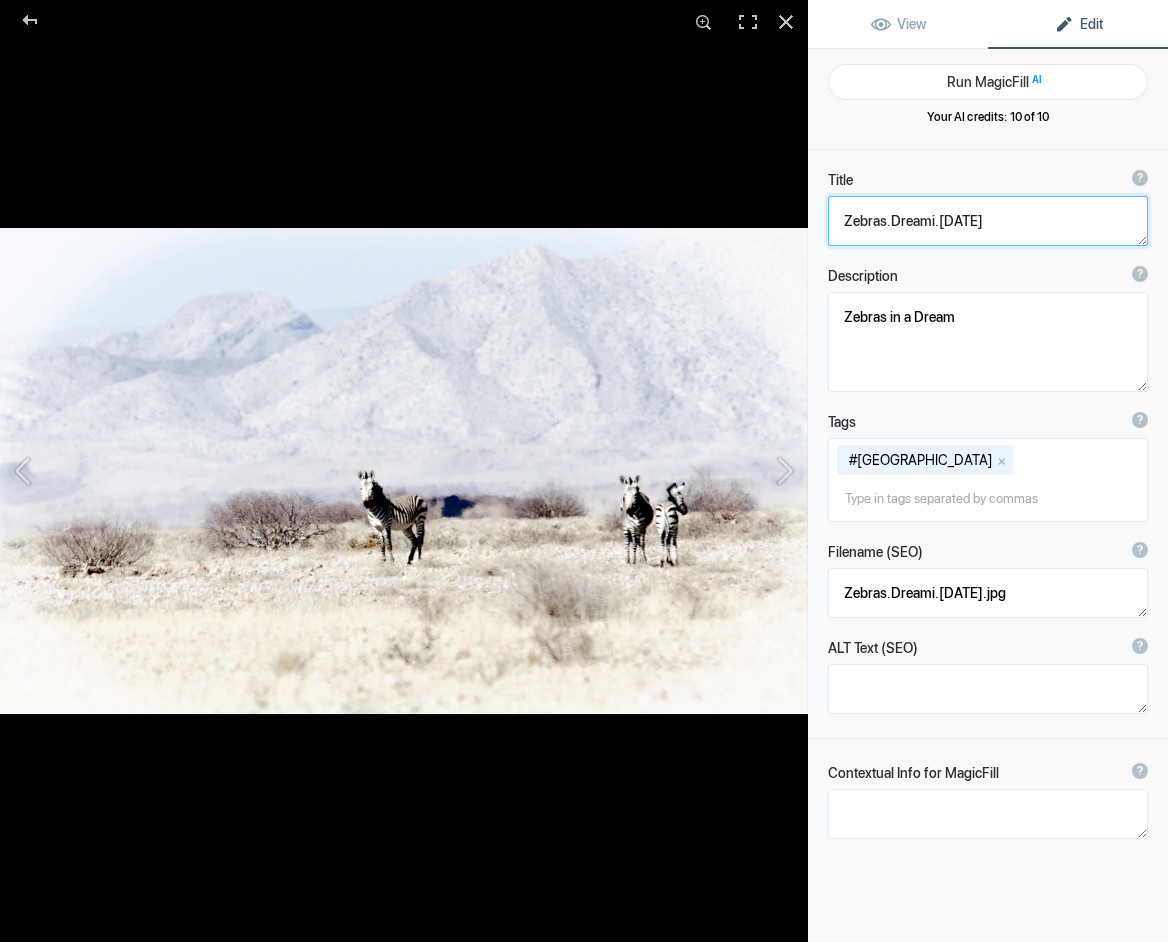 click 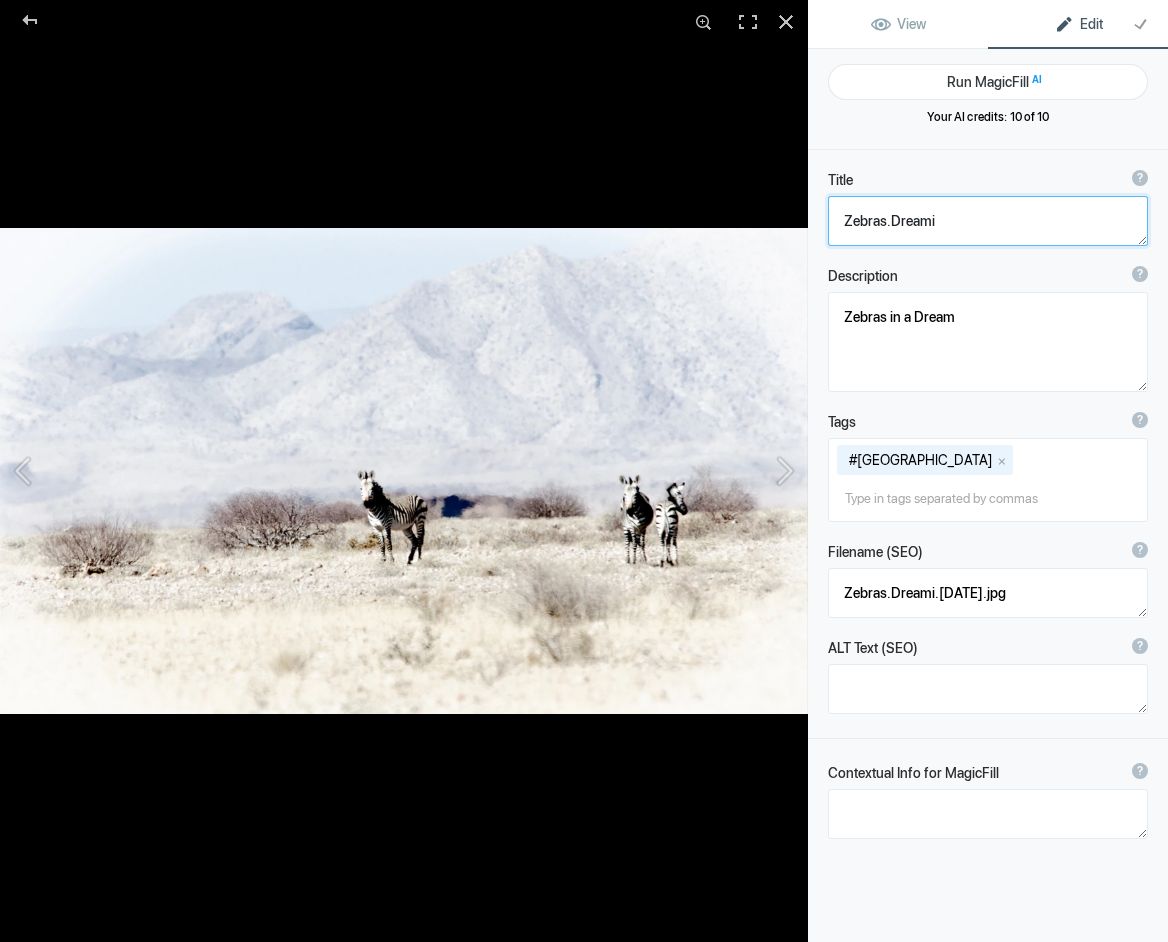 click 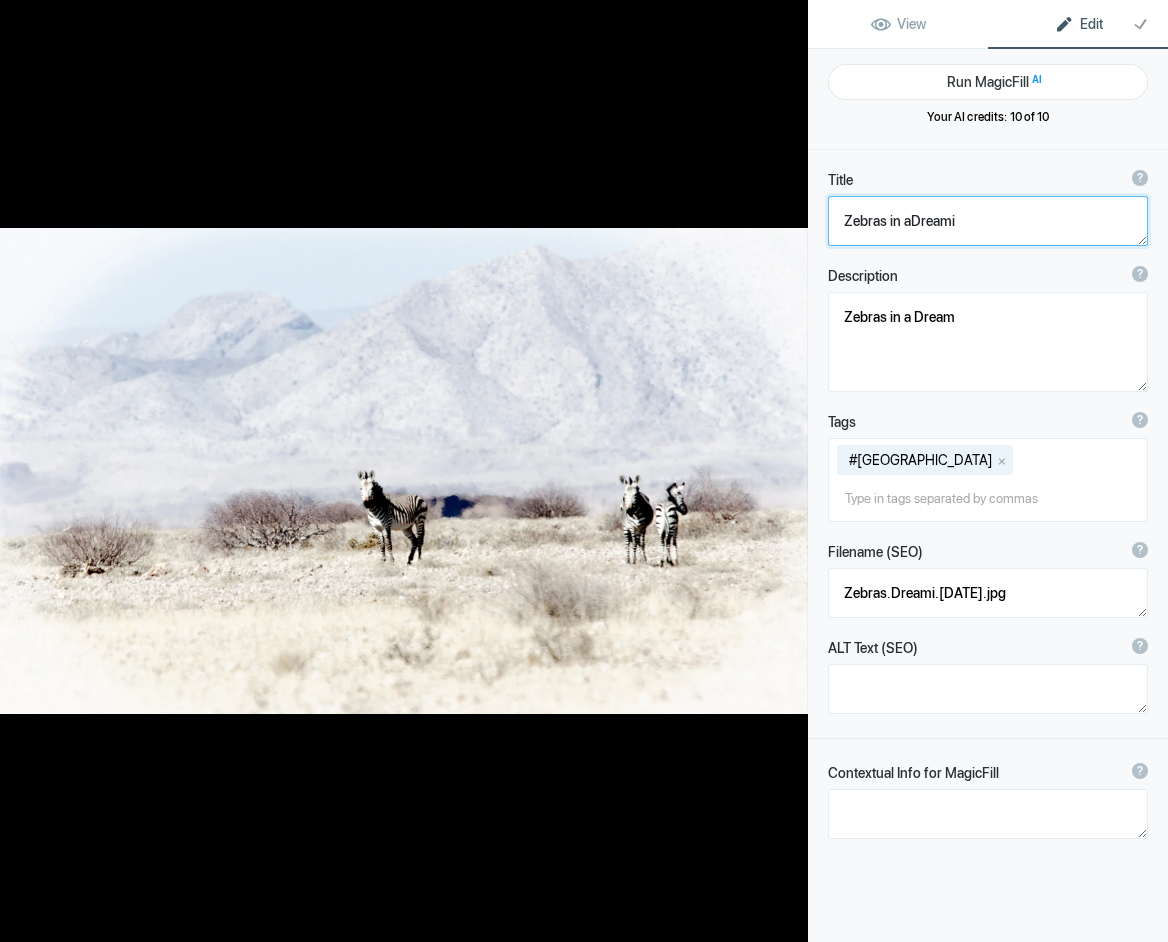type on "Zebras in a Dreami" 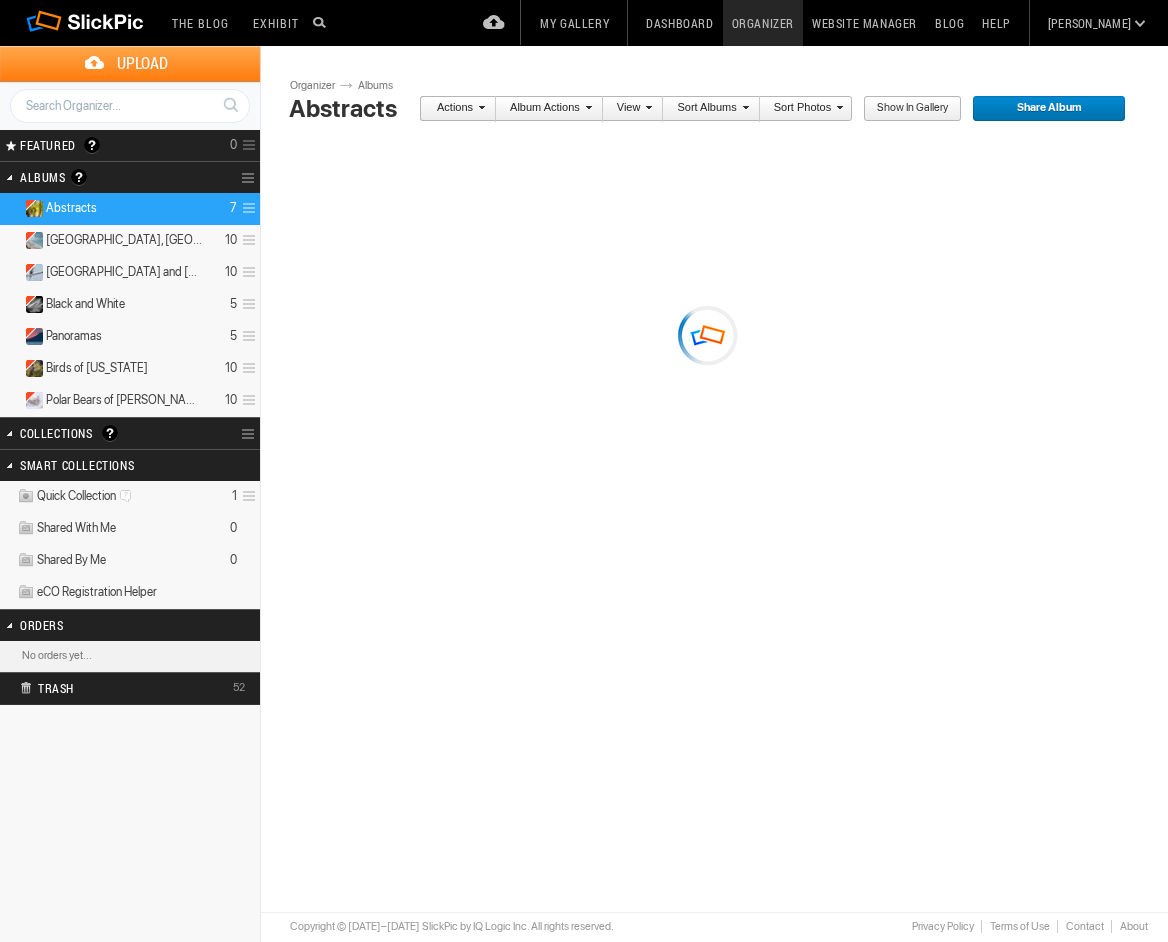 scroll, scrollTop: 0, scrollLeft: 0, axis: both 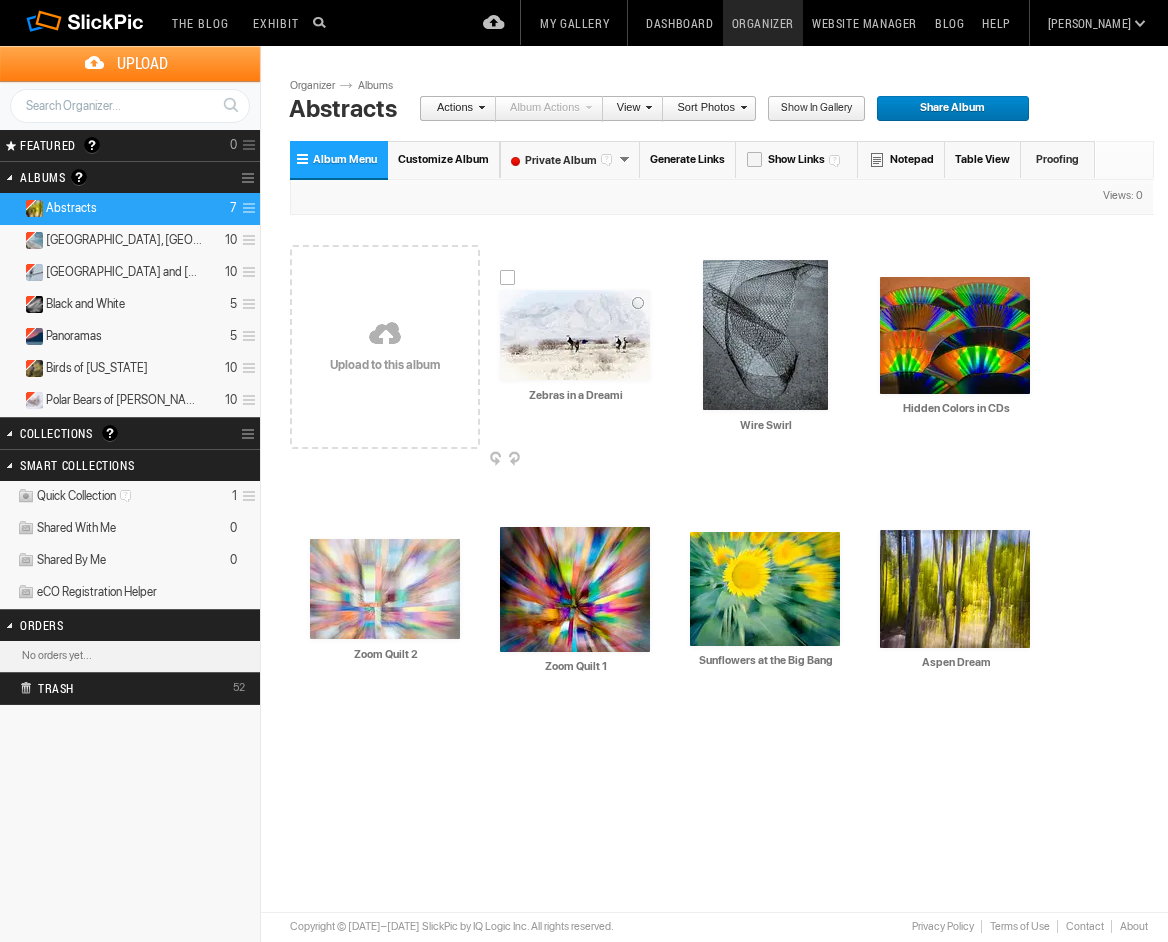 click at bounding box center [575, 335] 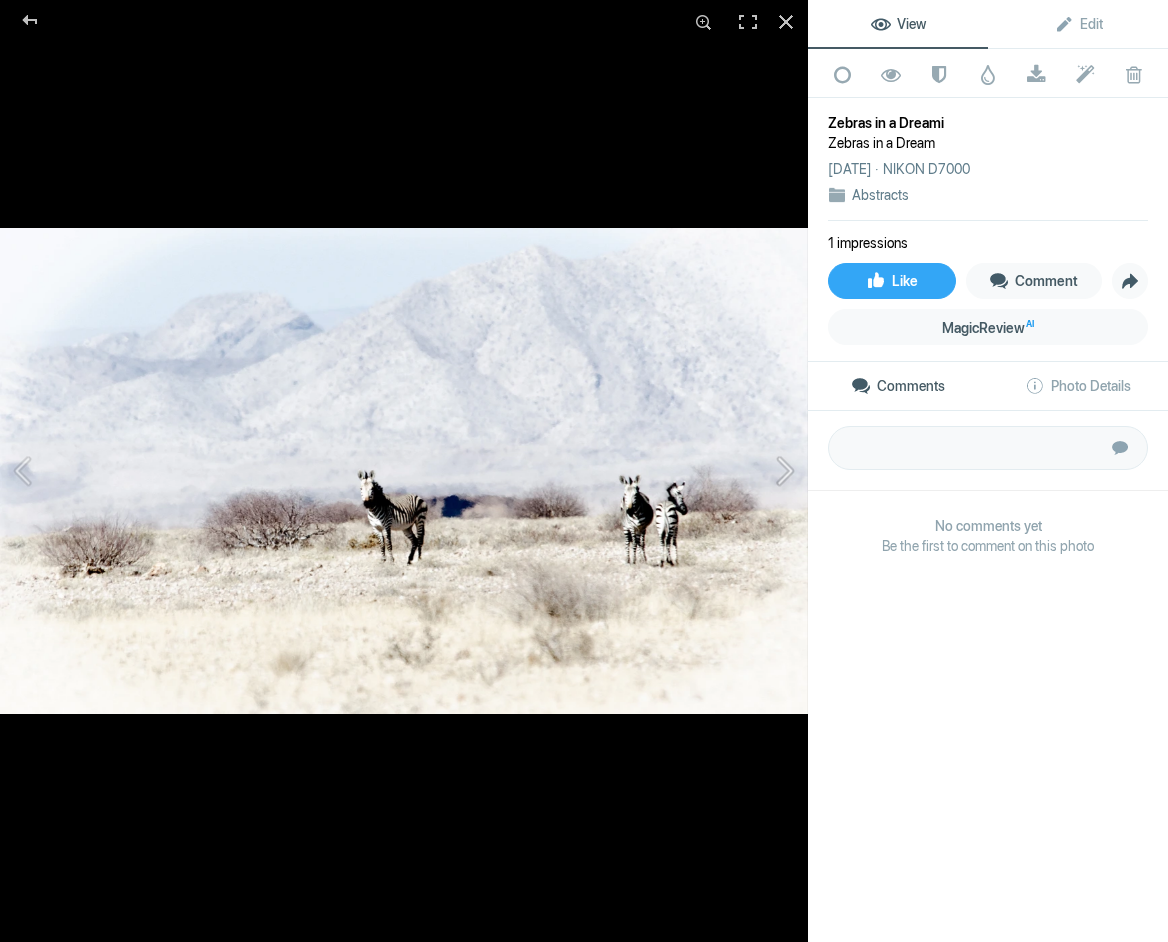 click 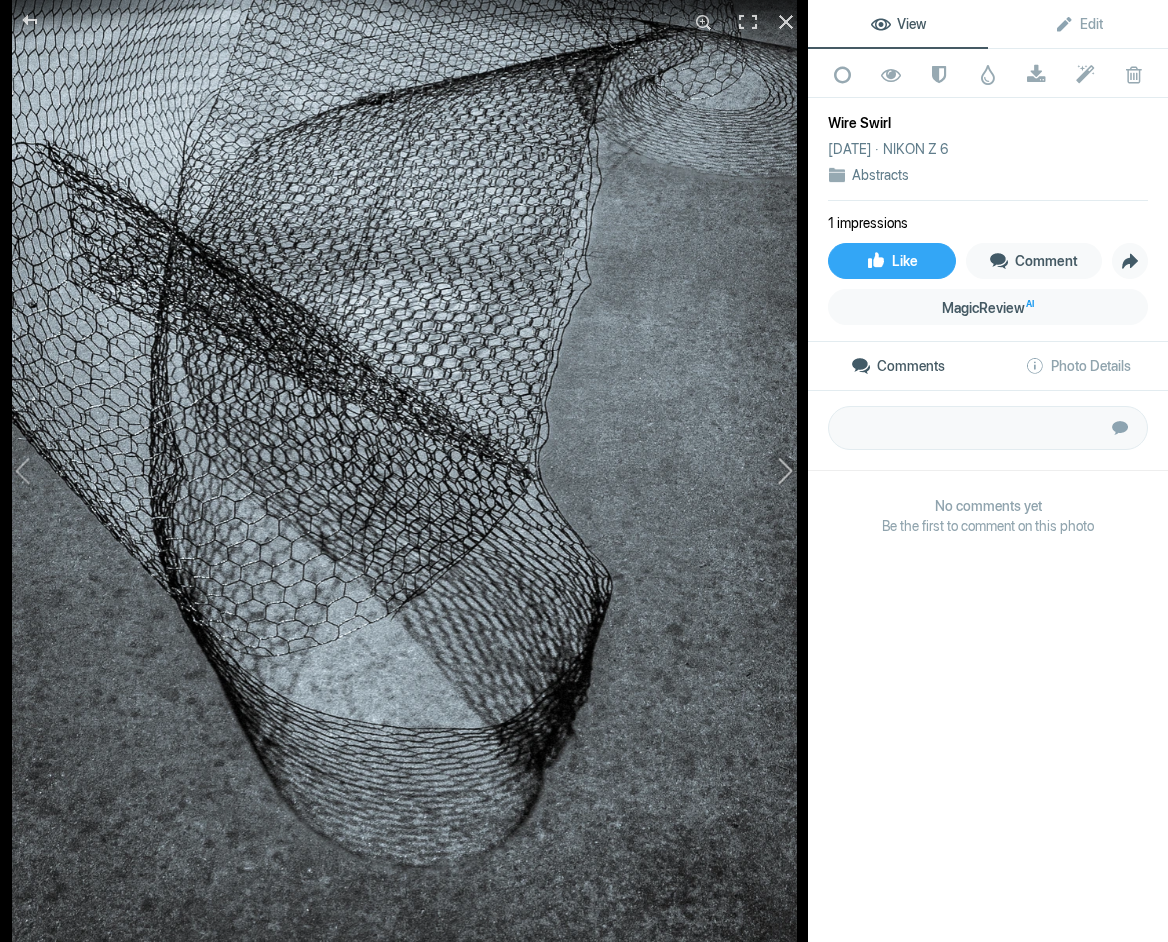 click 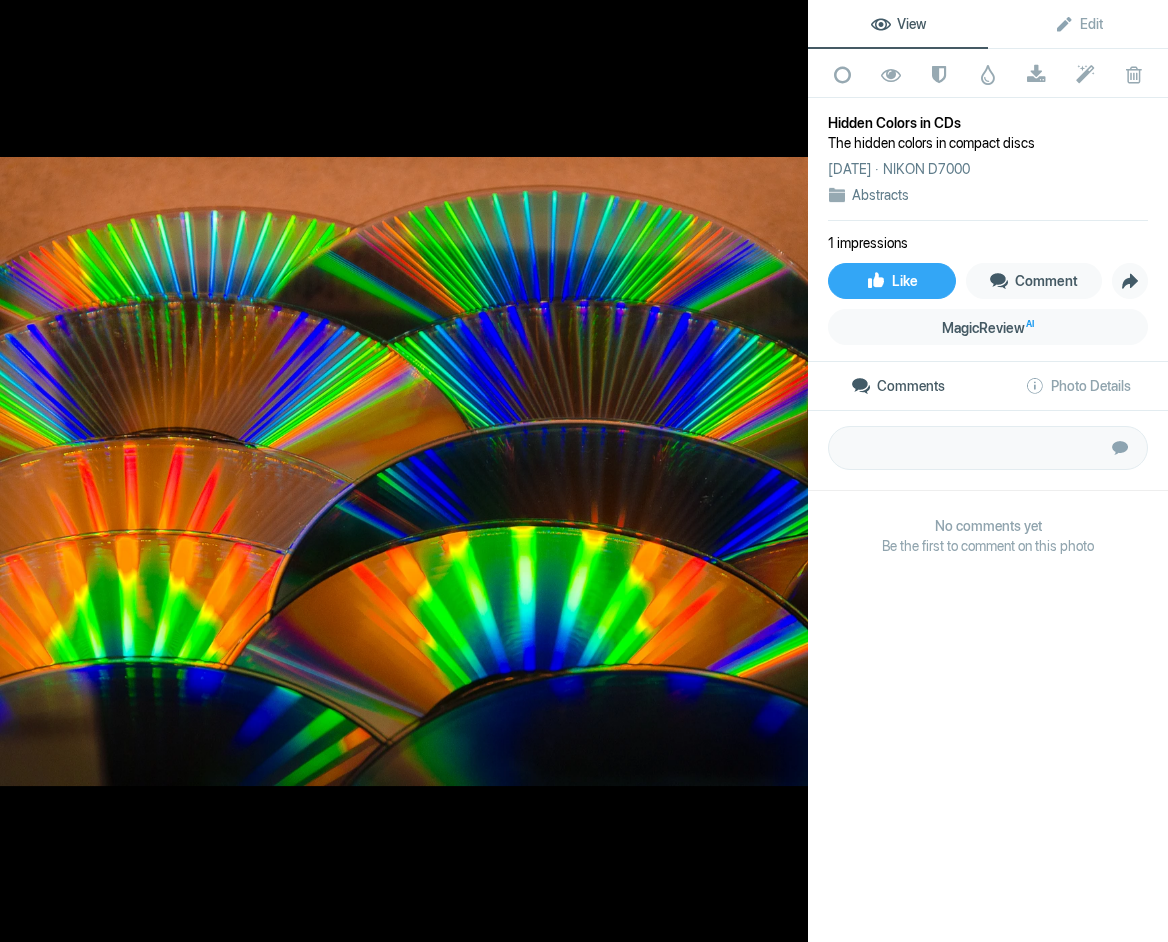 click 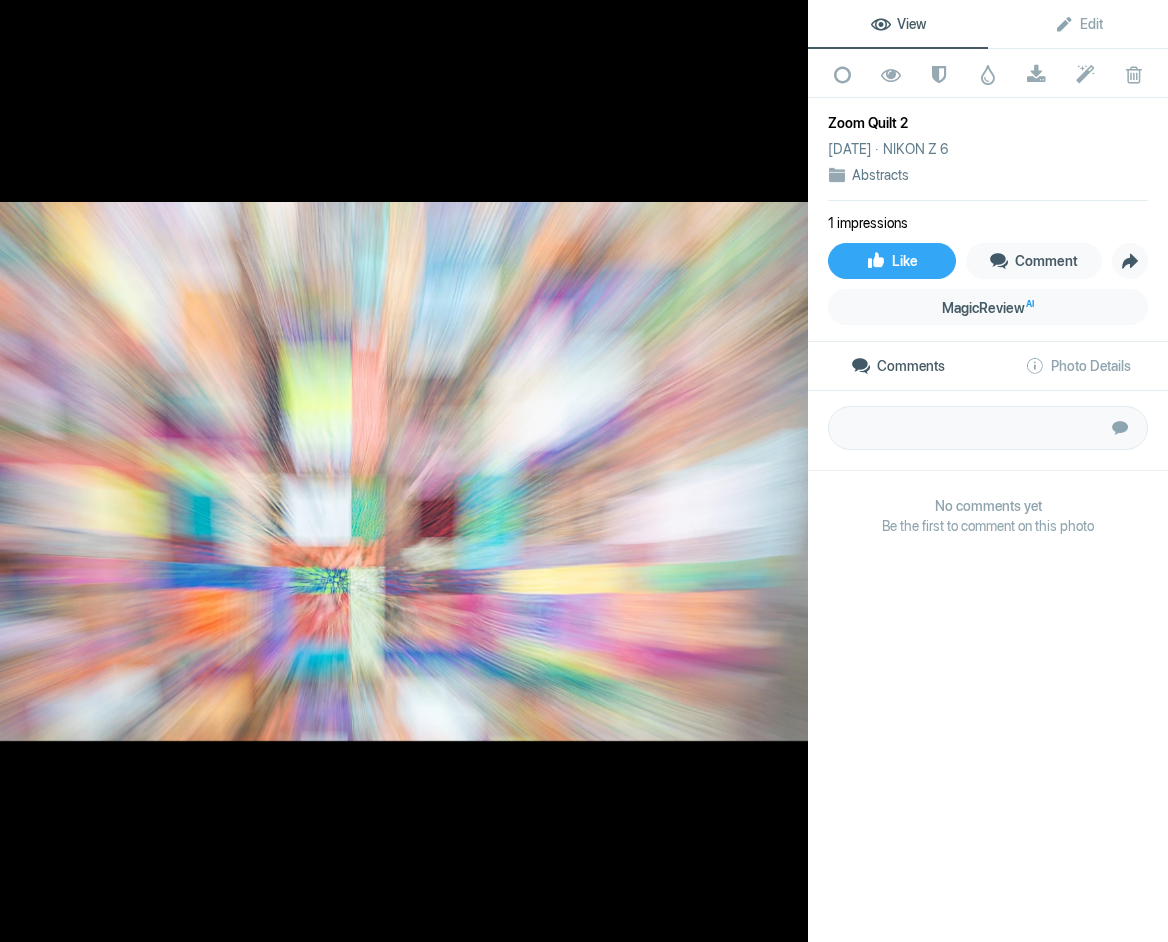 click 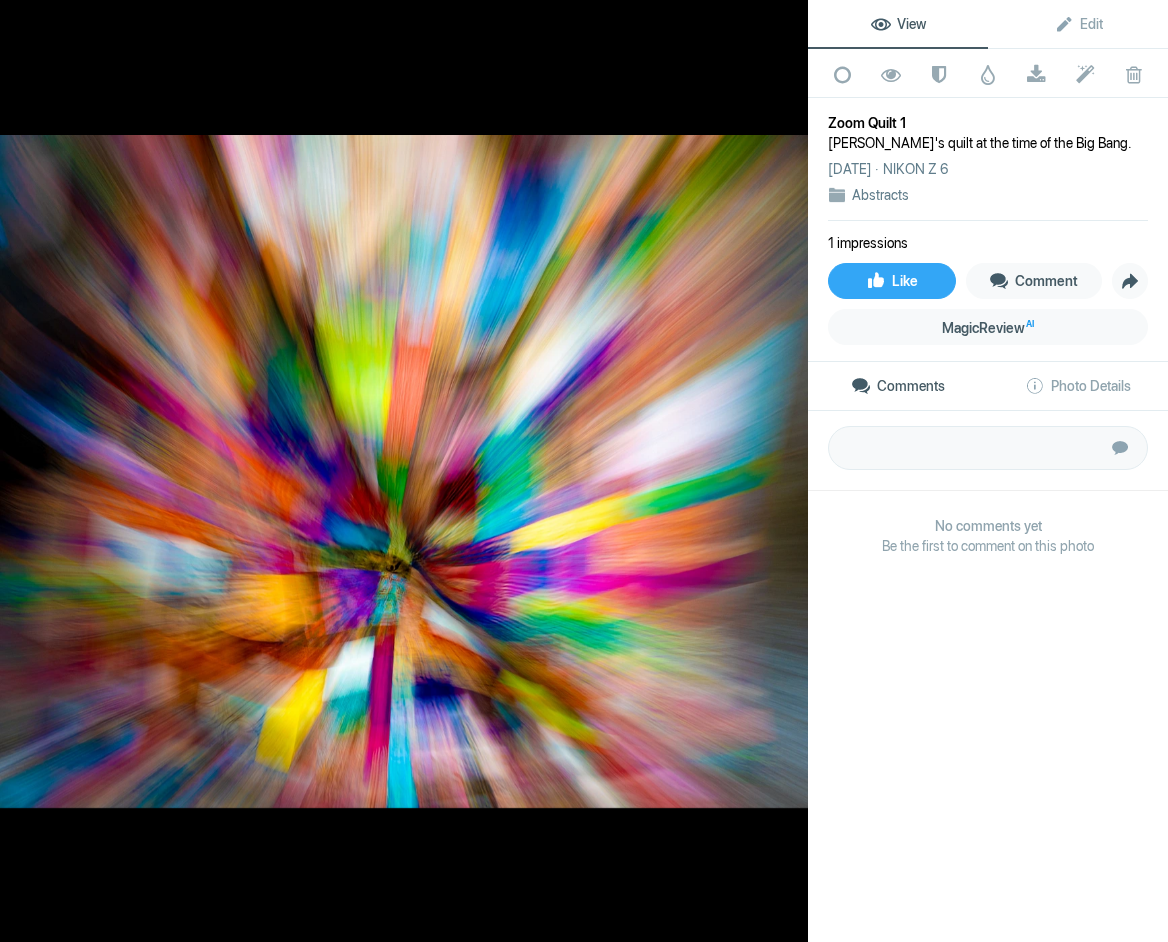 click 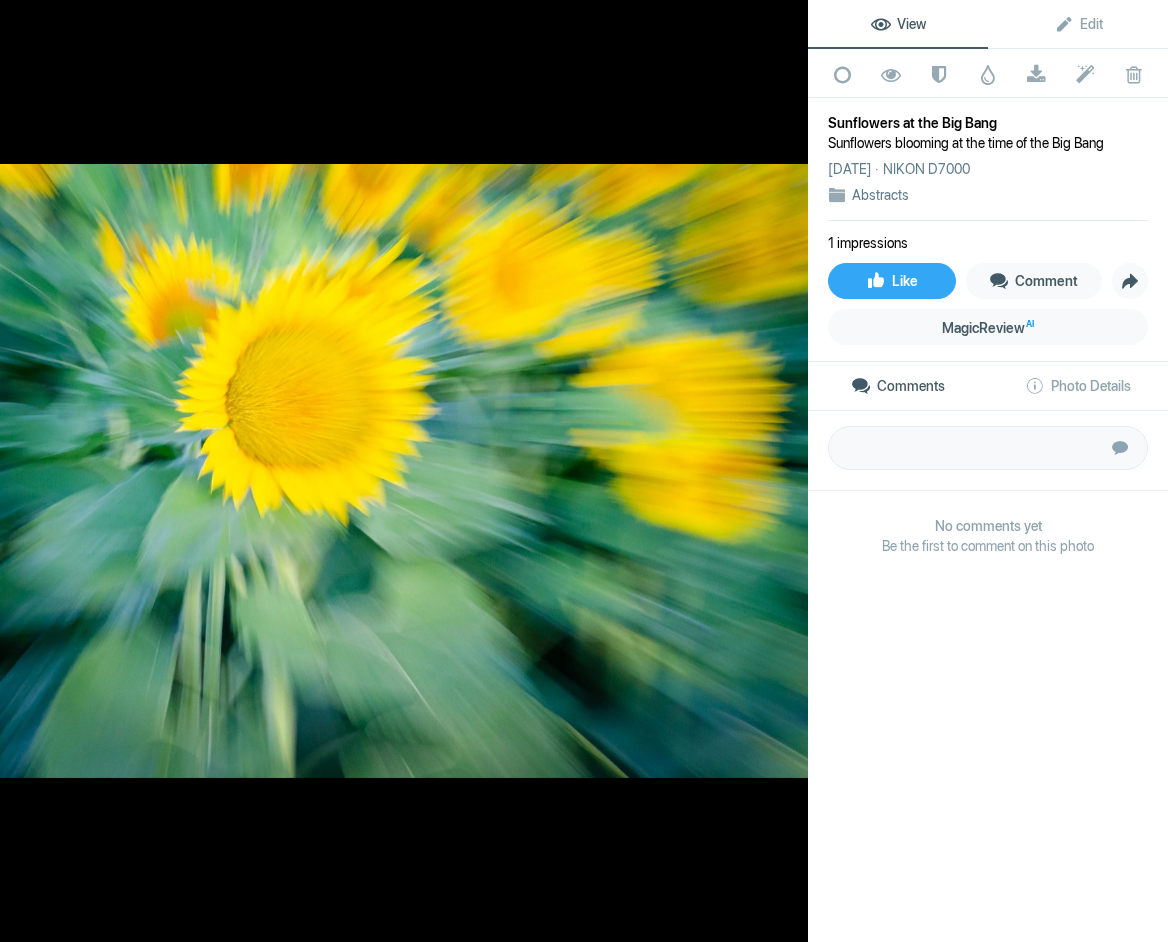 click 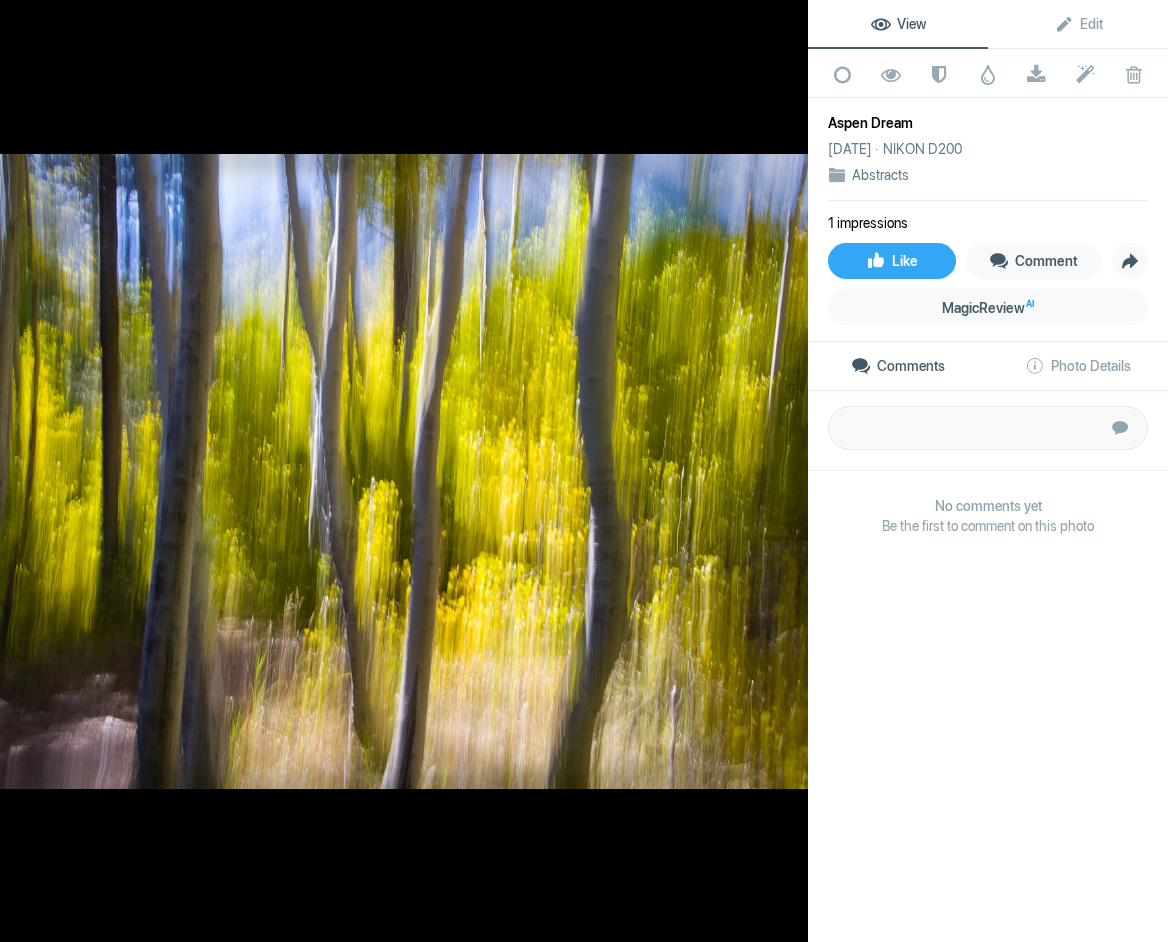 click 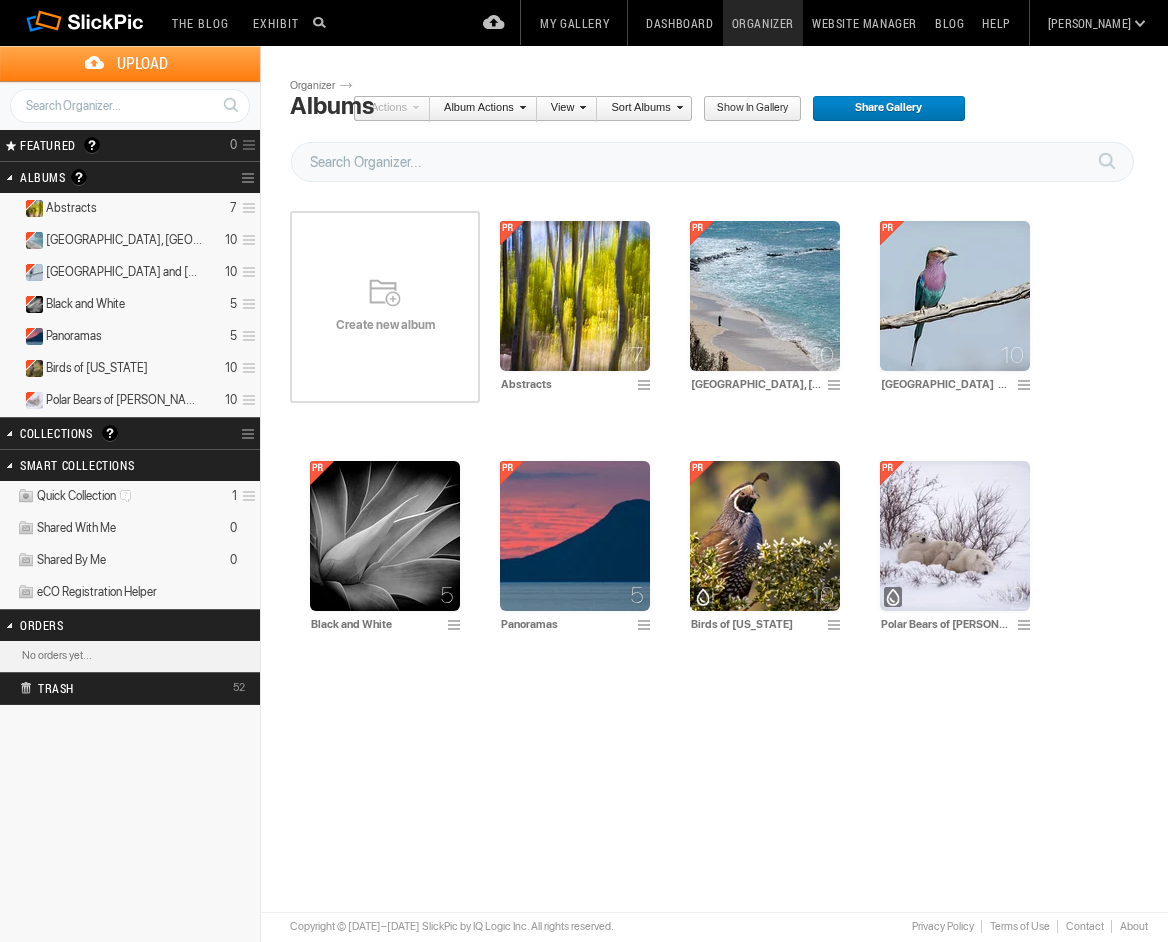 scroll, scrollTop: 0, scrollLeft: 0, axis: both 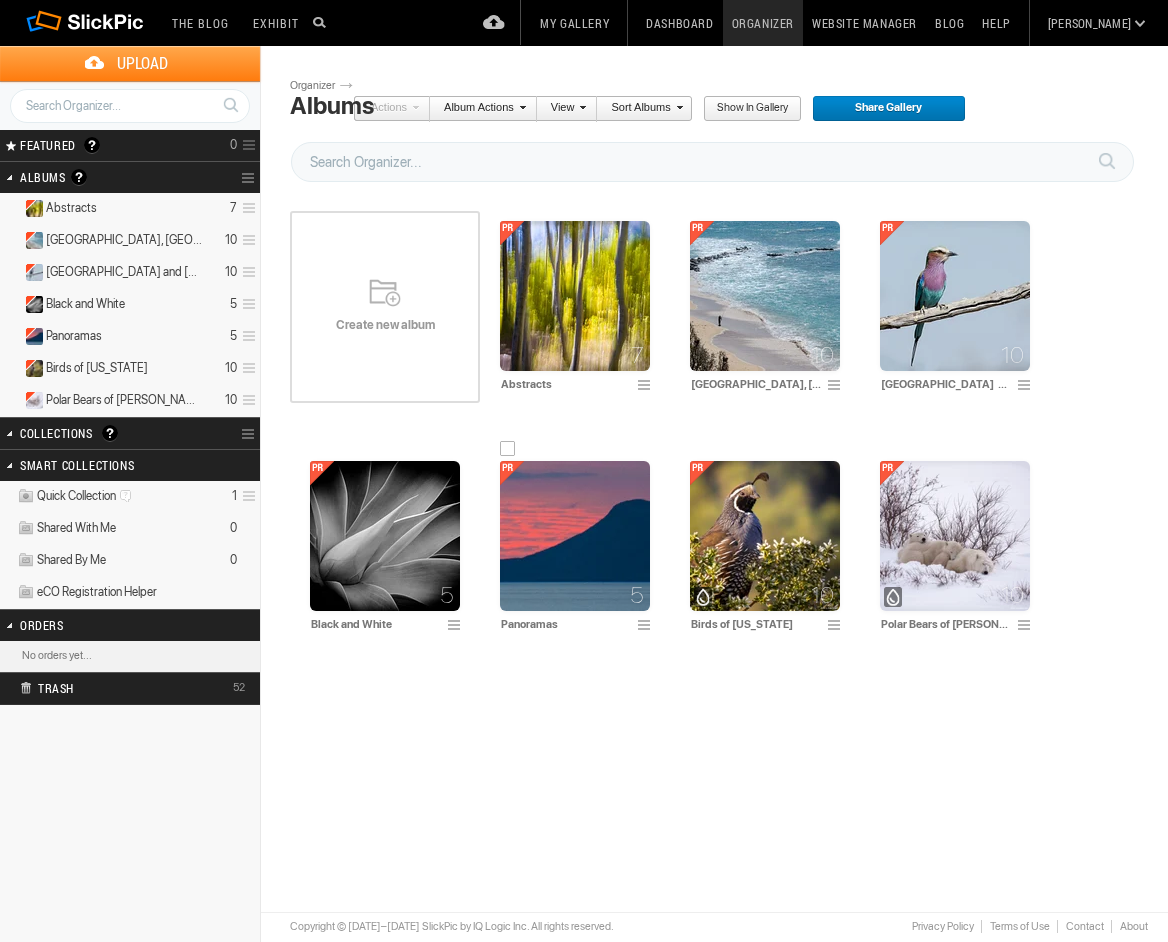 click at bounding box center [575, 536] 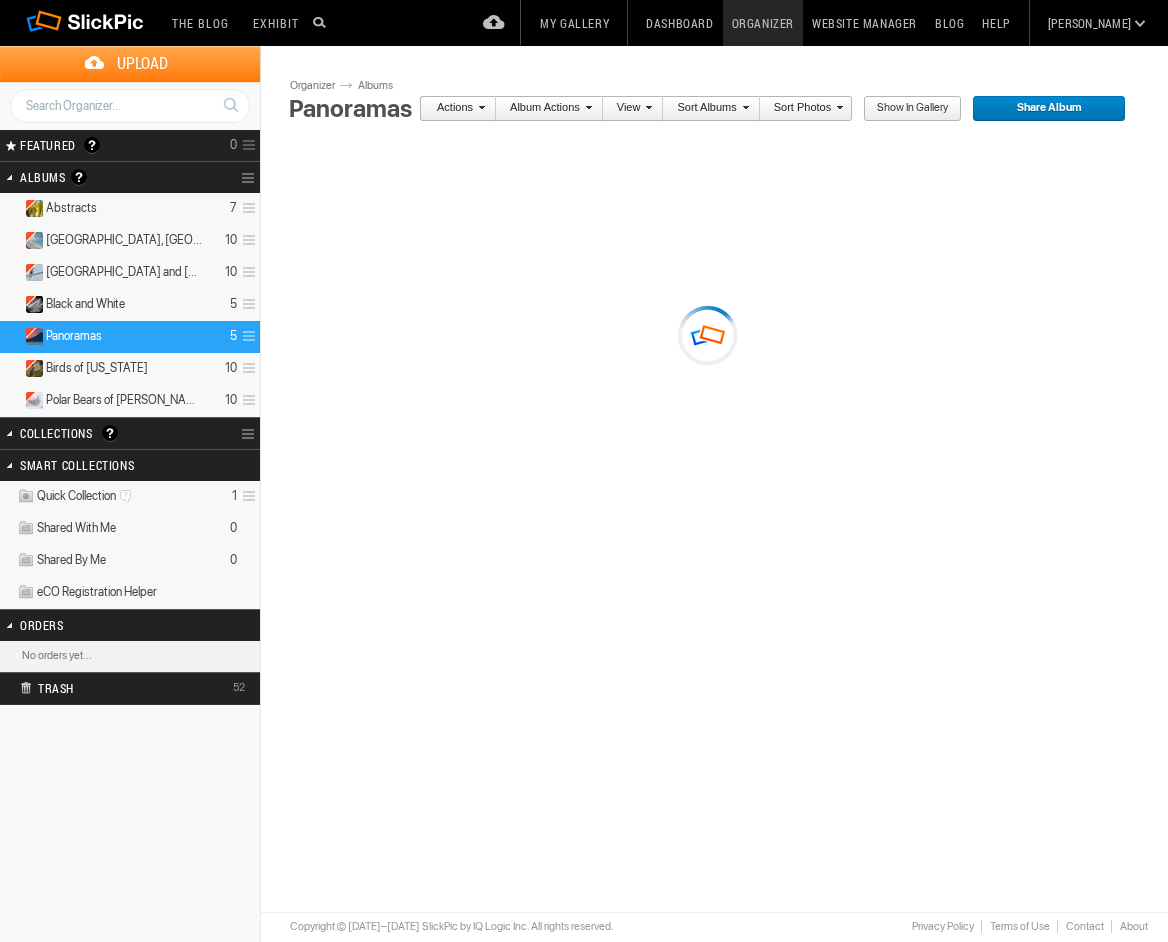 scroll, scrollTop: 0, scrollLeft: 0, axis: both 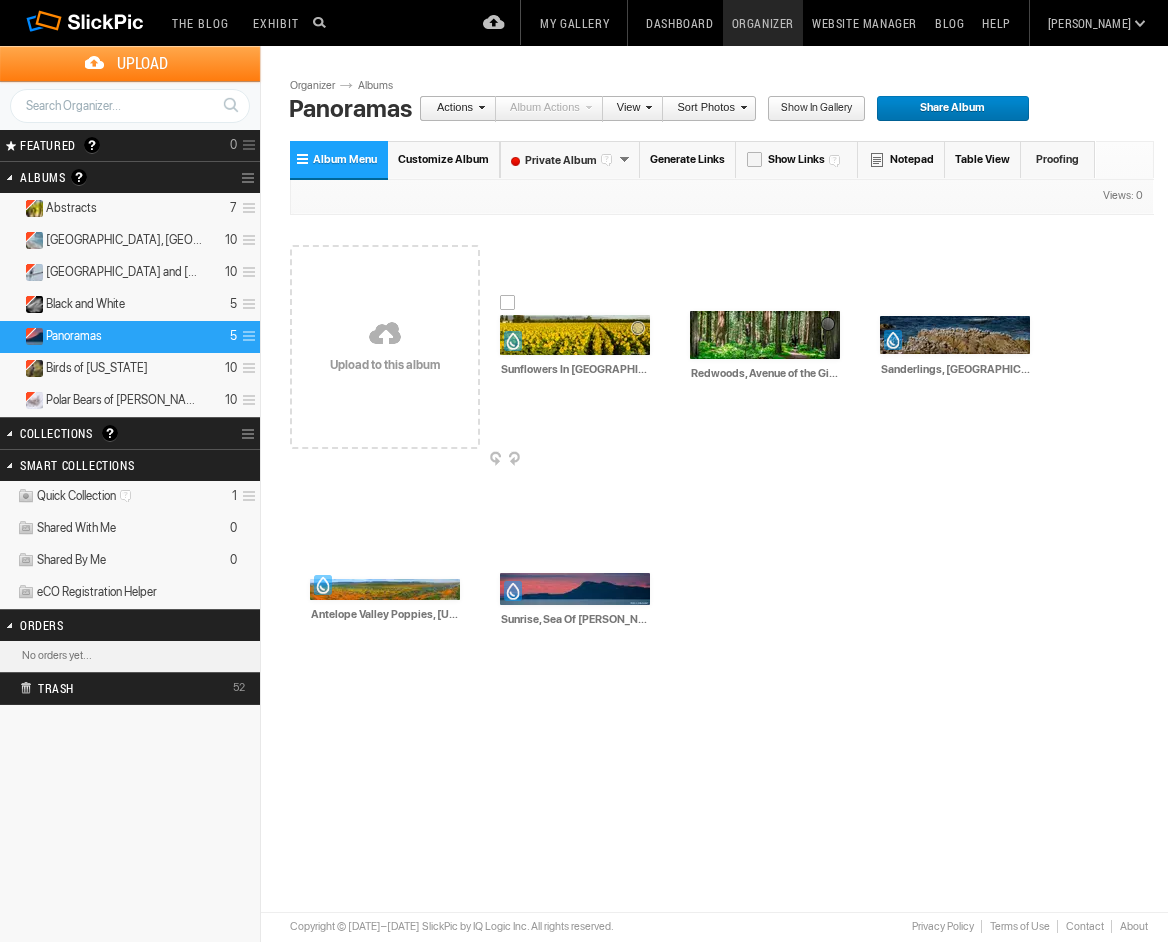click at bounding box center (575, 335) 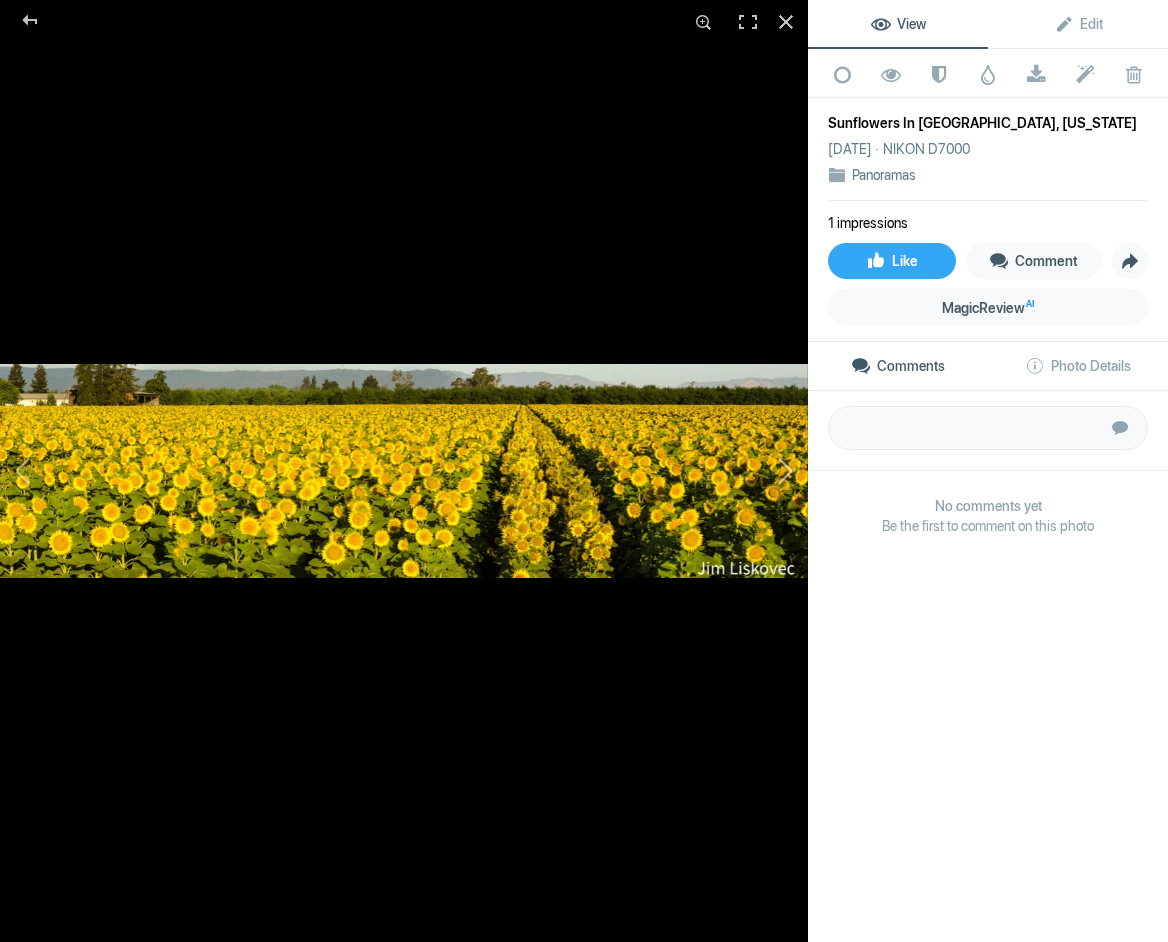 click 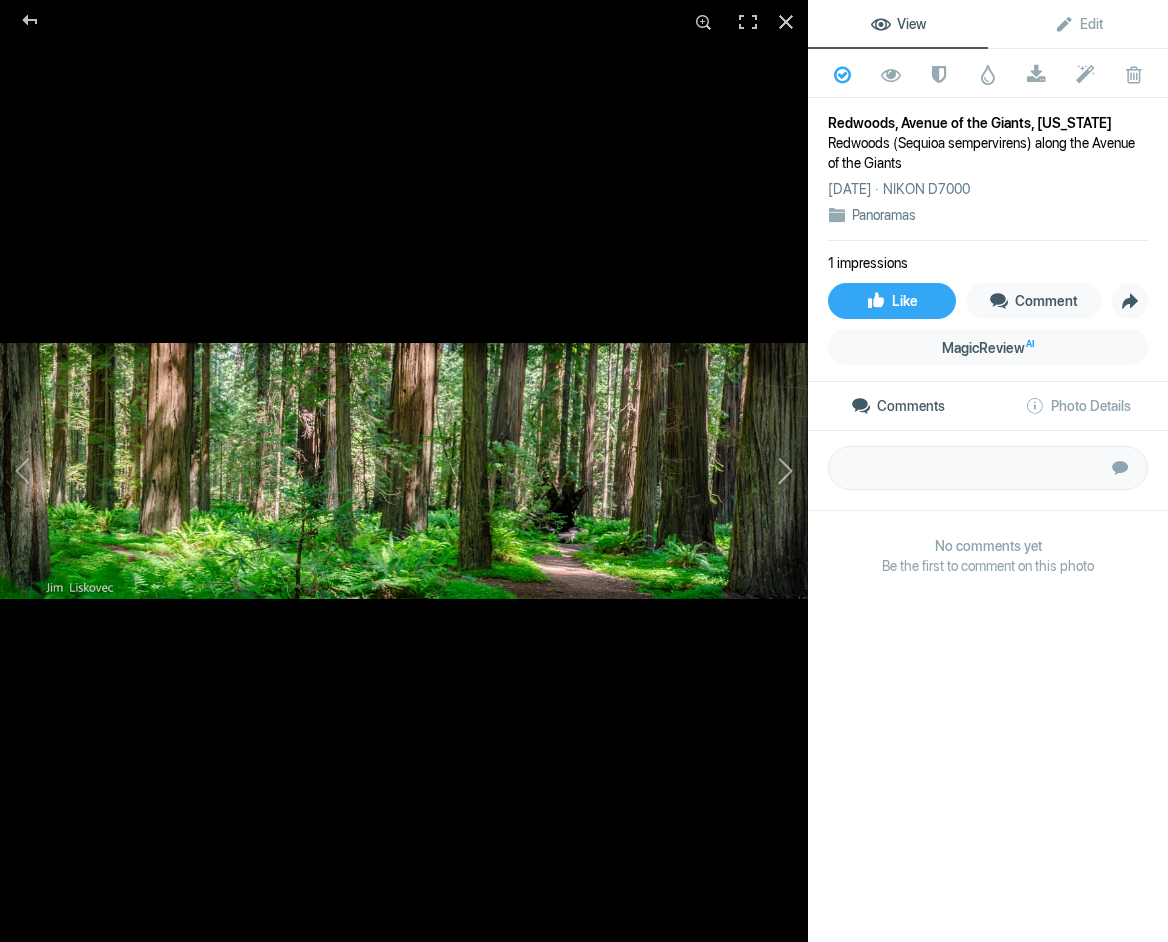 click 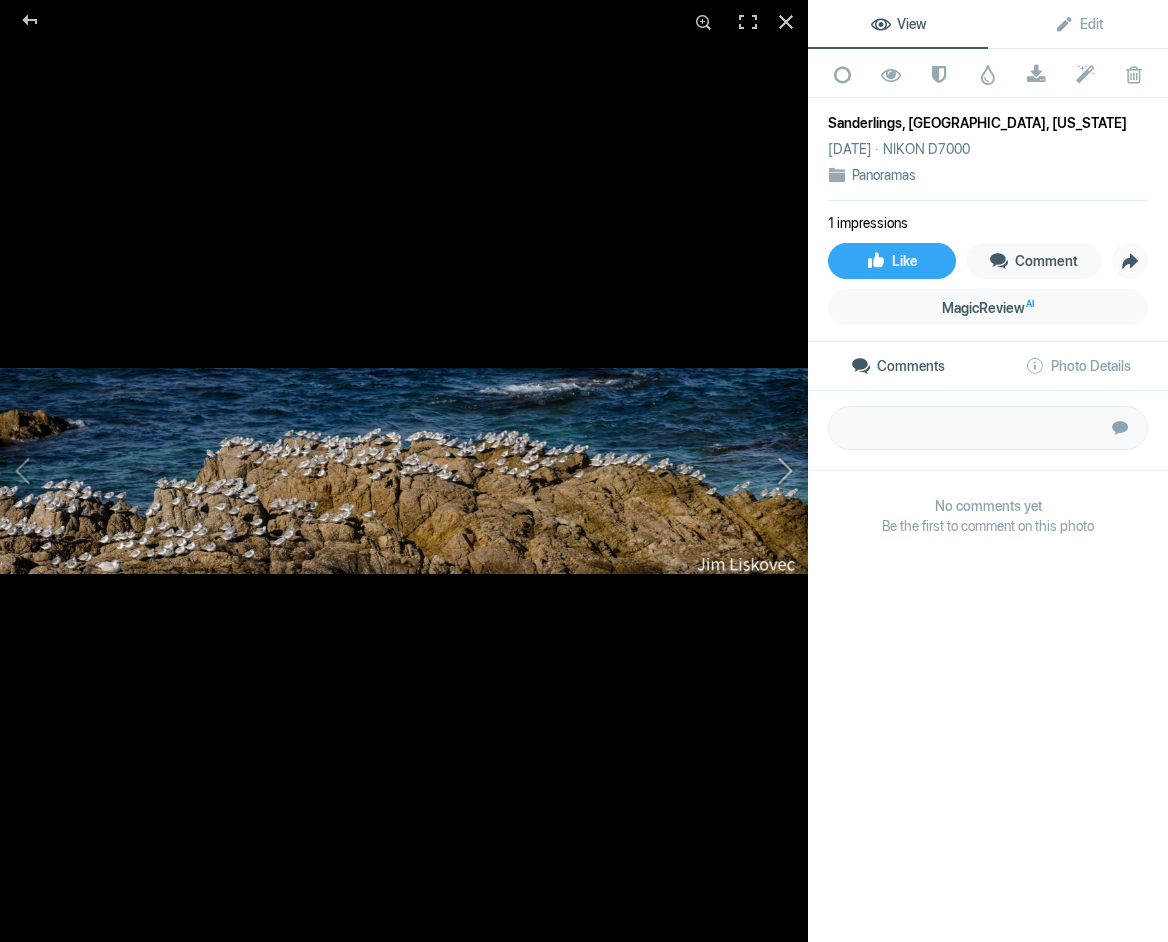click 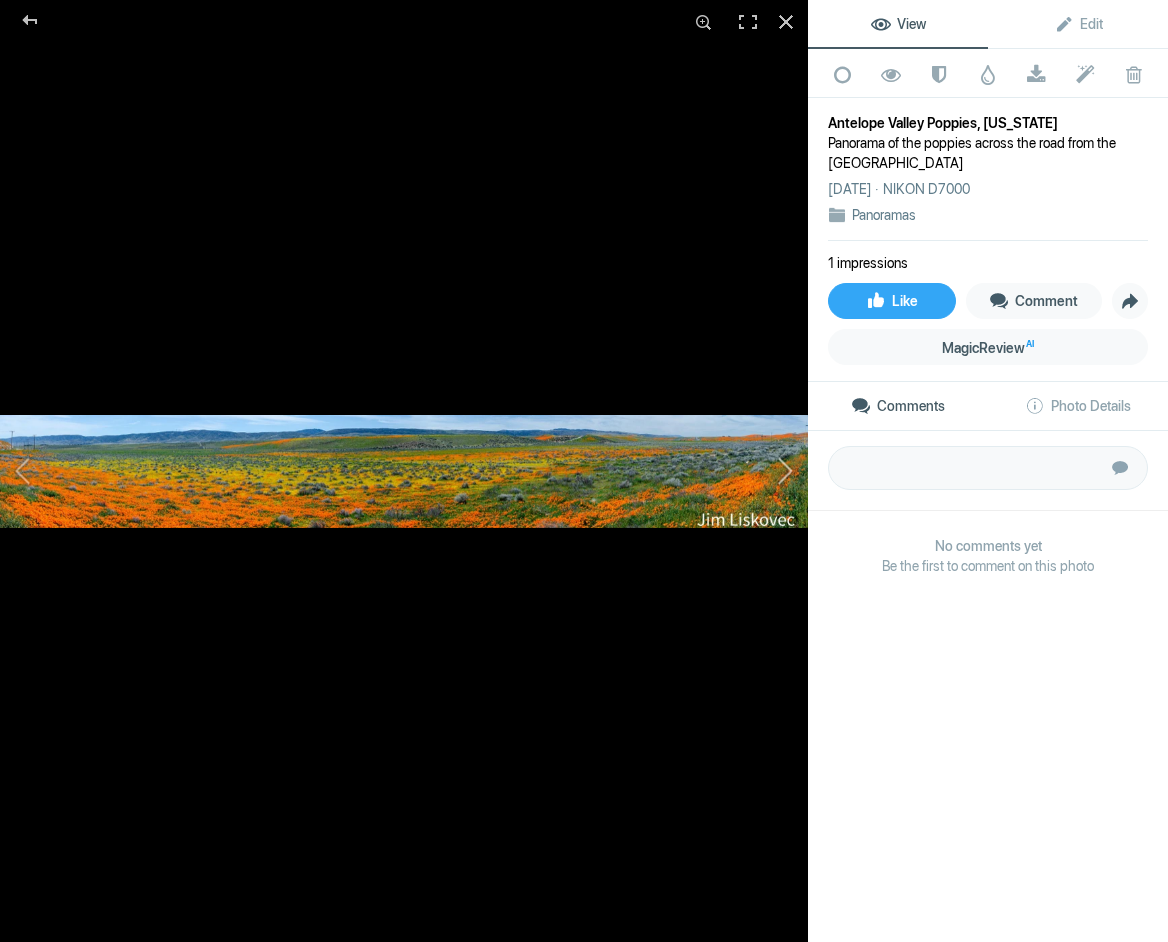 click 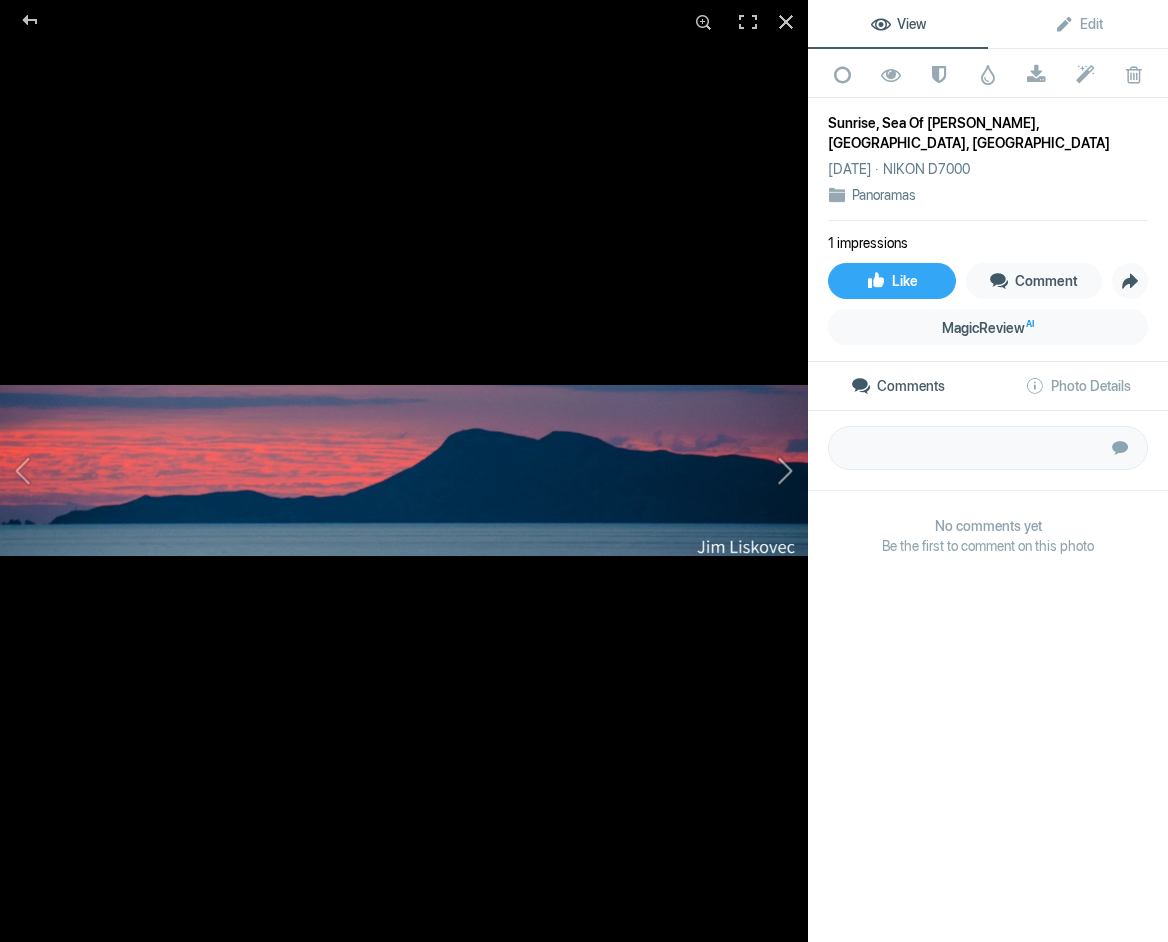 click 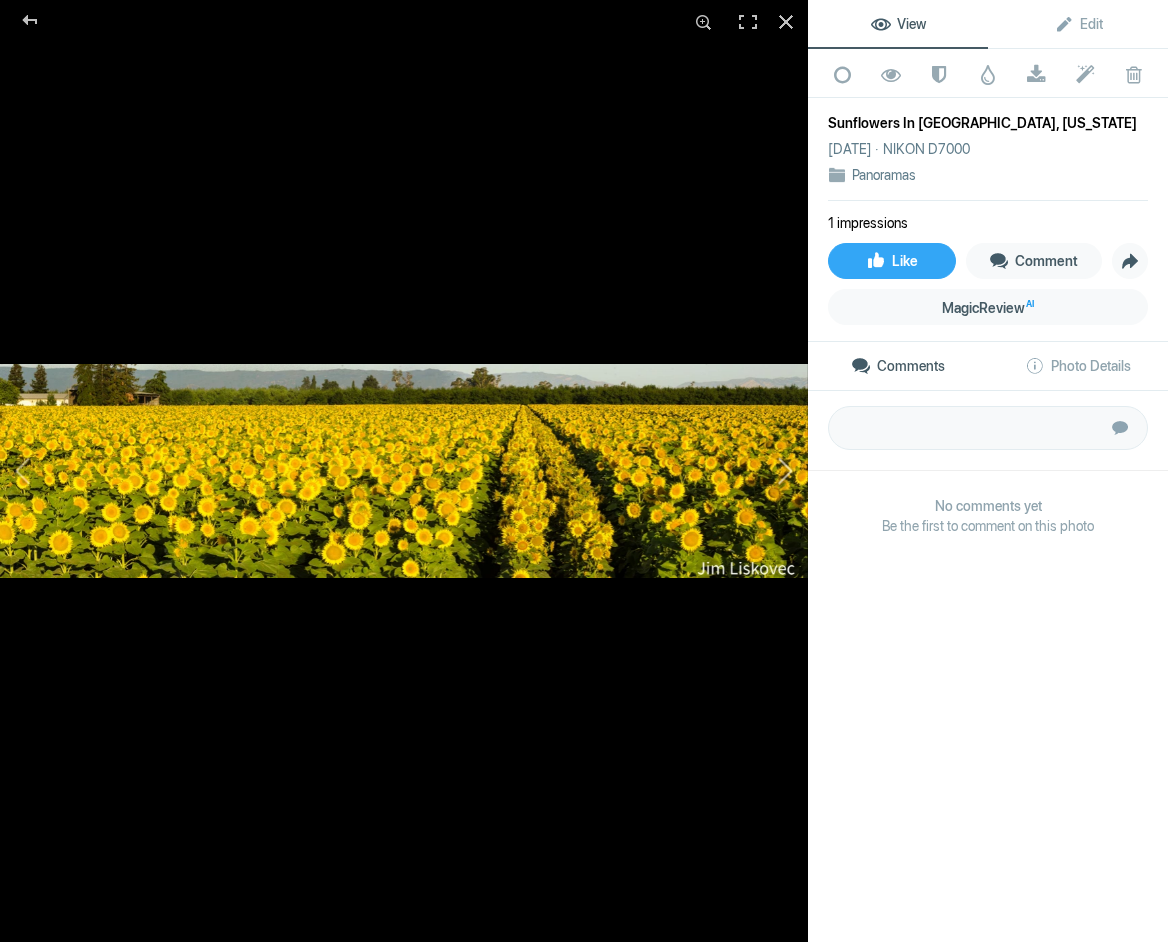 click 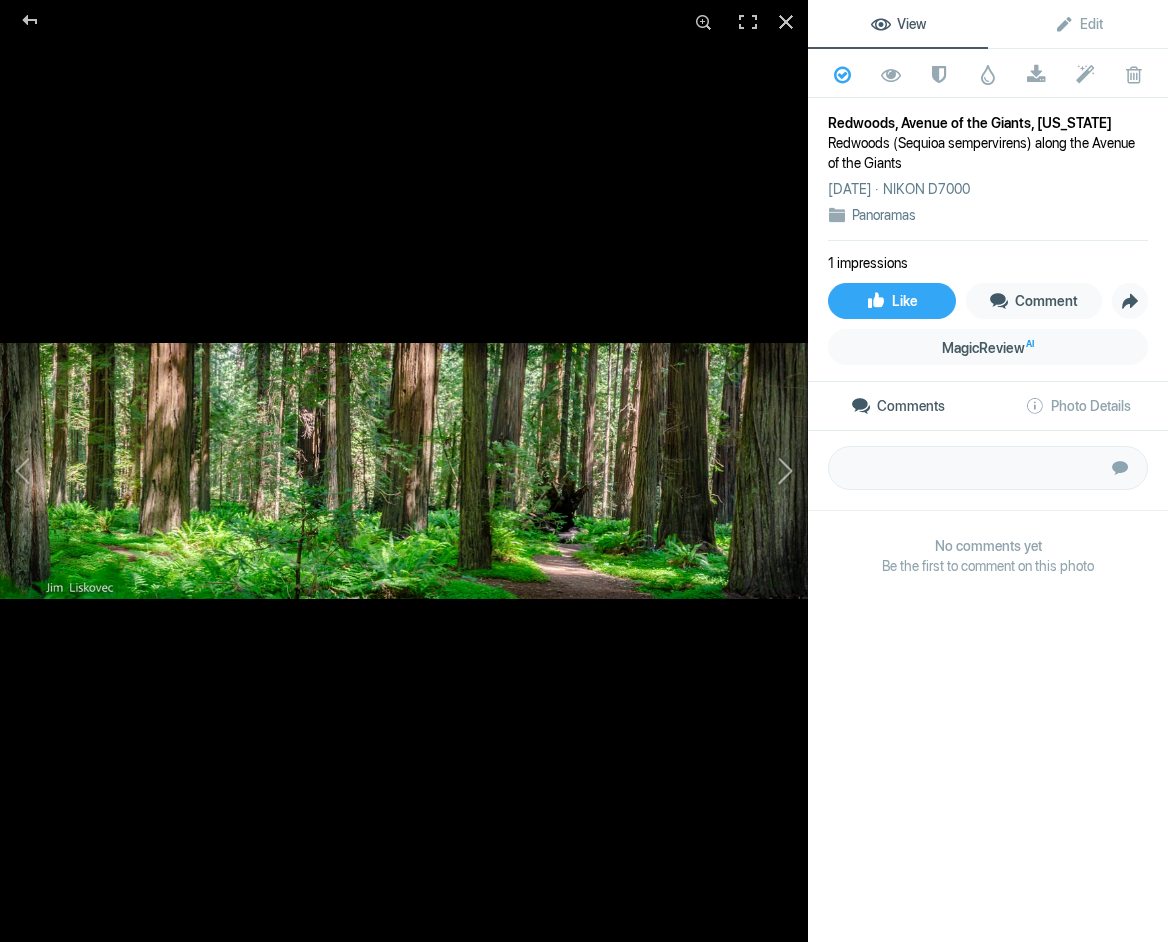 click 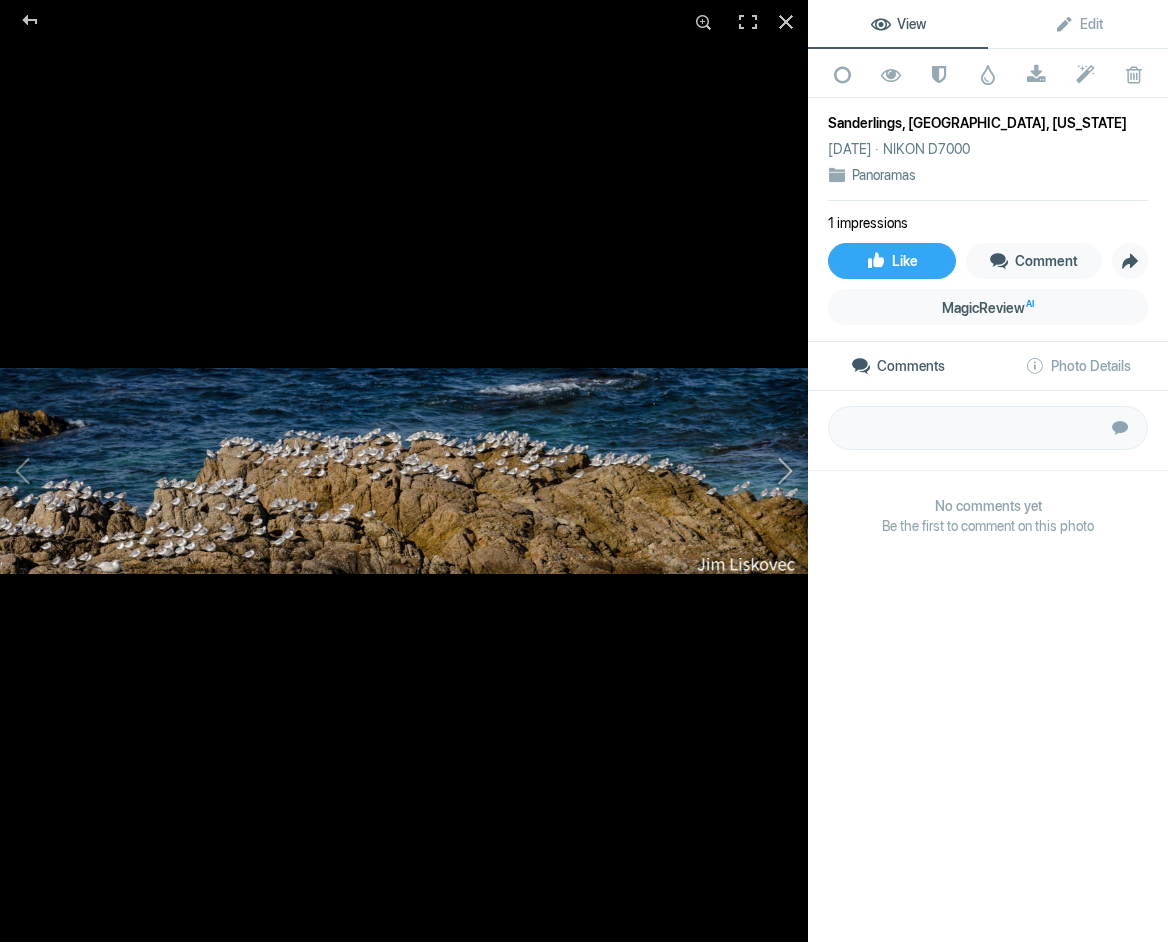 click 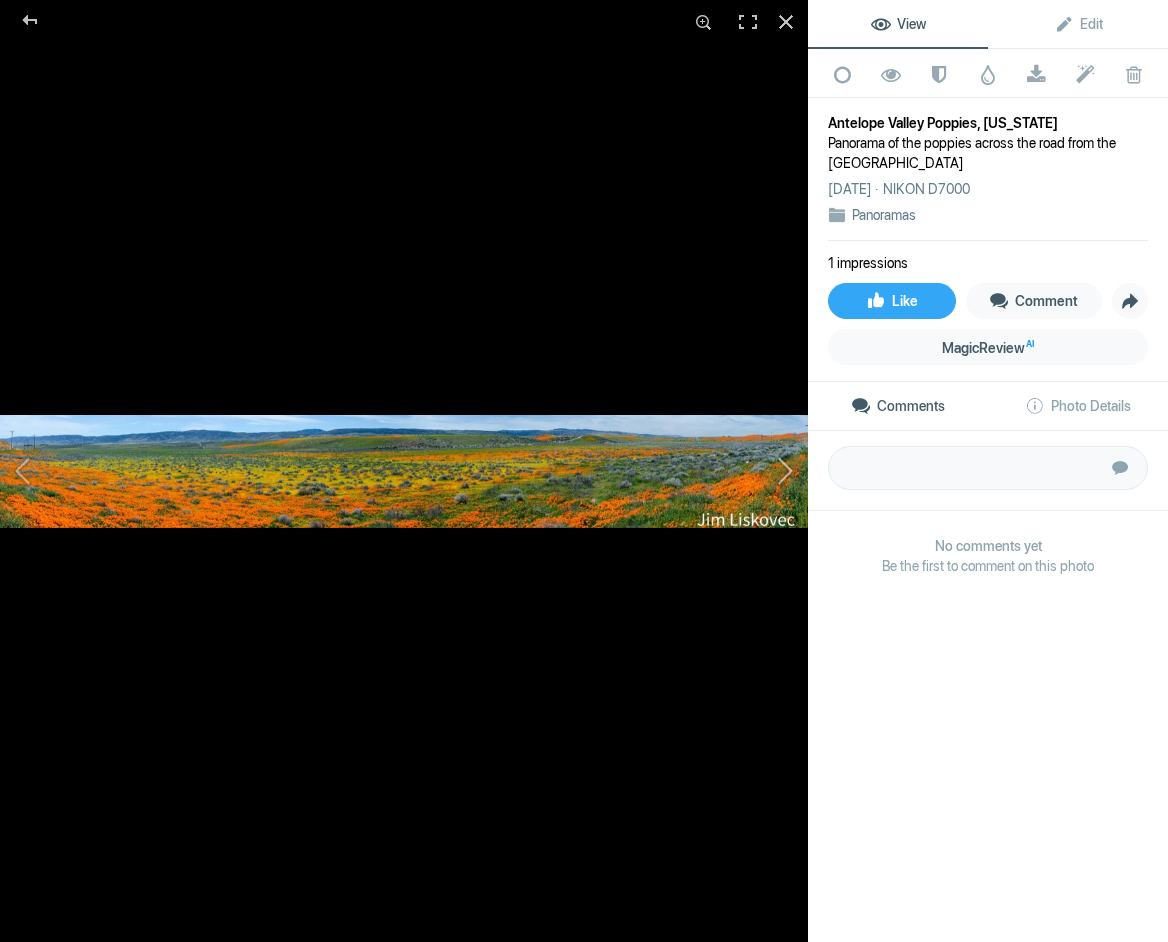 click 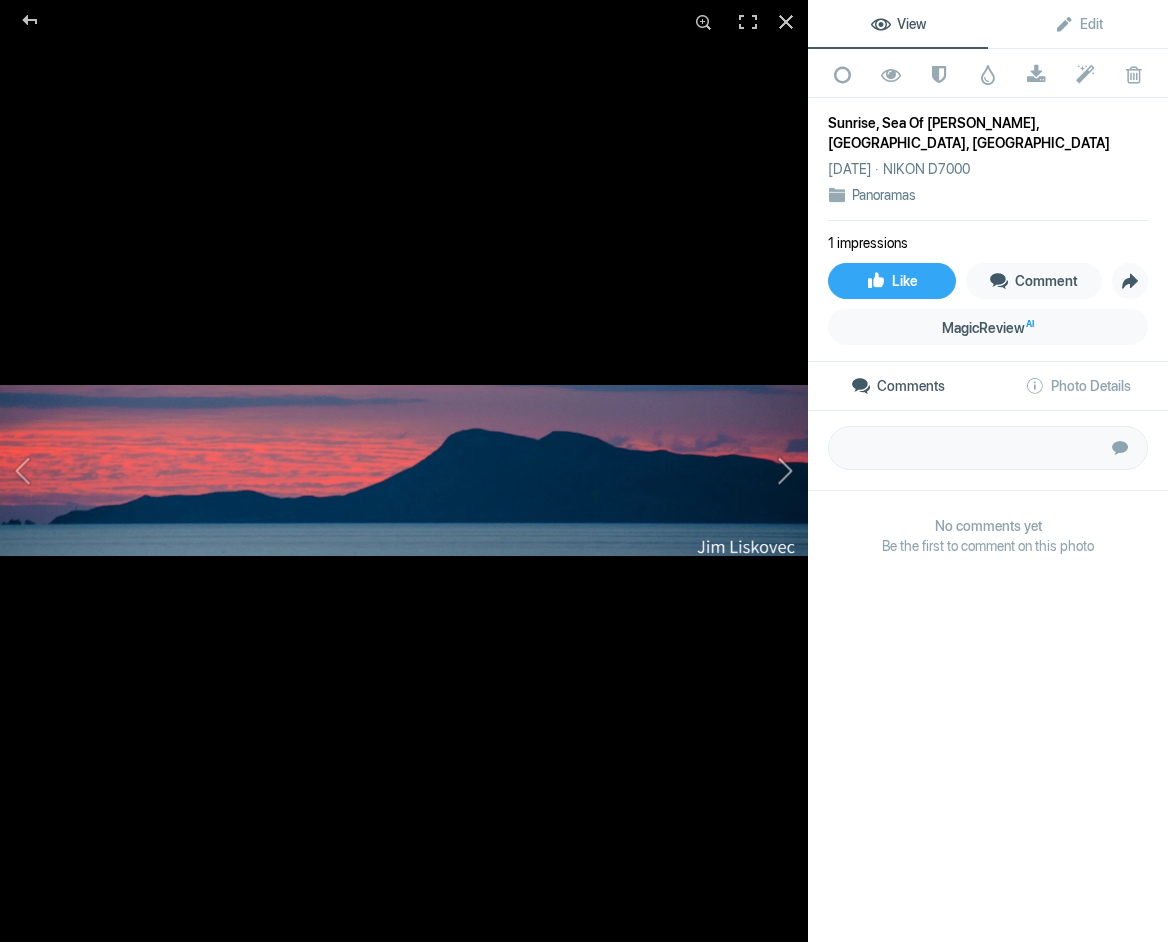 click 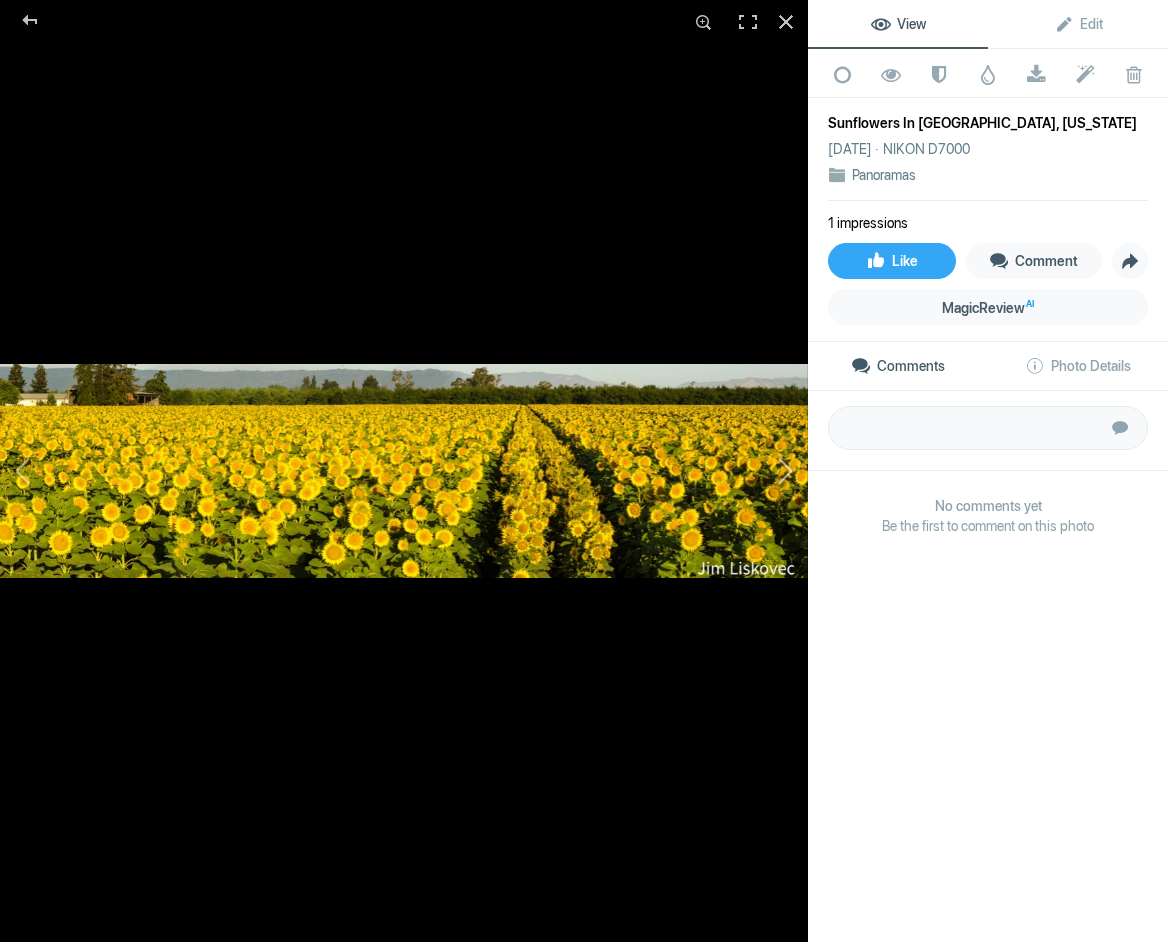 click 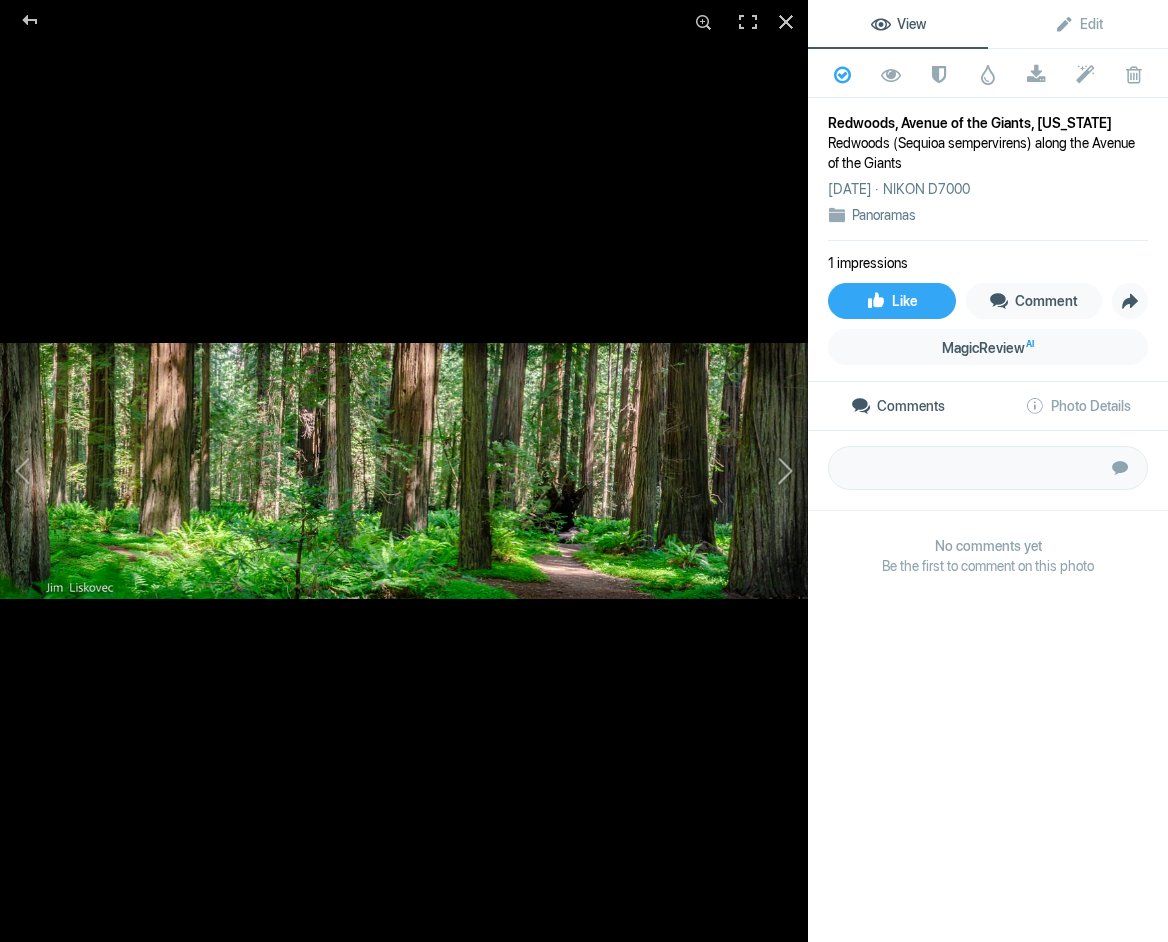 click 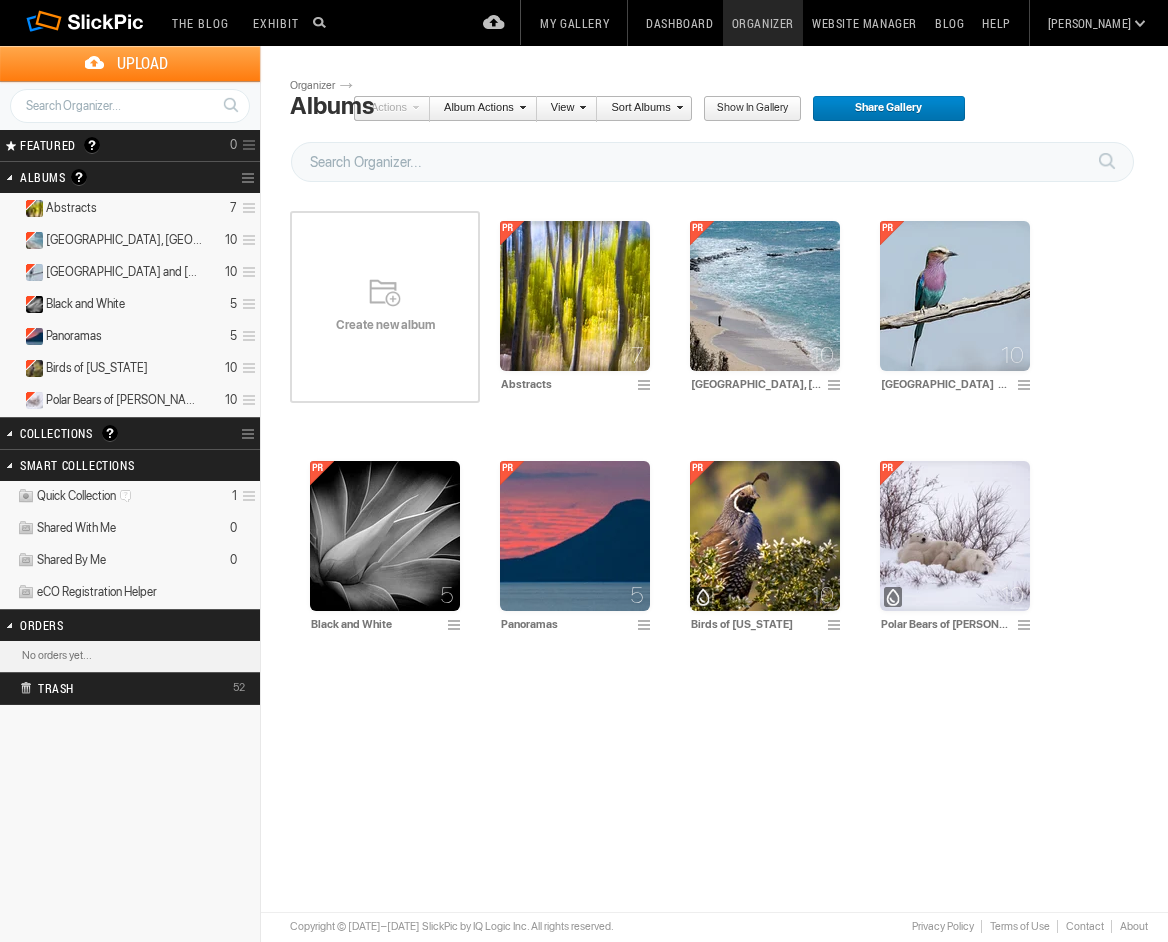 scroll, scrollTop: 0, scrollLeft: 0, axis: both 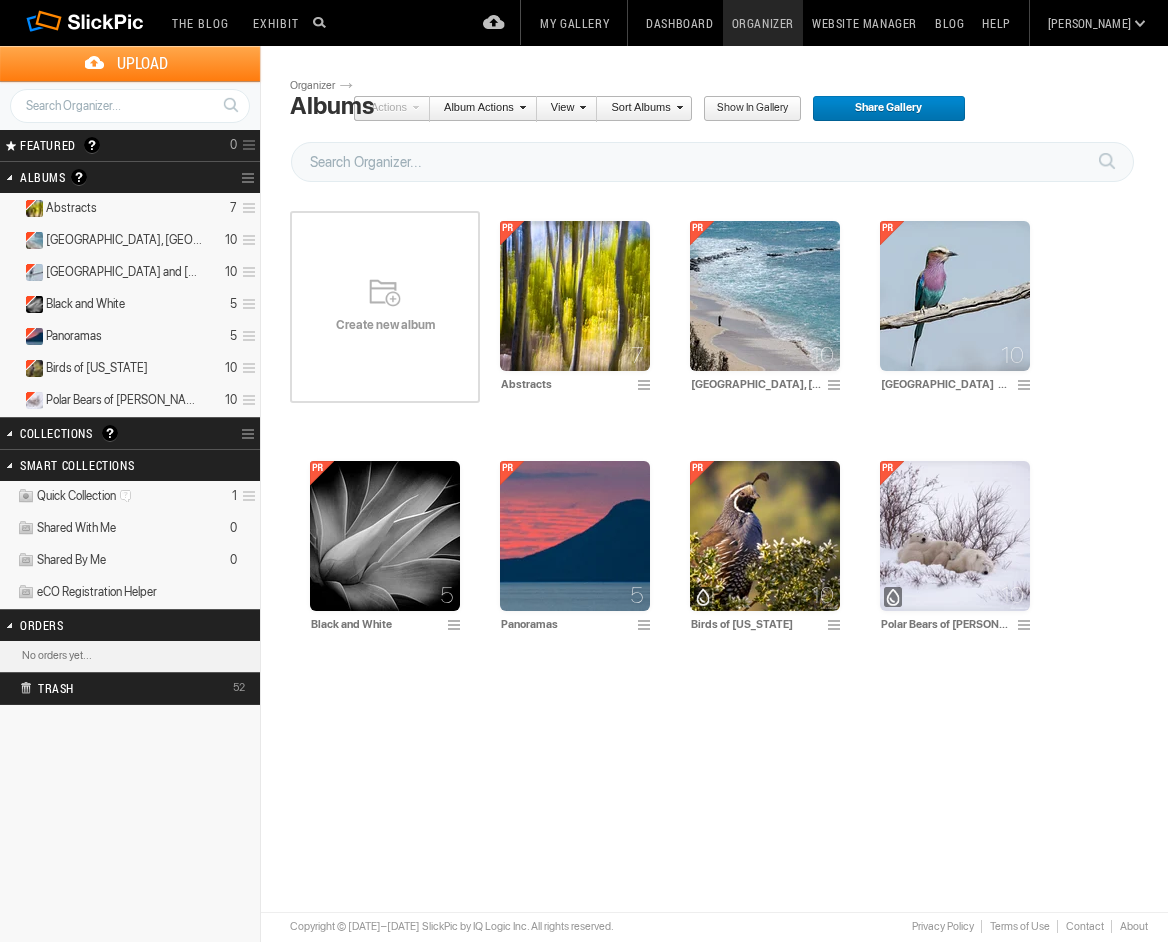 click on "Create new album" at bounding box center (385, 325) 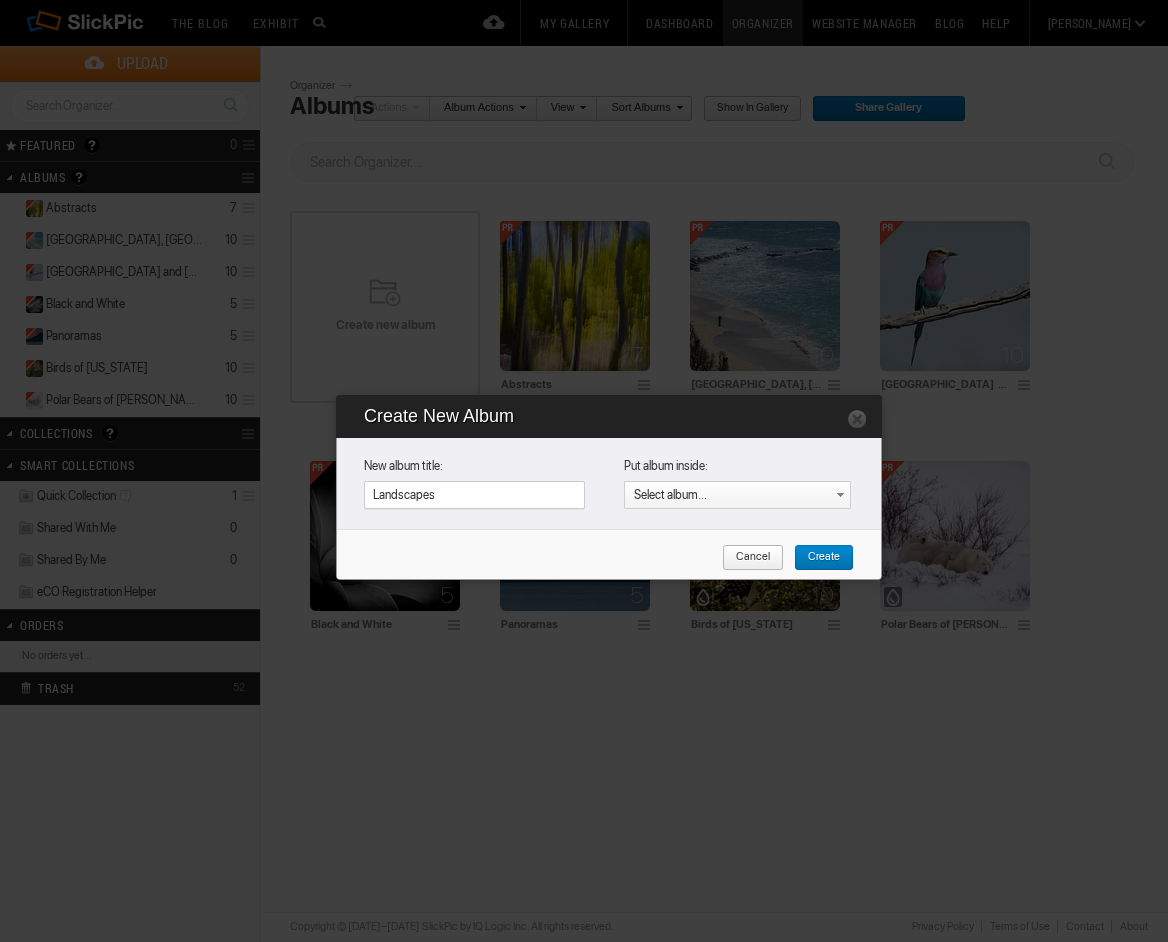 type on "Landscapes" 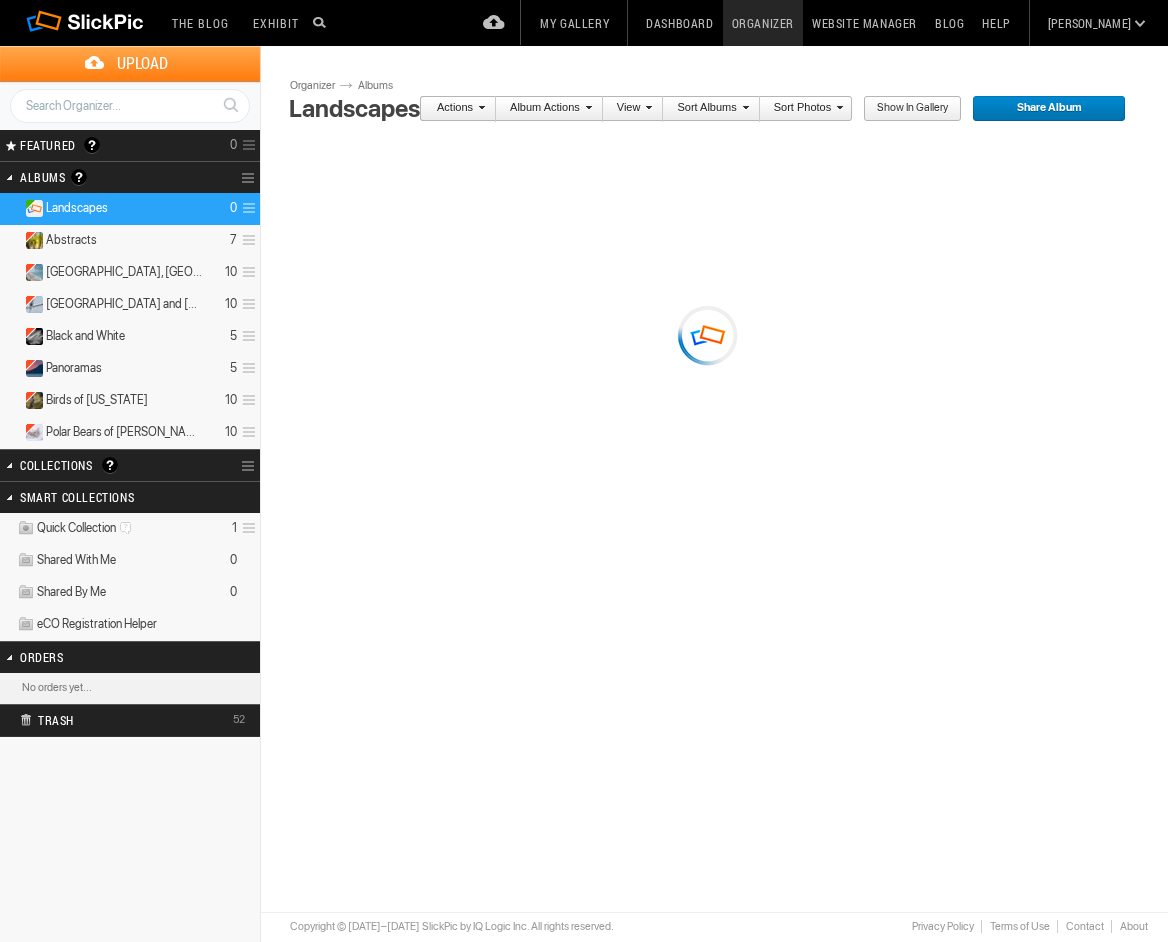 scroll, scrollTop: 0, scrollLeft: 0, axis: both 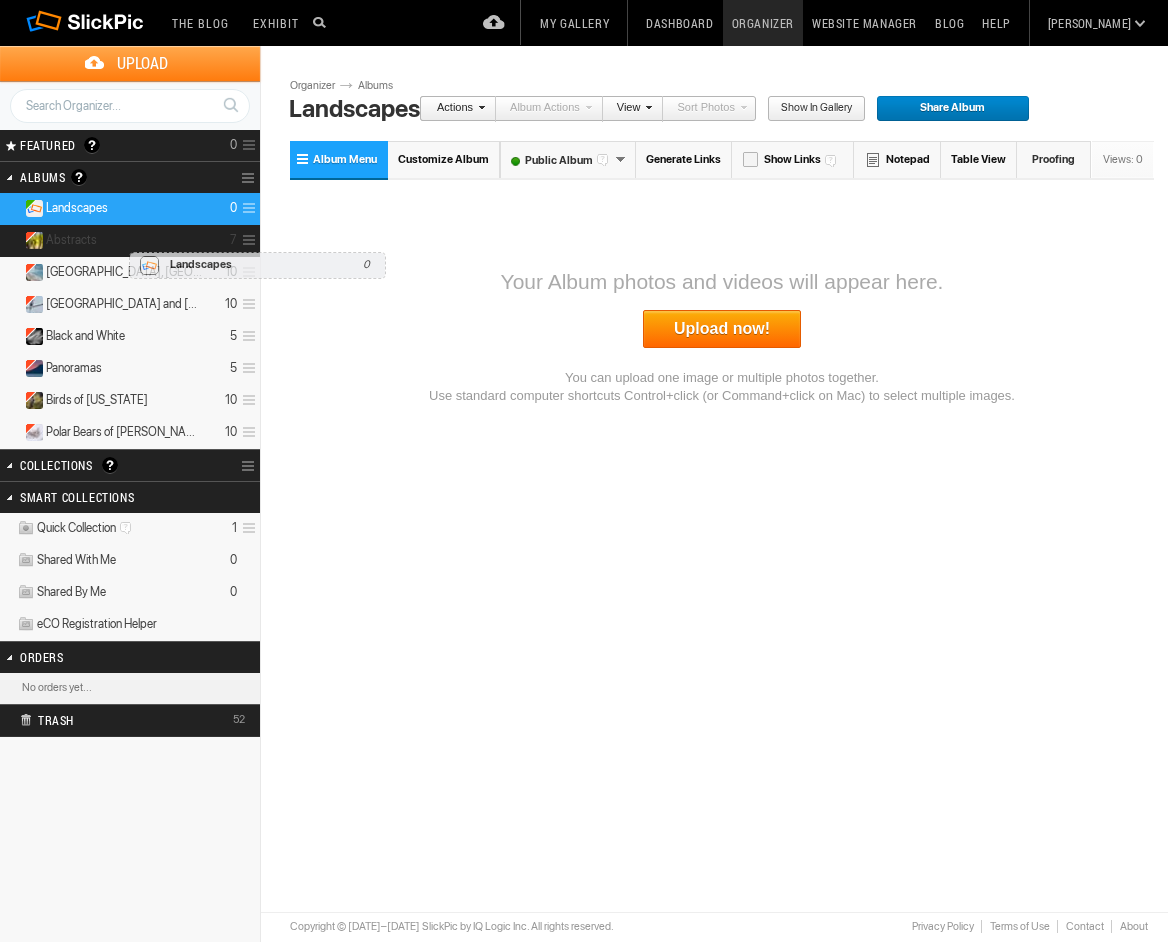 drag, startPoint x: 129, startPoint y: 206, endPoint x: 124, endPoint y: 242, distance: 36.345562 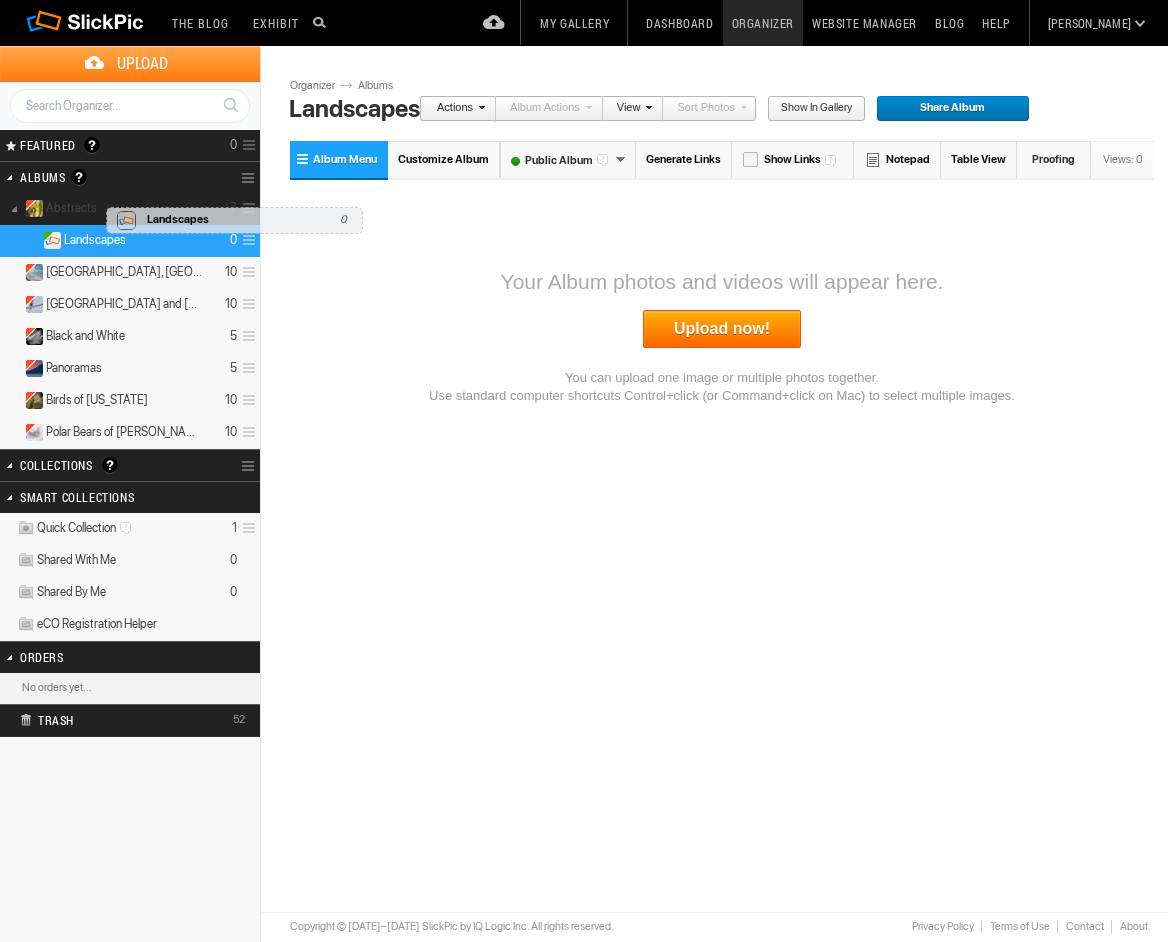 drag, startPoint x: 102, startPoint y: 237, endPoint x: 101, endPoint y: 197, distance: 40.012497 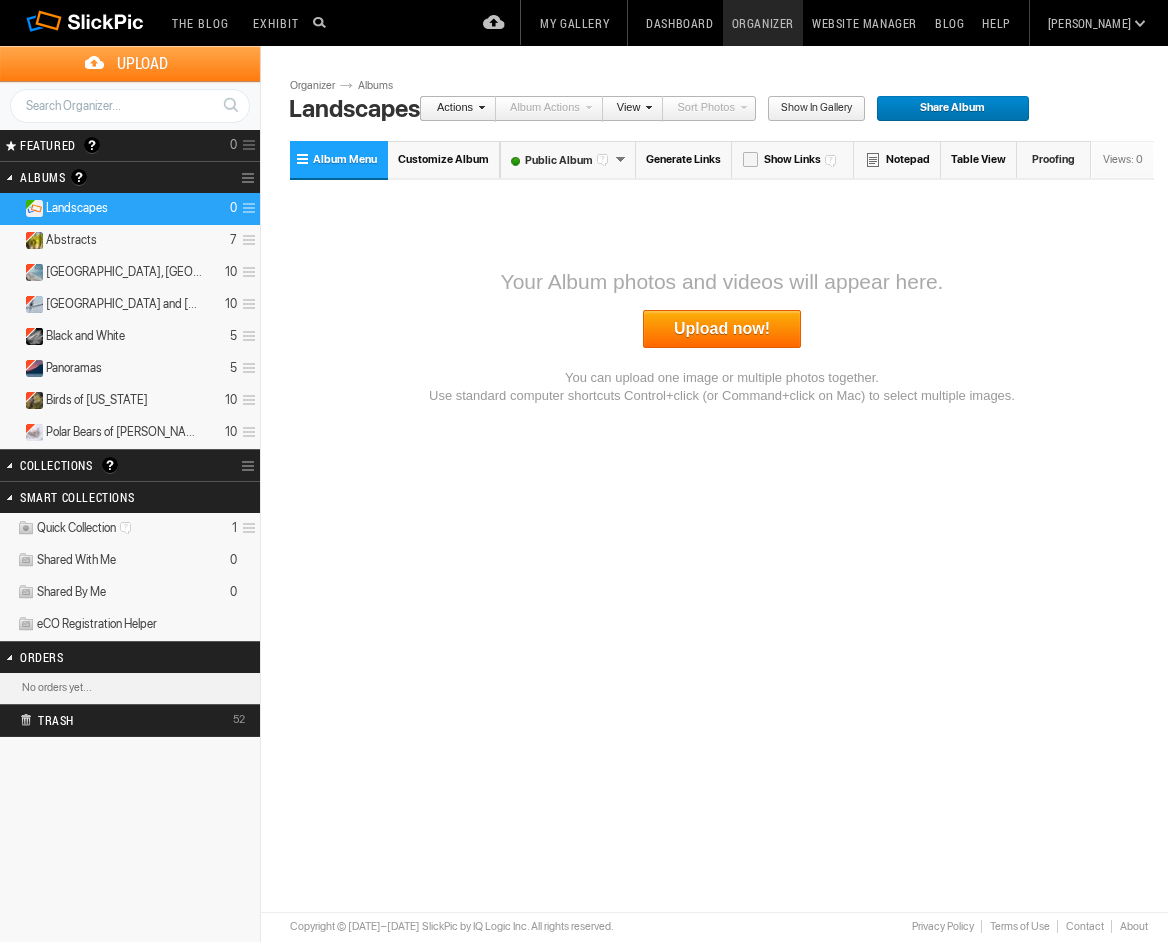 click on "Album Menu" at bounding box center (345, 159) 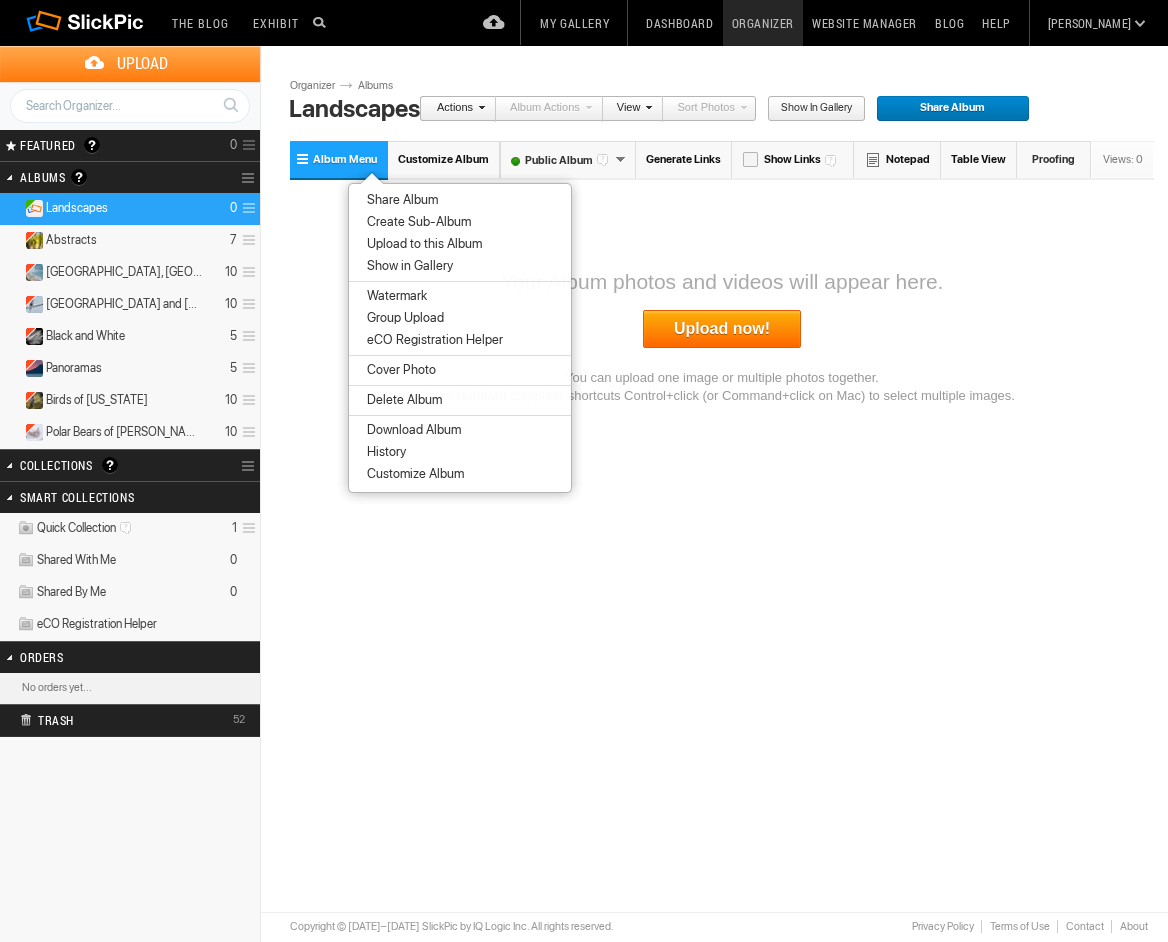 click on "Please do not navigate away from this pages while images and videos are uploading.
Upload Page
Use old upload page
Please do not navigate away from this page while images and videos are uploading.
ready to be added to the album.
Click Add To Album to complete the upload
Successfully uploaded  .
Back to Organizer
Add To Album
Cancel
Go to Uploaded Album
of   files ready to be added to the album ( )
Uploading file   of   ( )
Cancel
or  or" at bounding box center (722, 399) 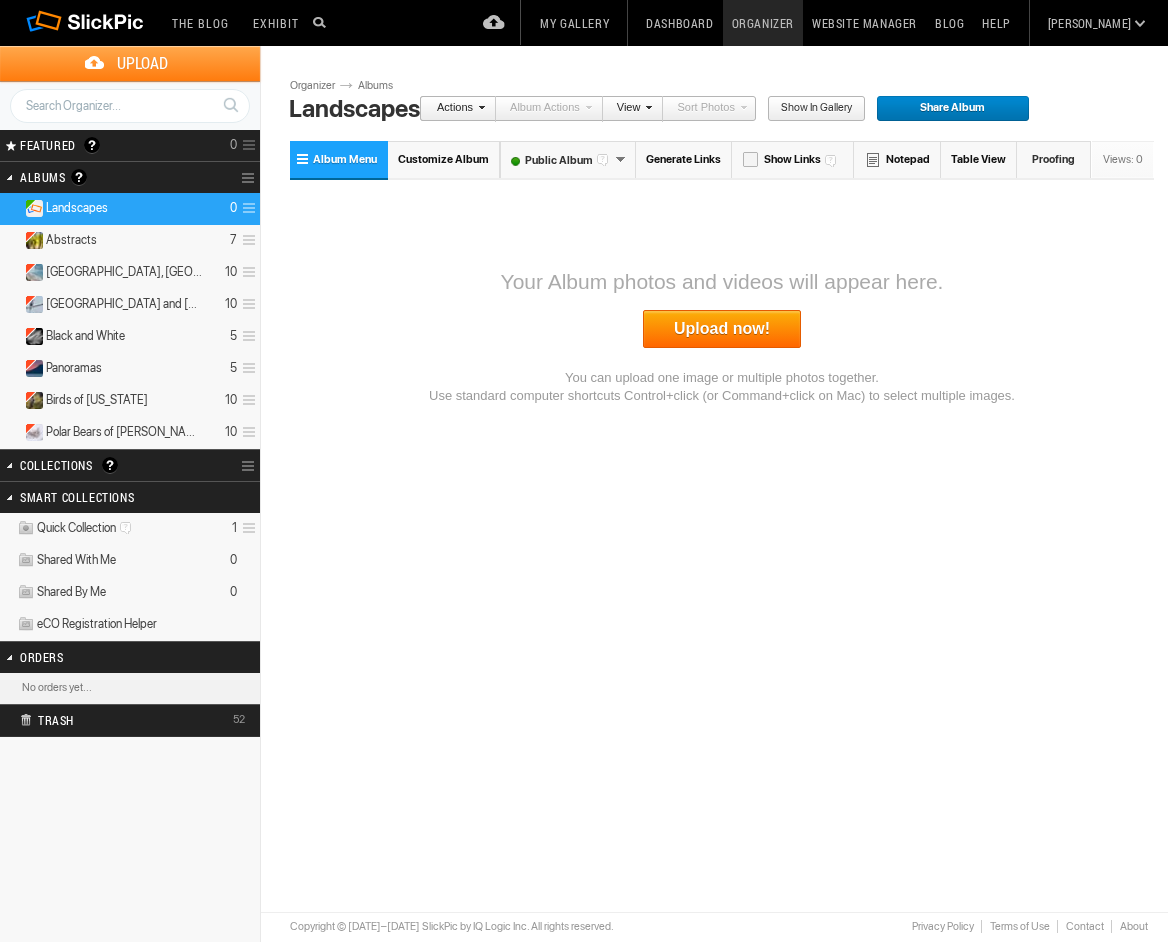 click on "Upload now!" at bounding box center [722, 329] 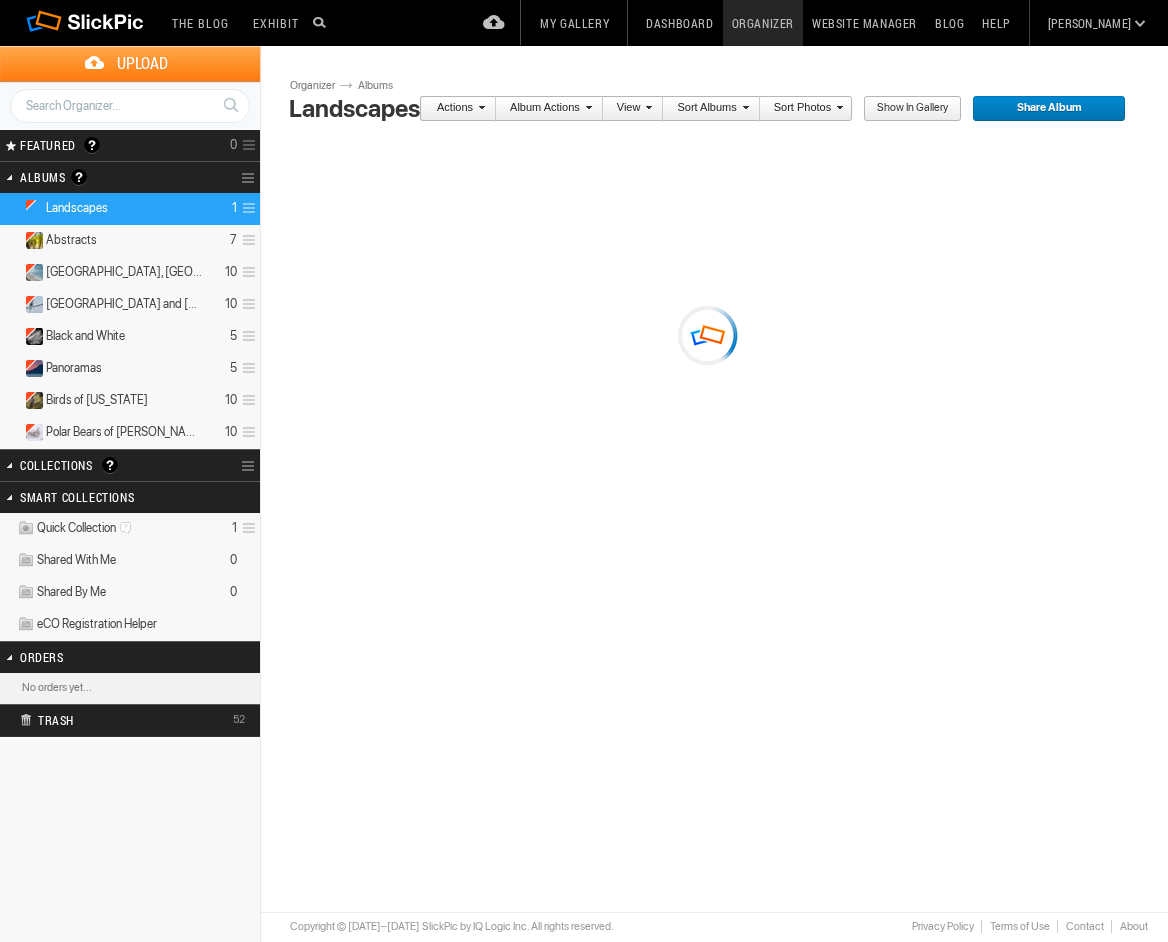 scroll, scrollTop: 0, scrollLeft: 0, axis: both 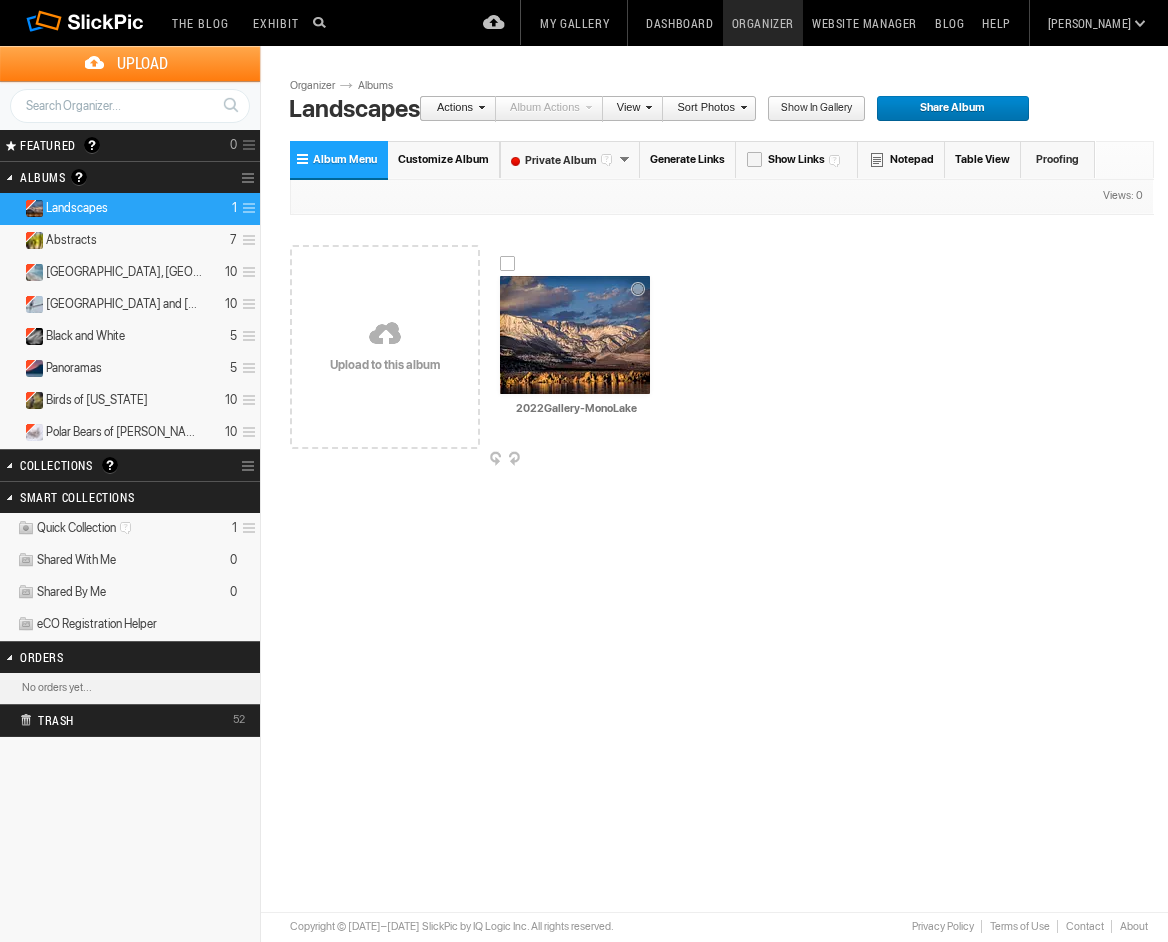 click at bounding box center [575, 335] 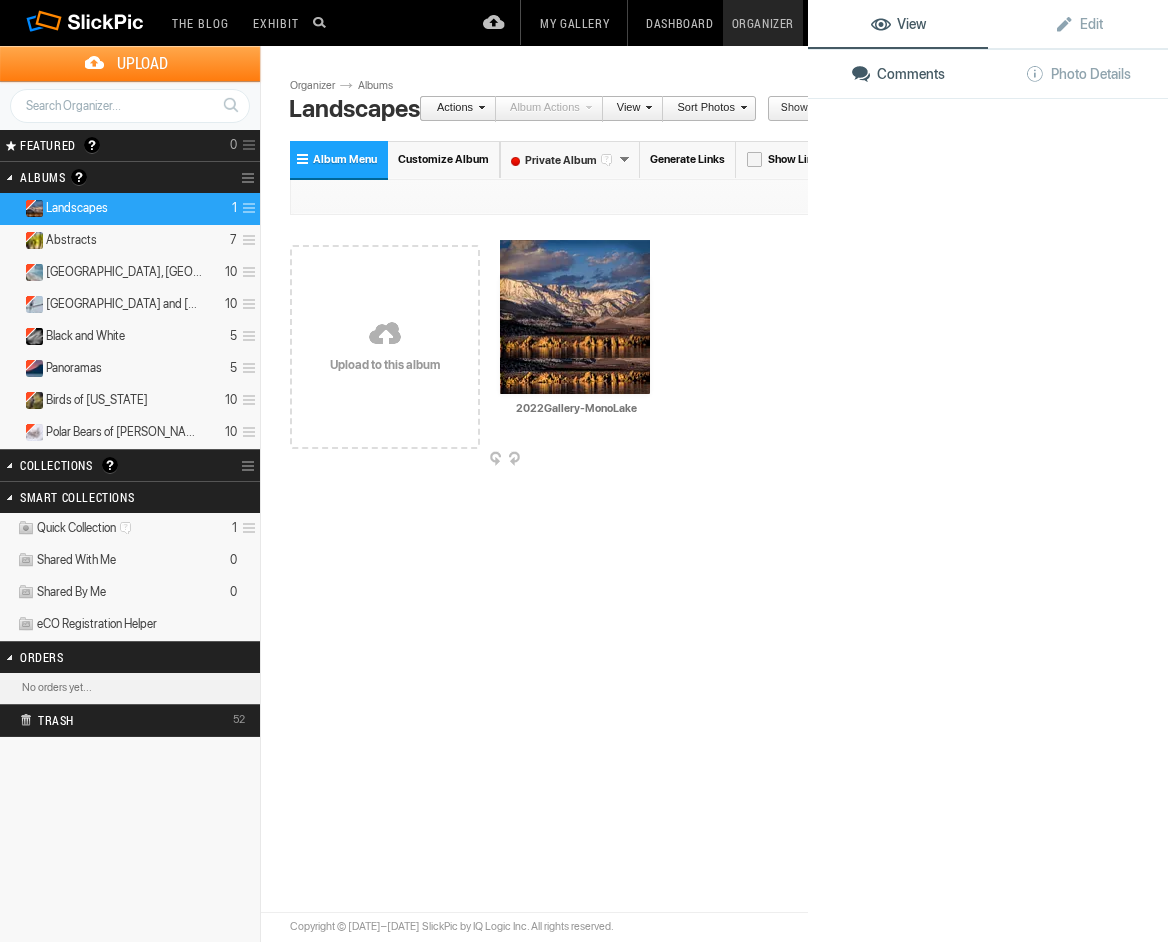 click 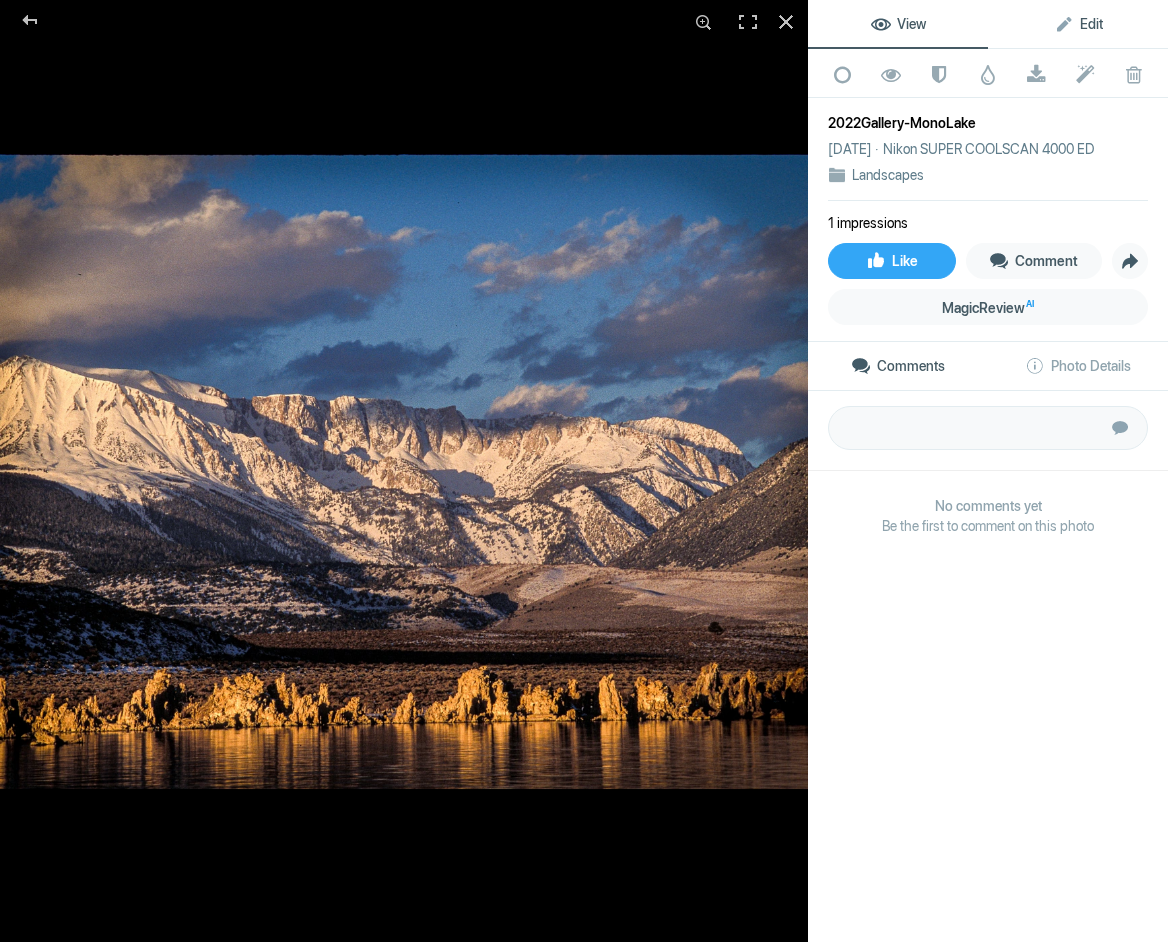 click on "Edit" 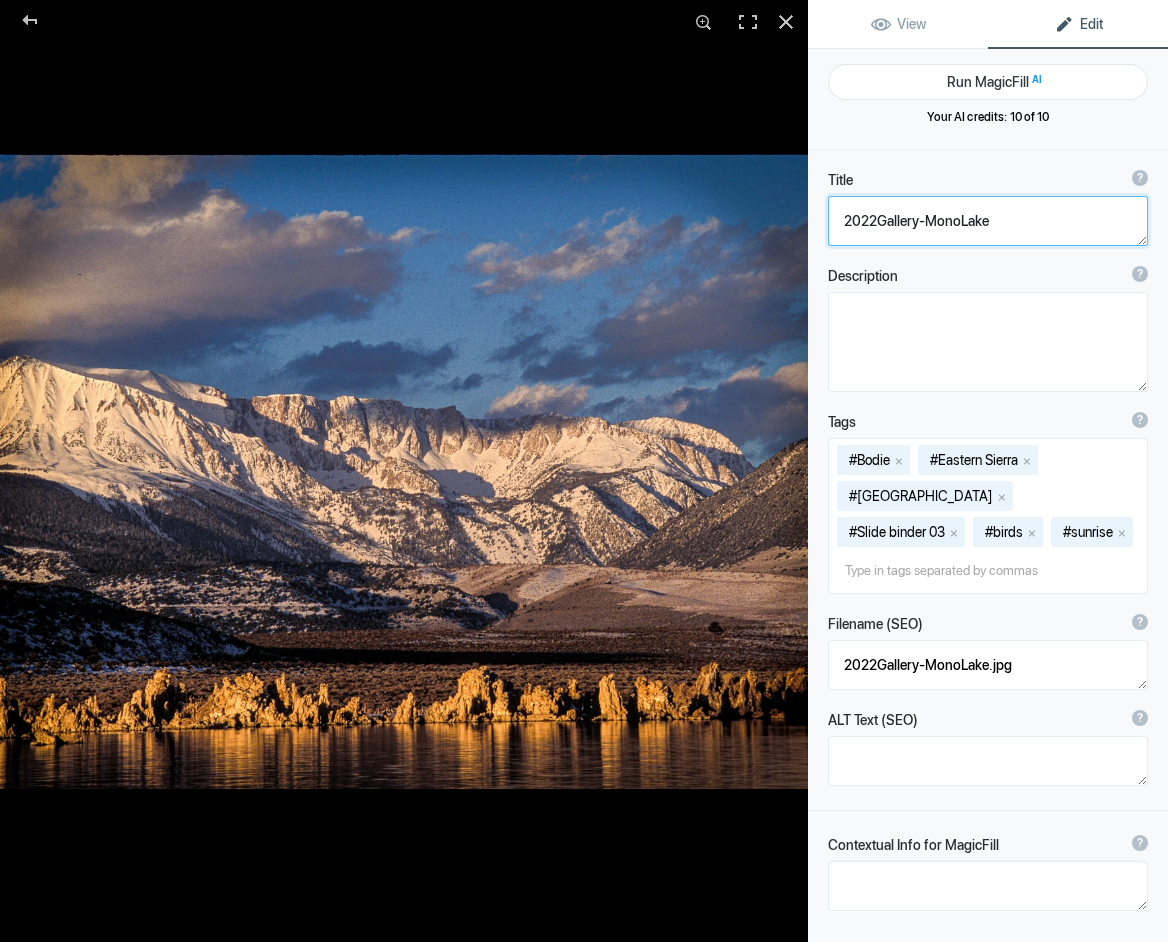 click 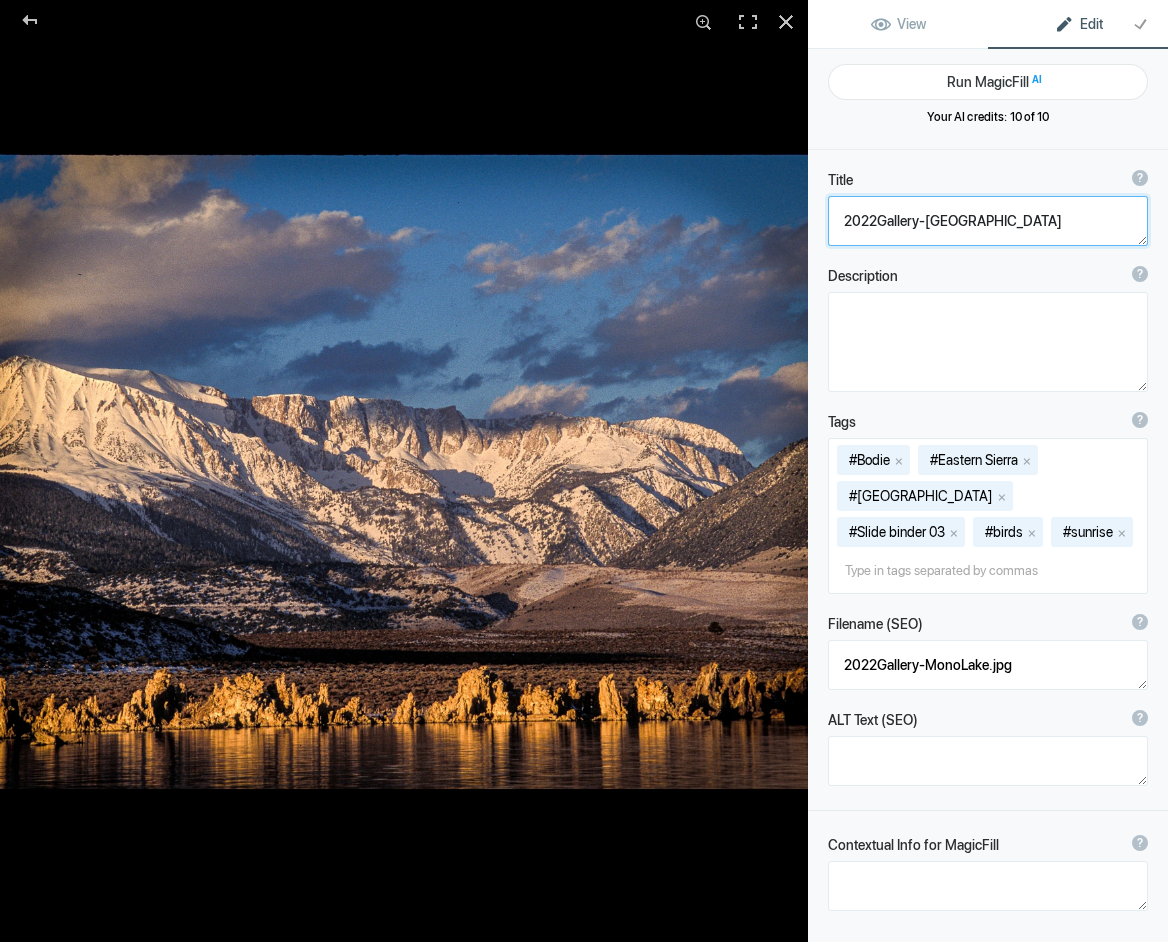 drag, startPoint x: 922, startPoint y: 222, endPoint x: 792, endPoint y: 219, distance: 130.0346 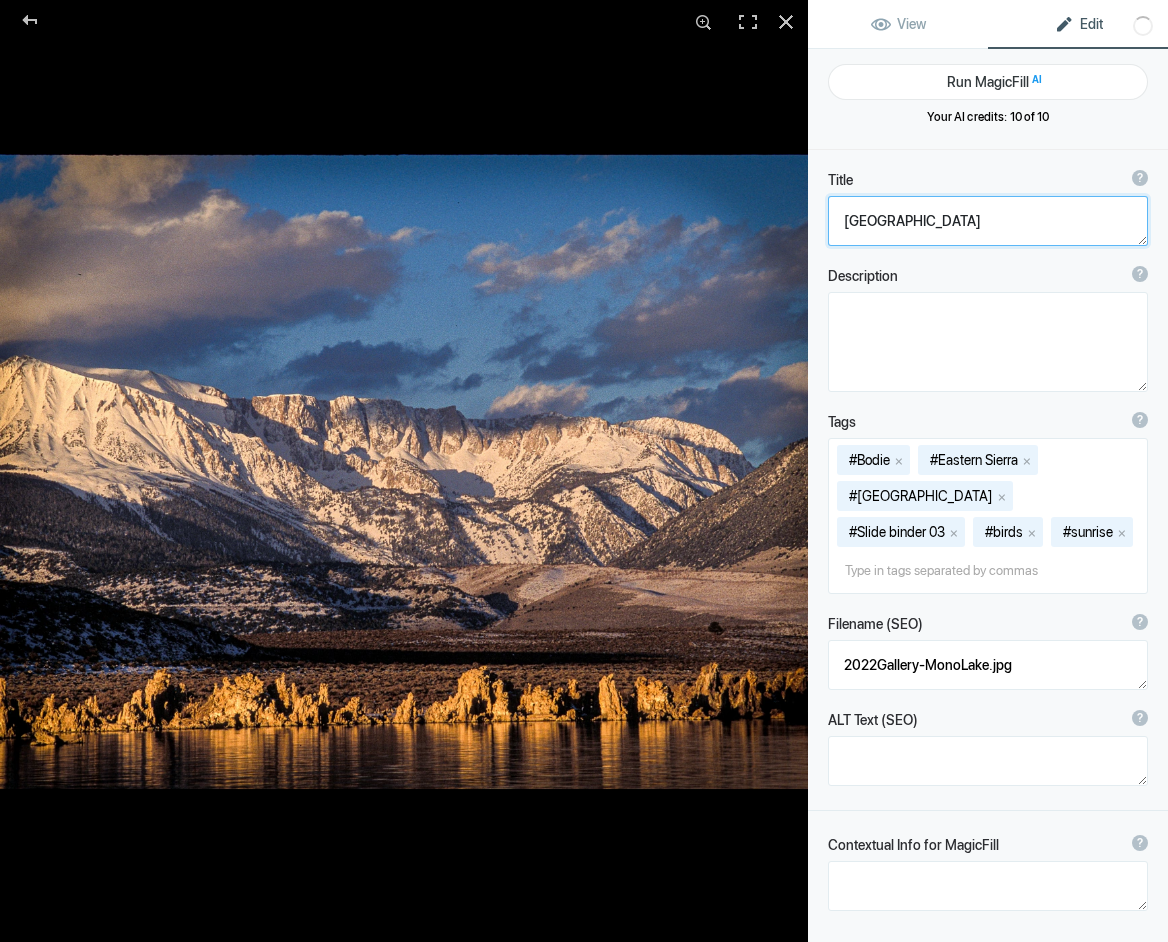 click 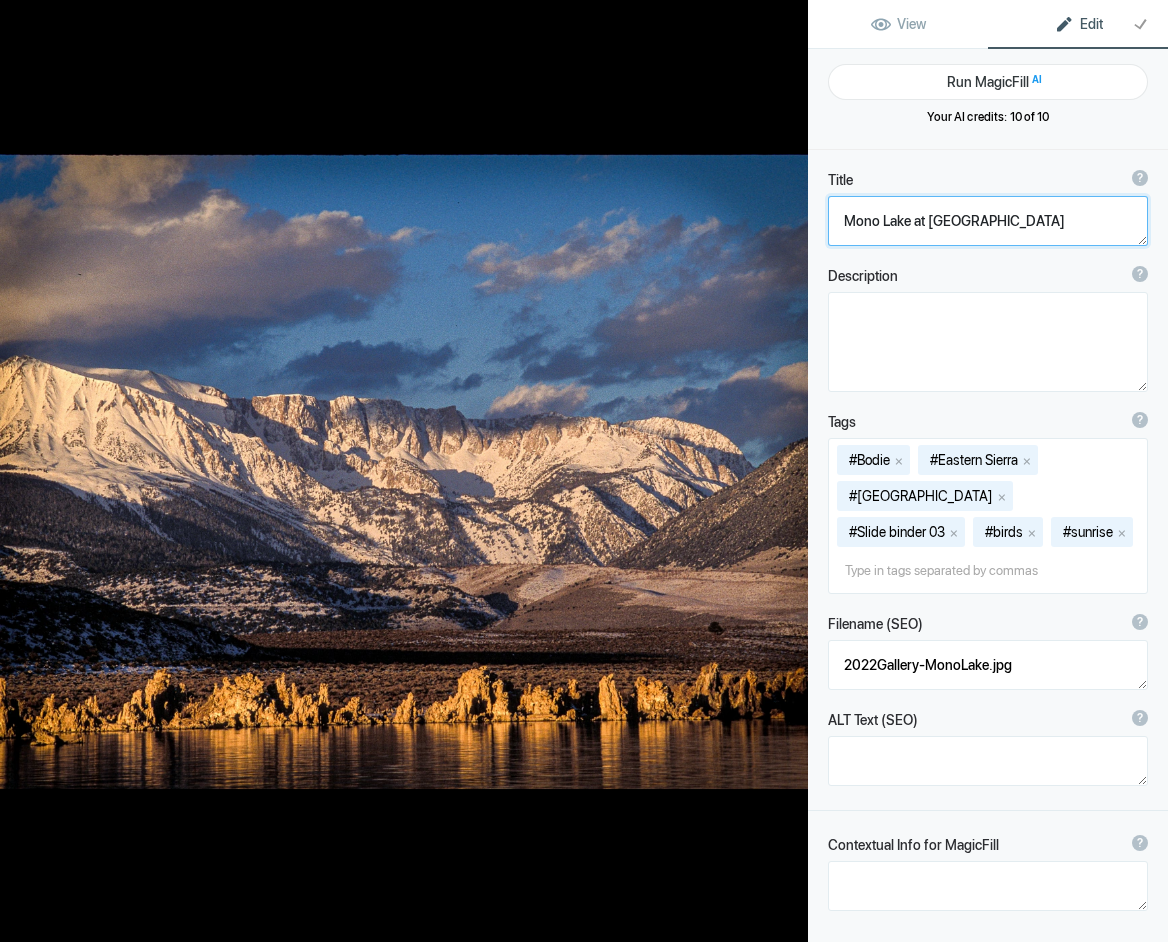 type on "Mono Lake at Sunrise" 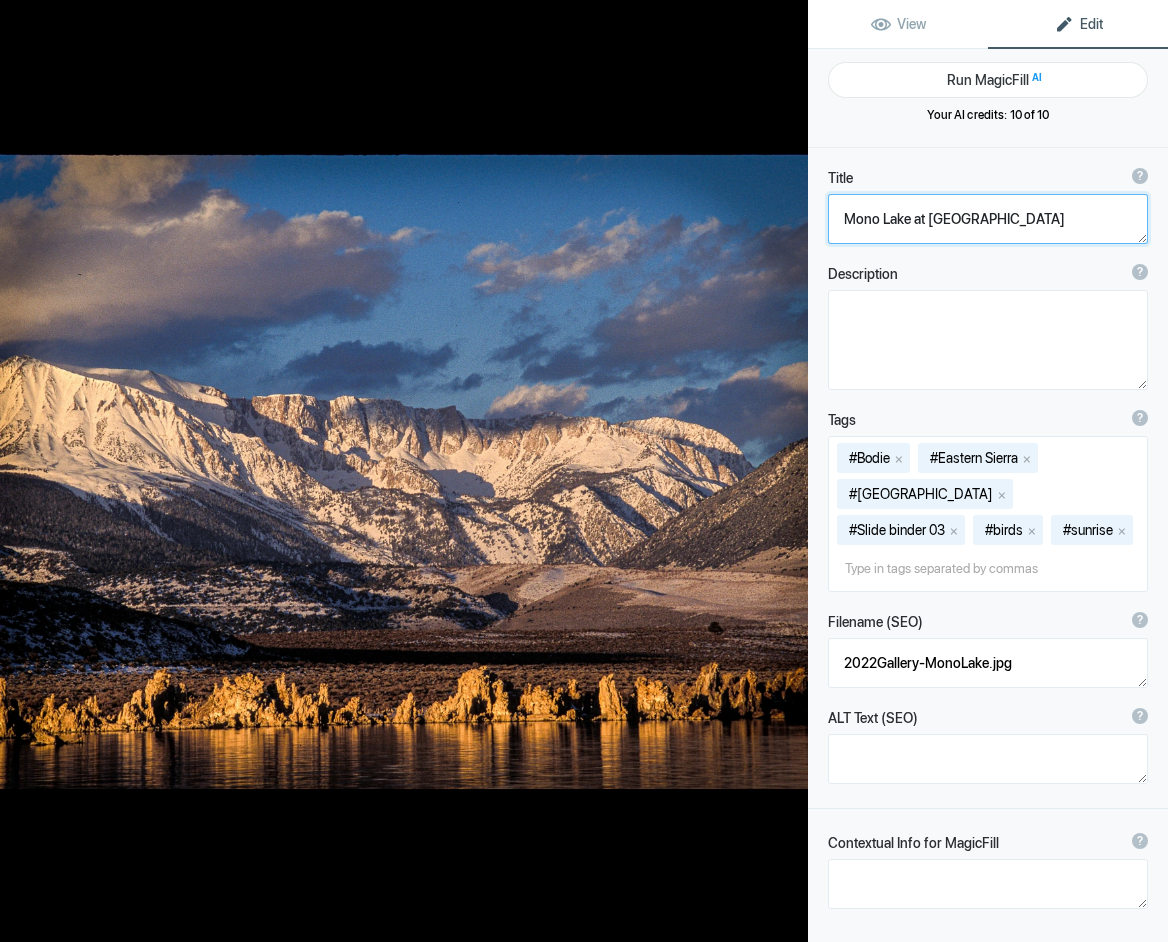 scroll, scrollTop: 15, scrollLeft: 0, axis: vertical 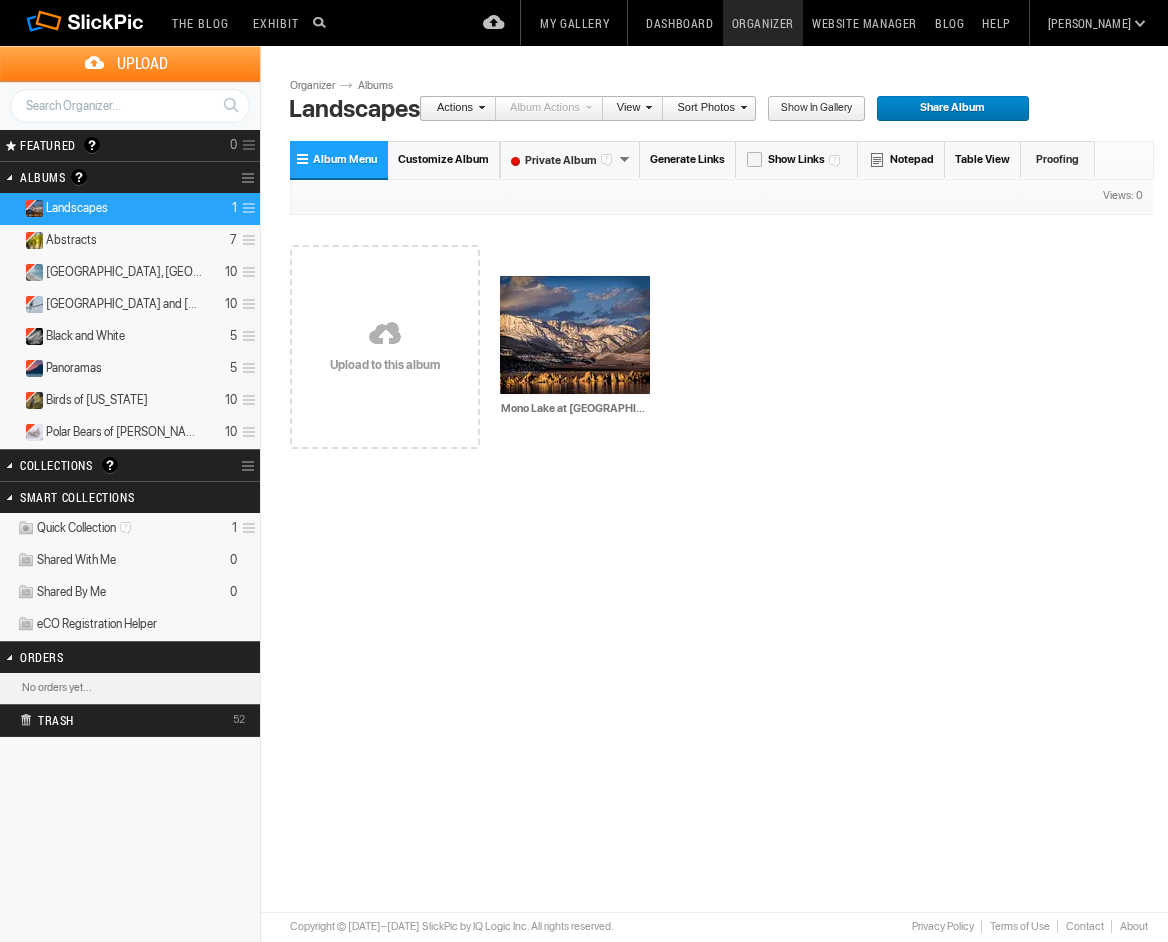 click on "Upload" at bounding box center (142, 63) 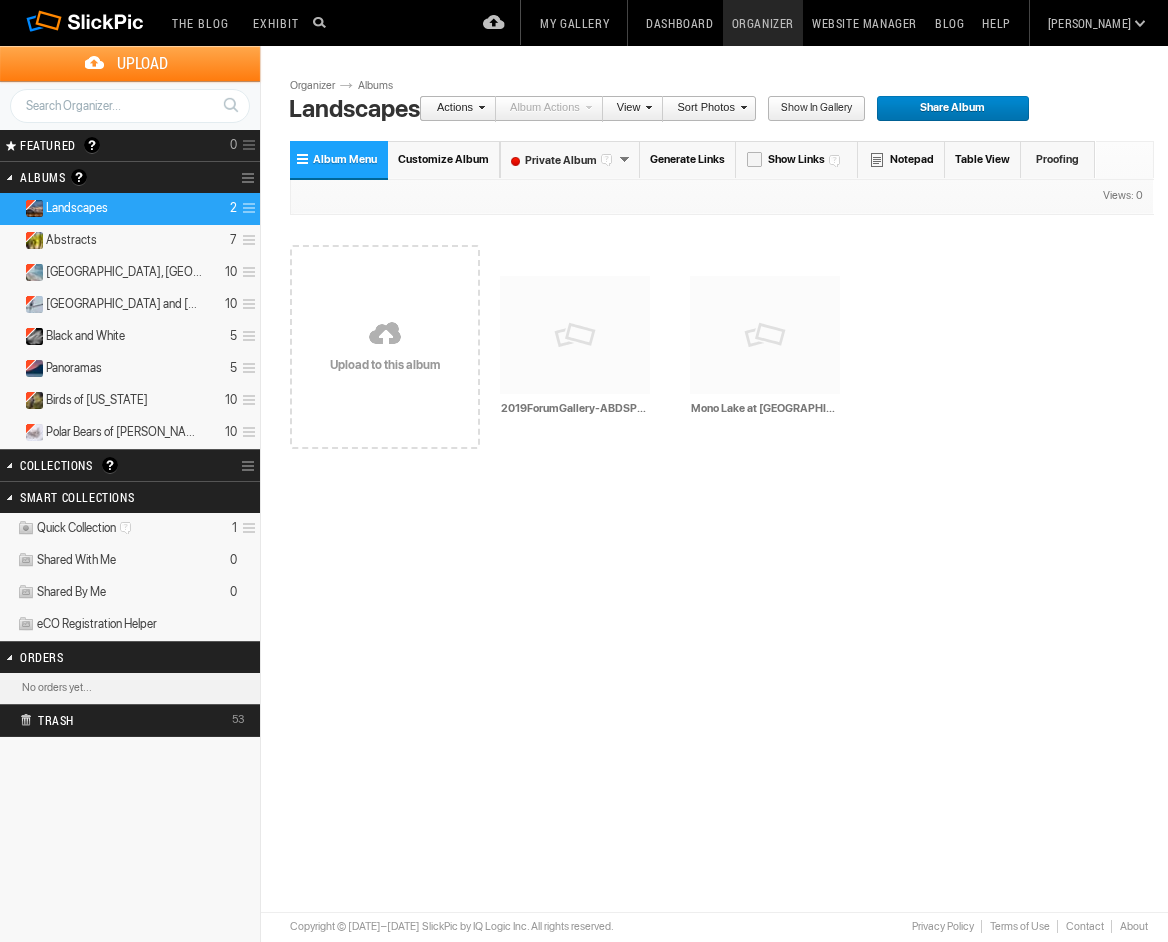 scroll, scrollTop: 0, scrollLeft: 0, axis: both 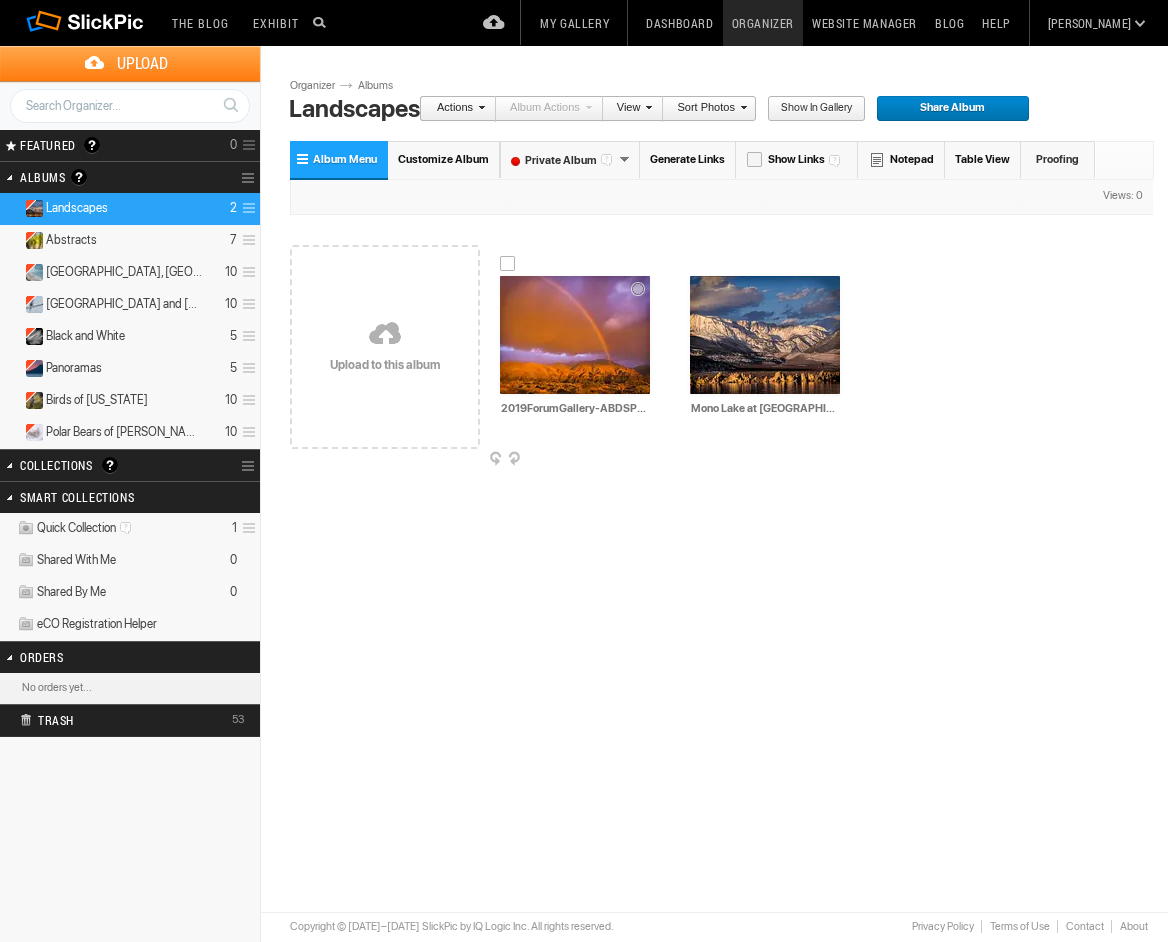 click at bounding box center (575, 335) 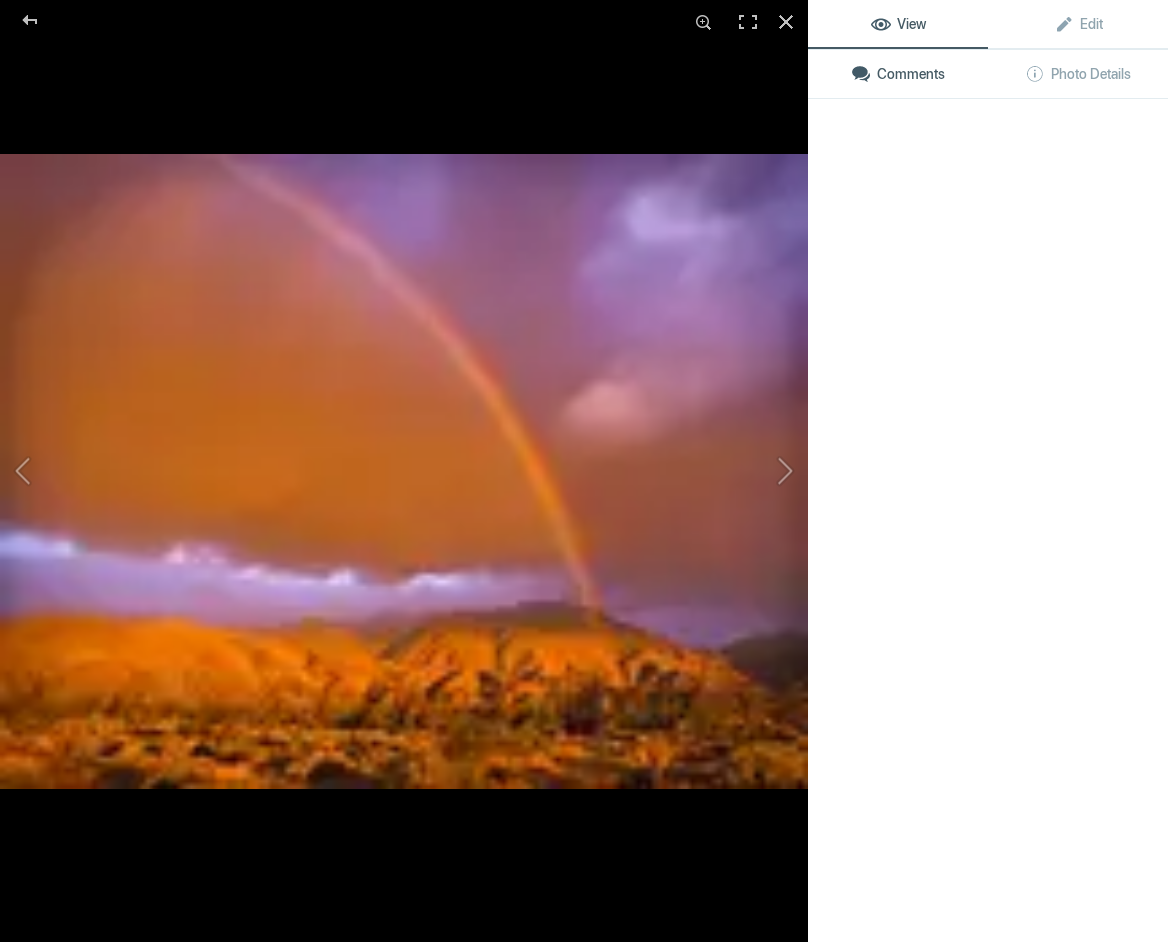 click 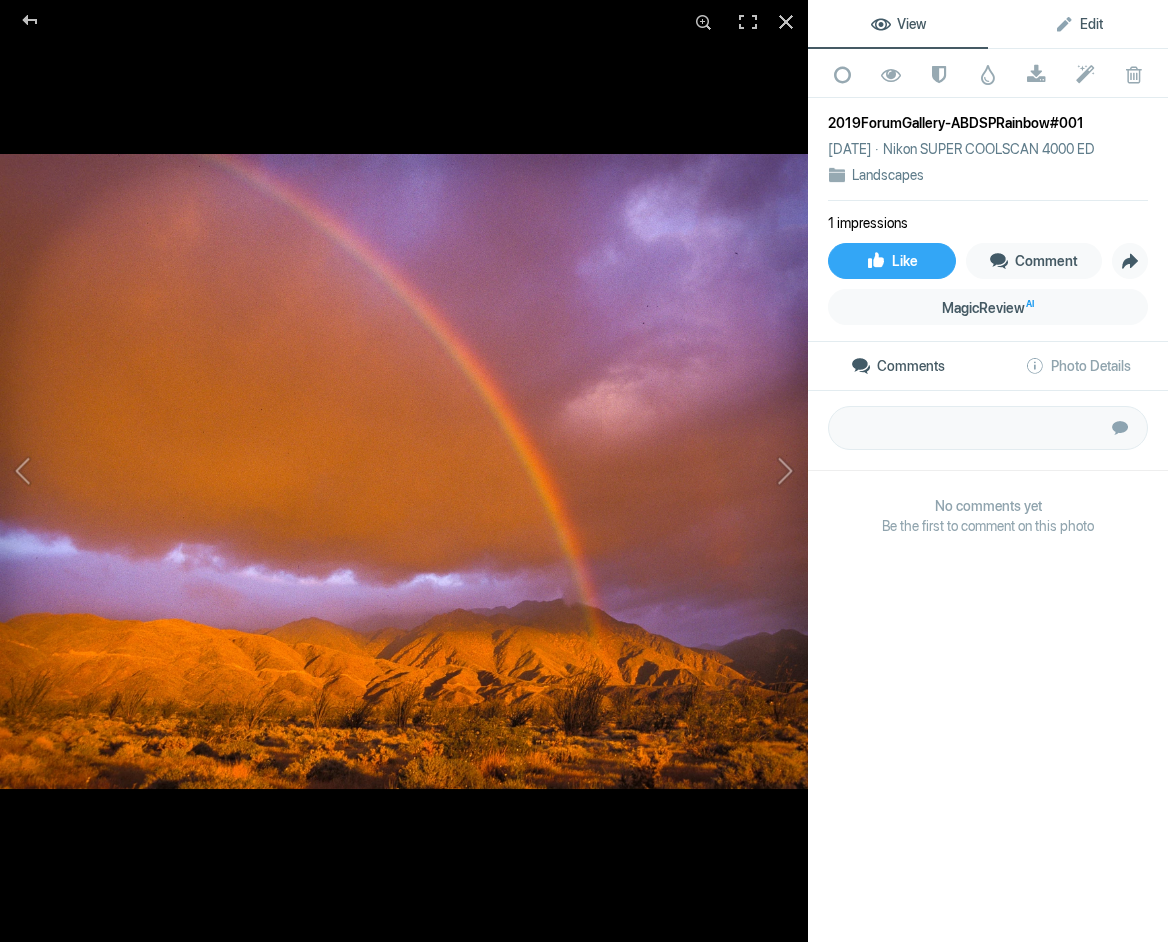 click on "Edit" 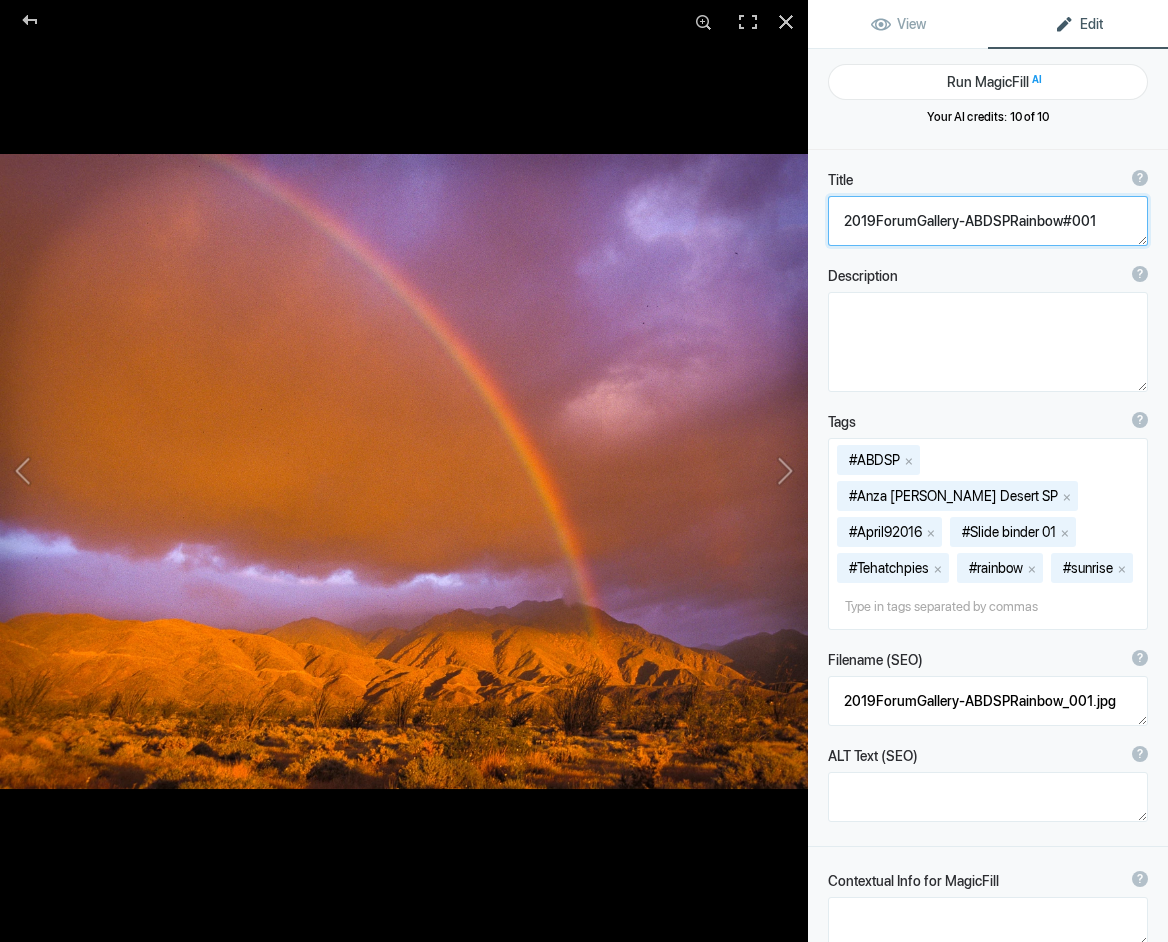 drag, startPoint x: 1092, startPoint y: 221, endPoint x: 827, endPoint y: 217, distance: 265.03018 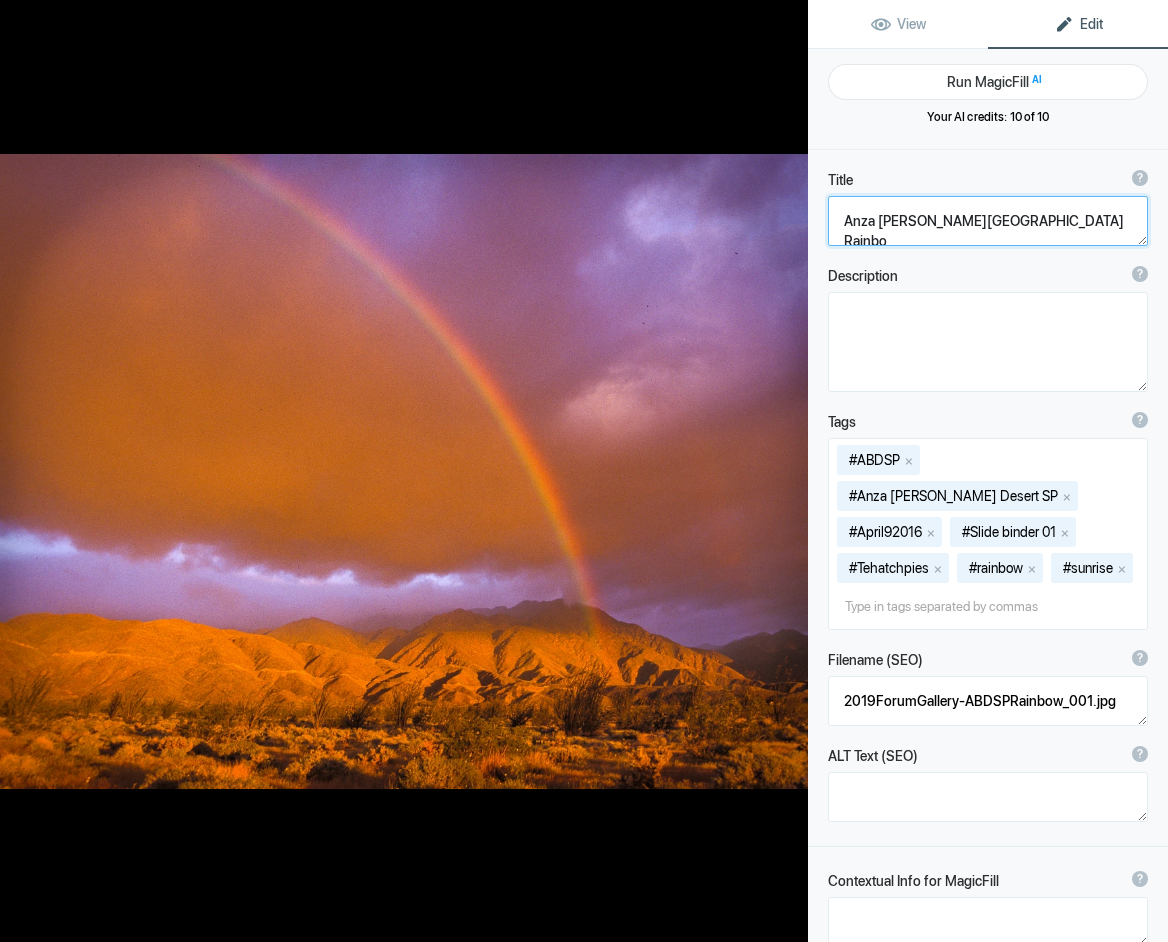 type on "Anza Borrego Desert State Park Rainbow" 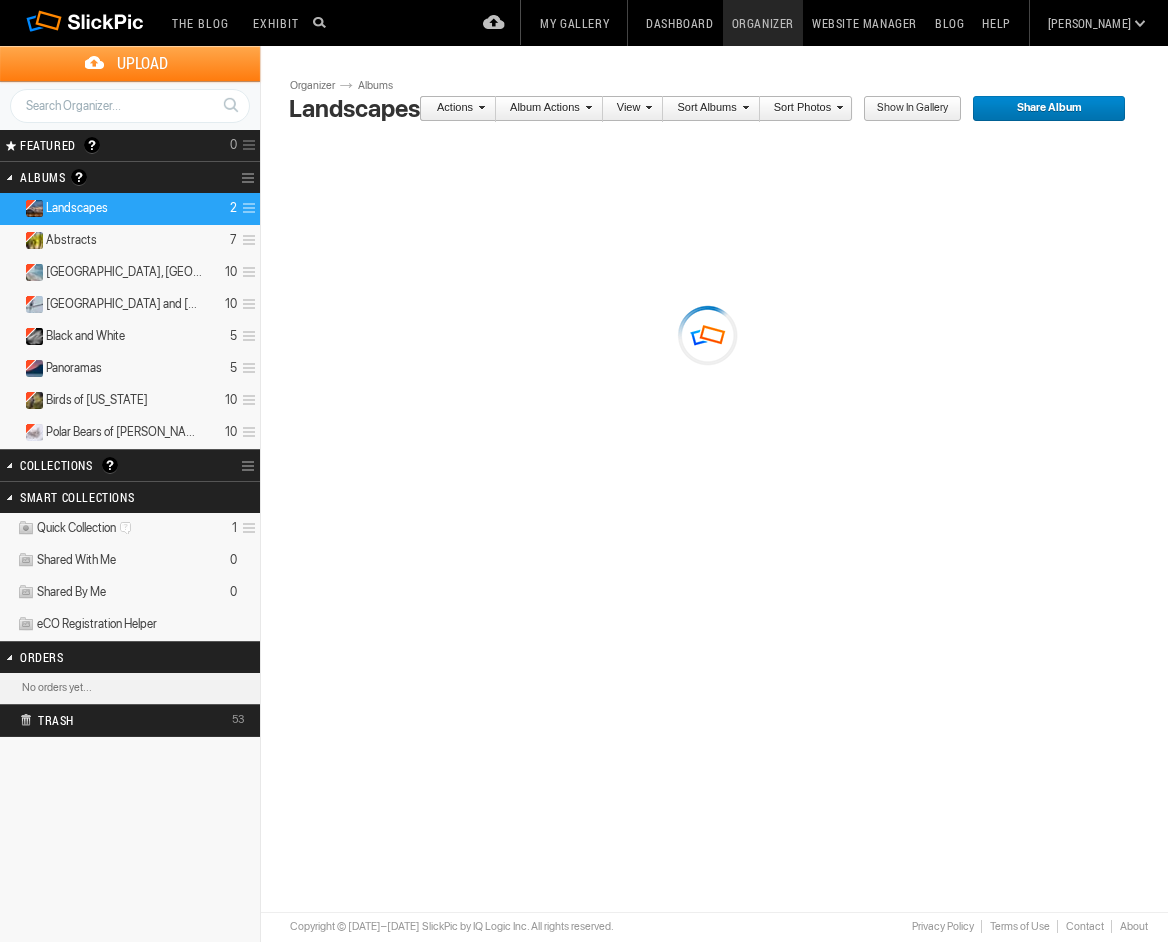 scroll, scrollTop: 0, scrollLeft: 0, axis: both 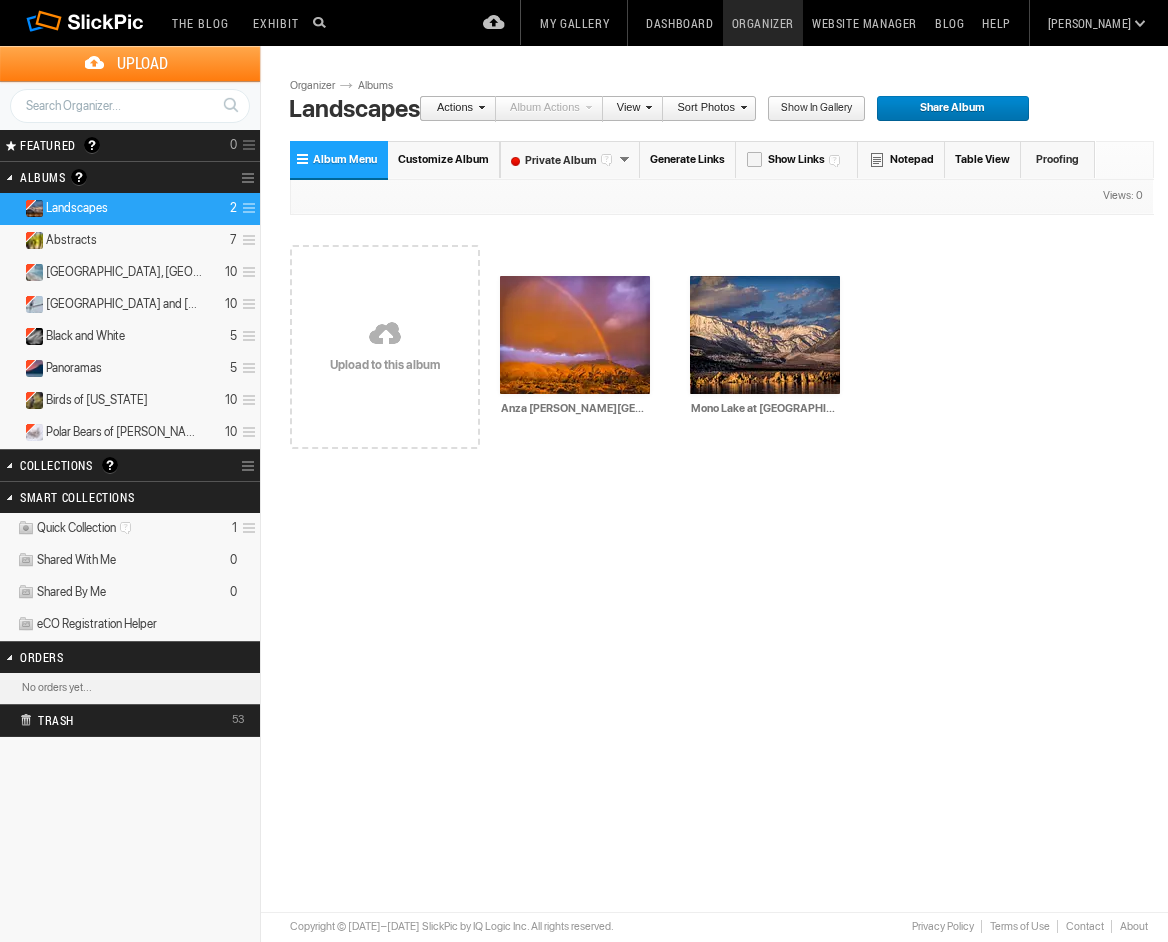 click on "Upload" at bounding box center [142, 63] 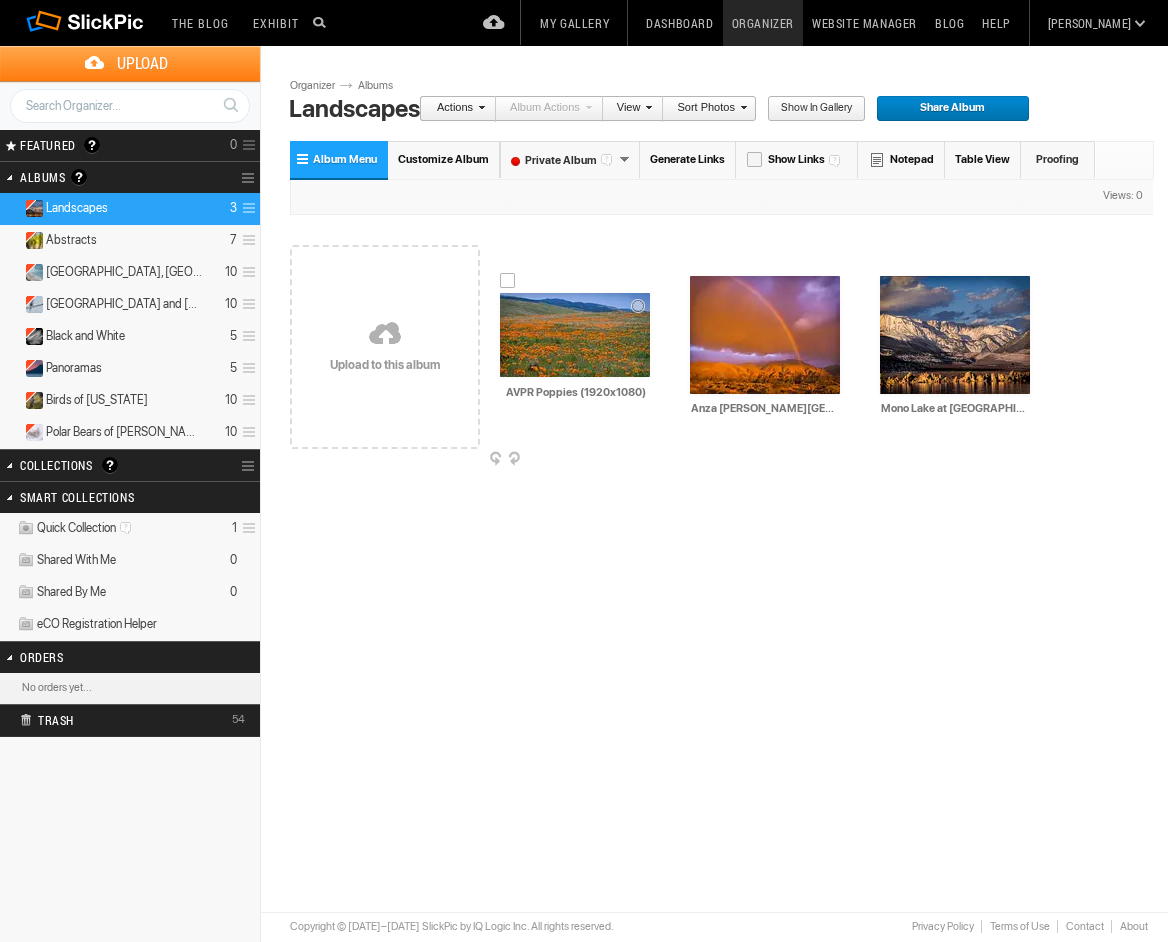scroll, scrollTop: 0, scrollLeft: 1, axis: horizontal 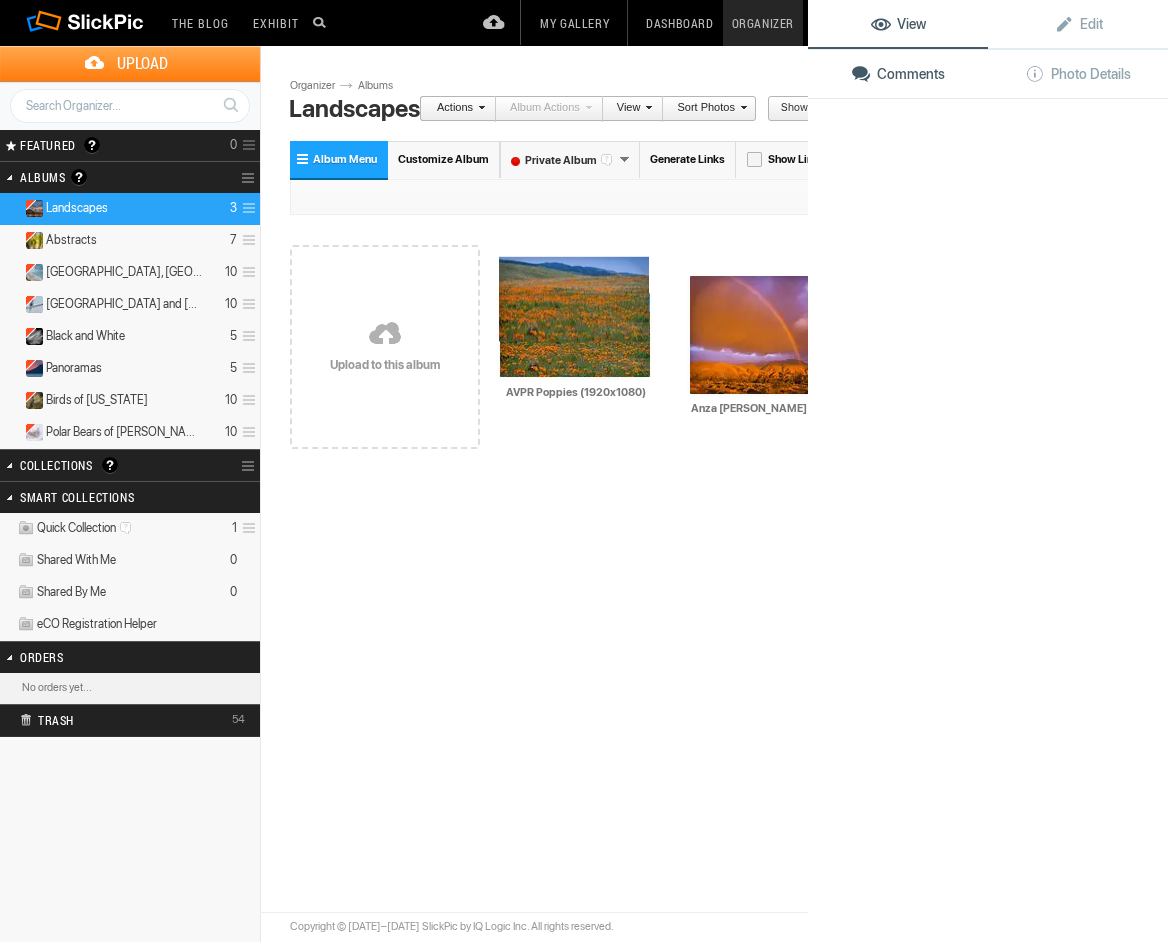 click 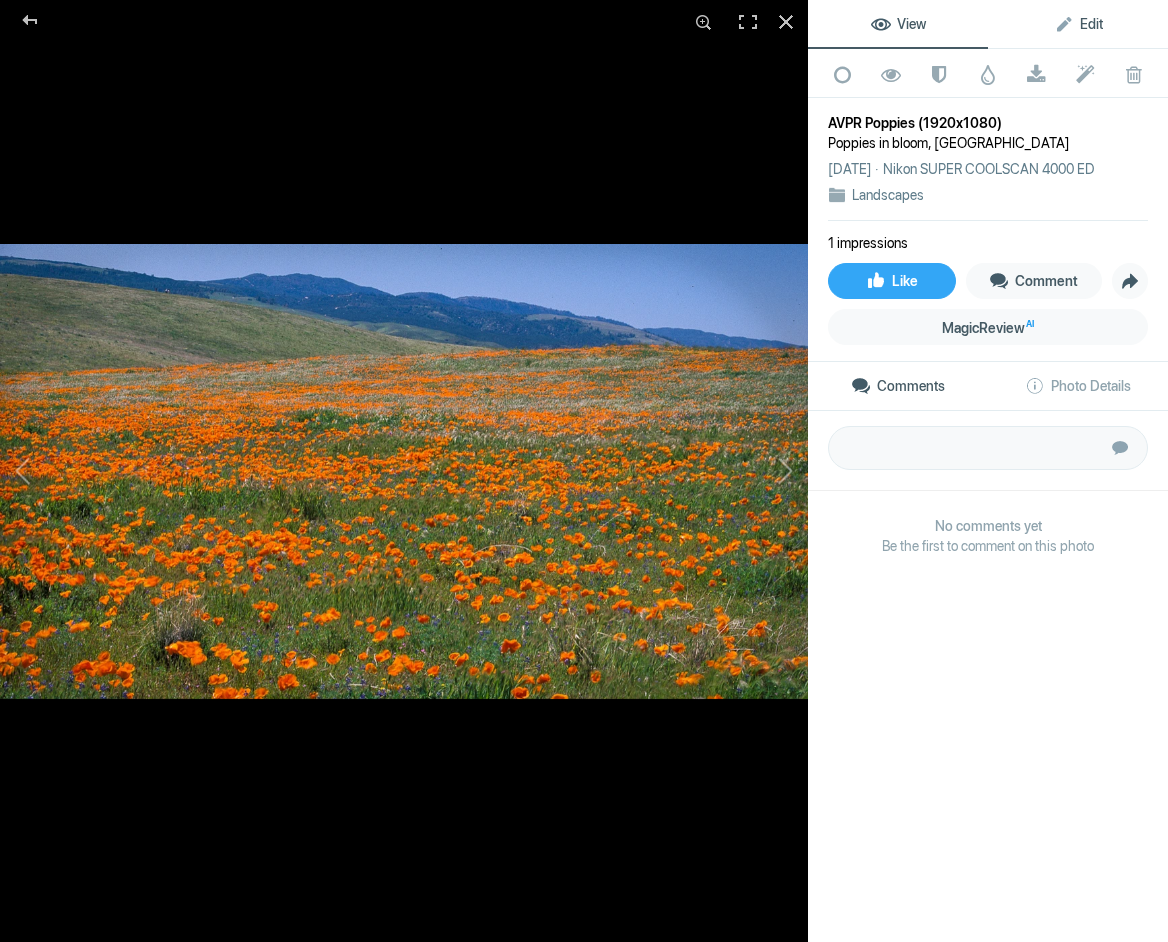 click on "Edit" 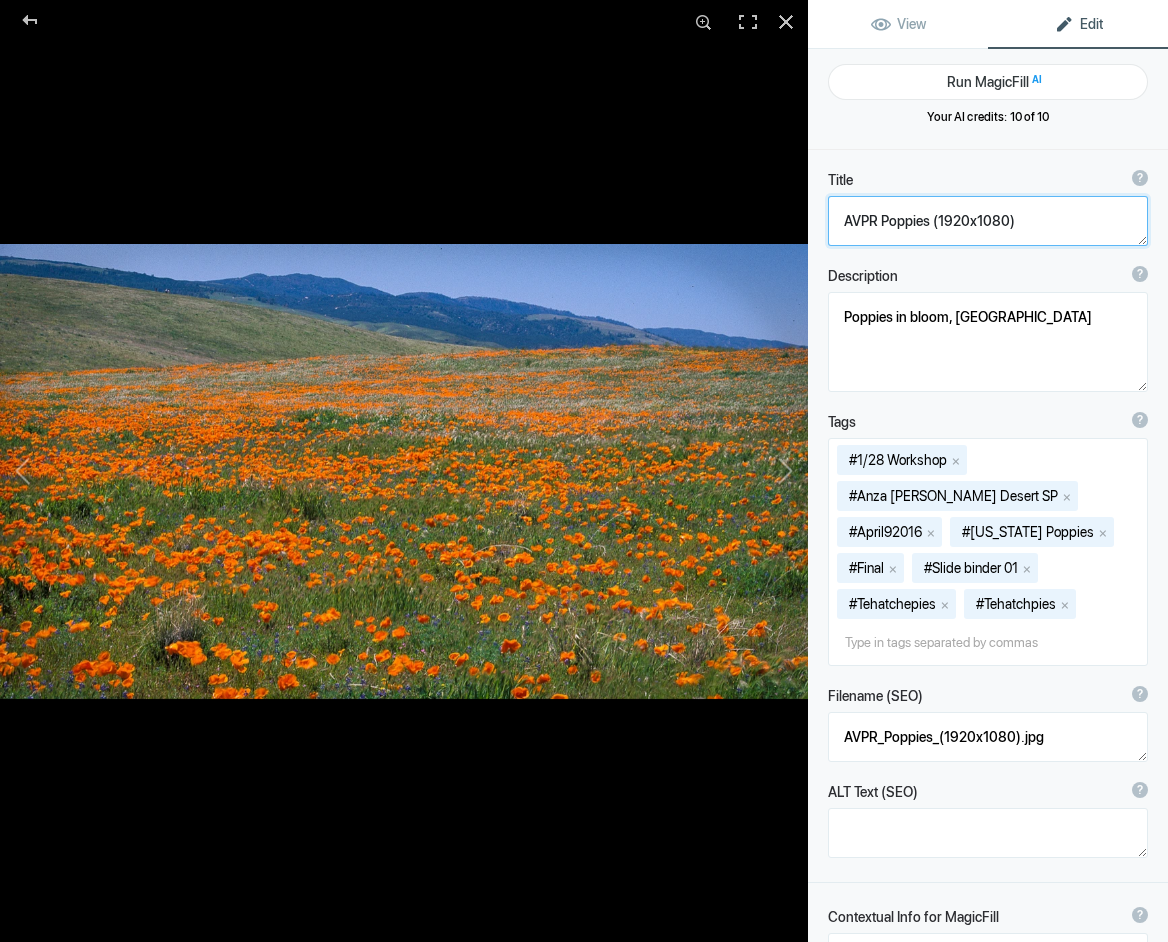 drag, startPoint x: 1014, startPoint y: 221, endPoint x: 806, endPoint y: 217, distance: 208.03845 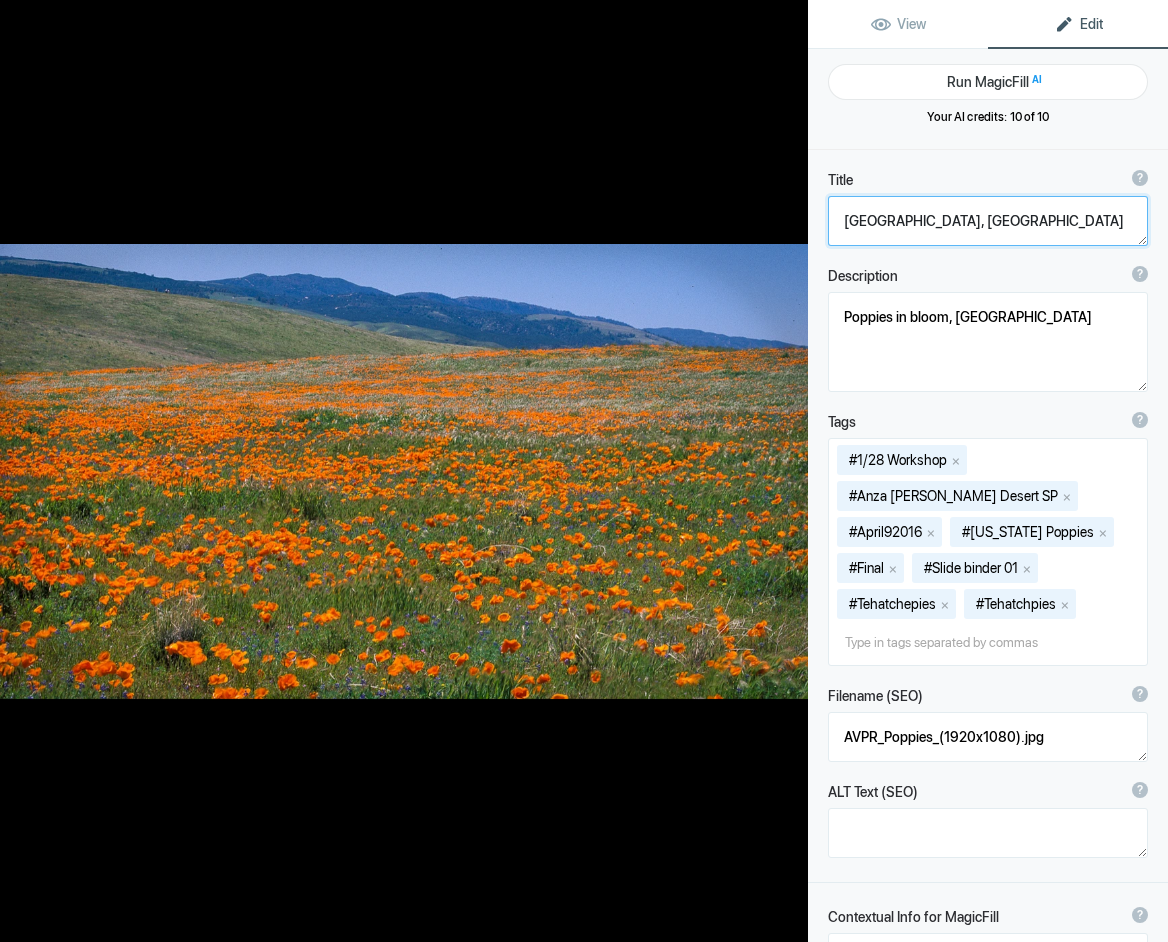 type on "[GEOGRAPHIC_DATA], [US_STATE]" 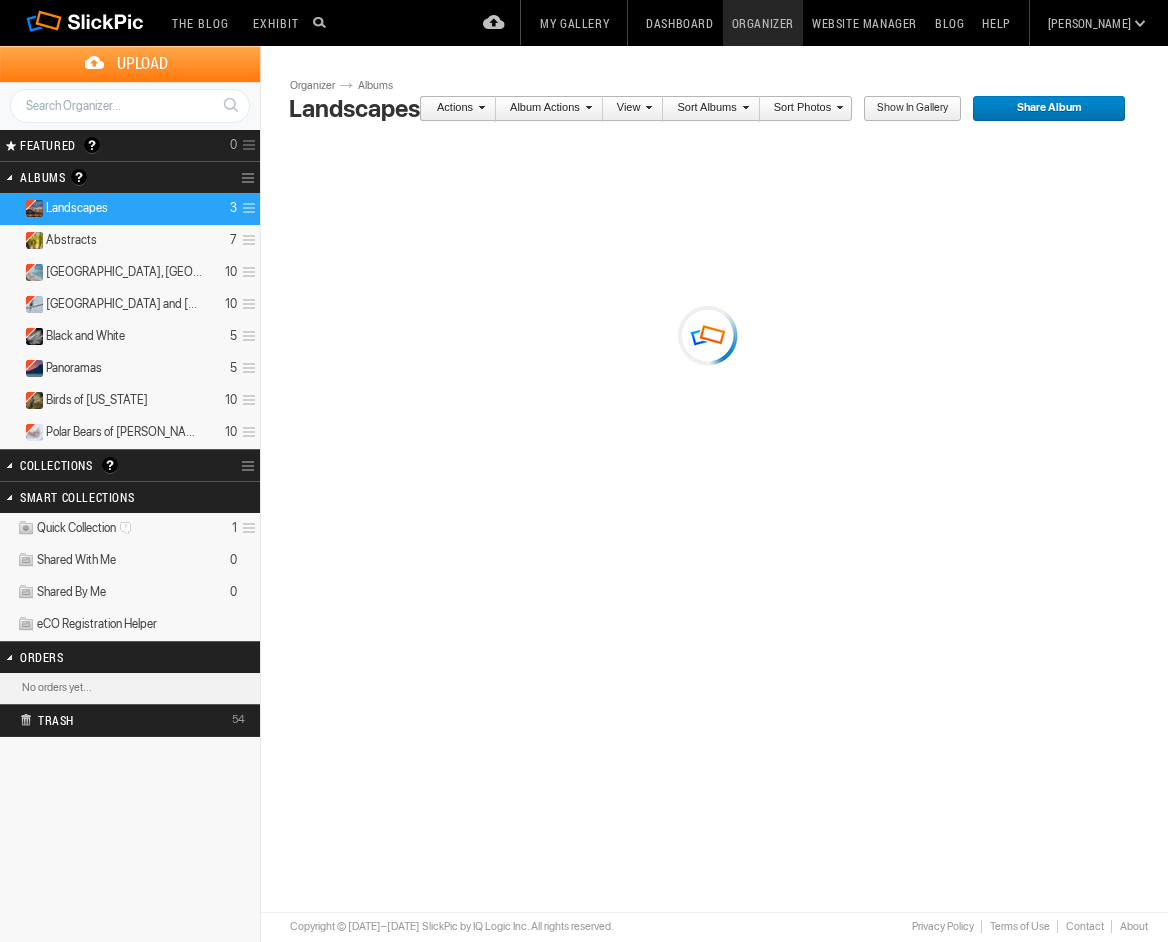 scroll, scrollTop: 0, scrollLeft: 0, axis: both 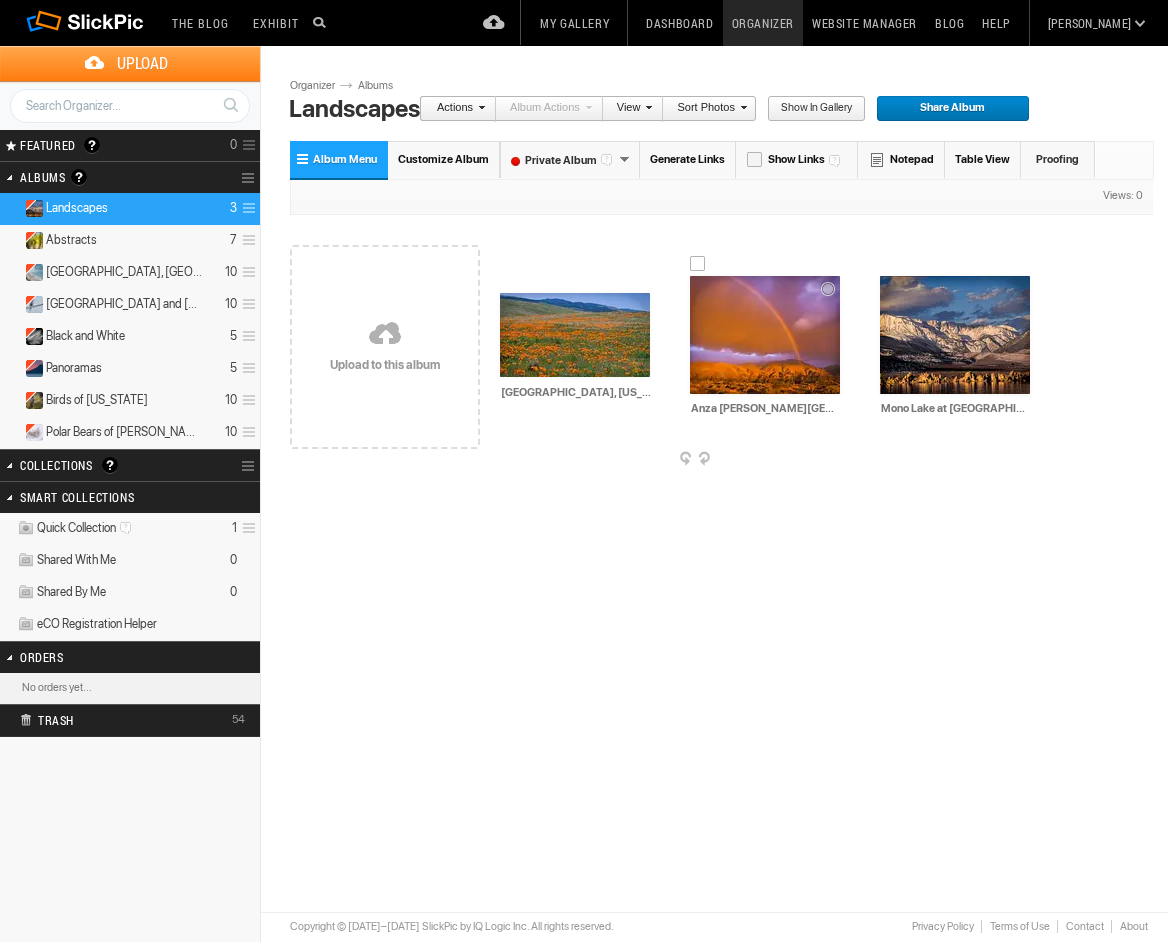 click at bounding box center (765, 335) 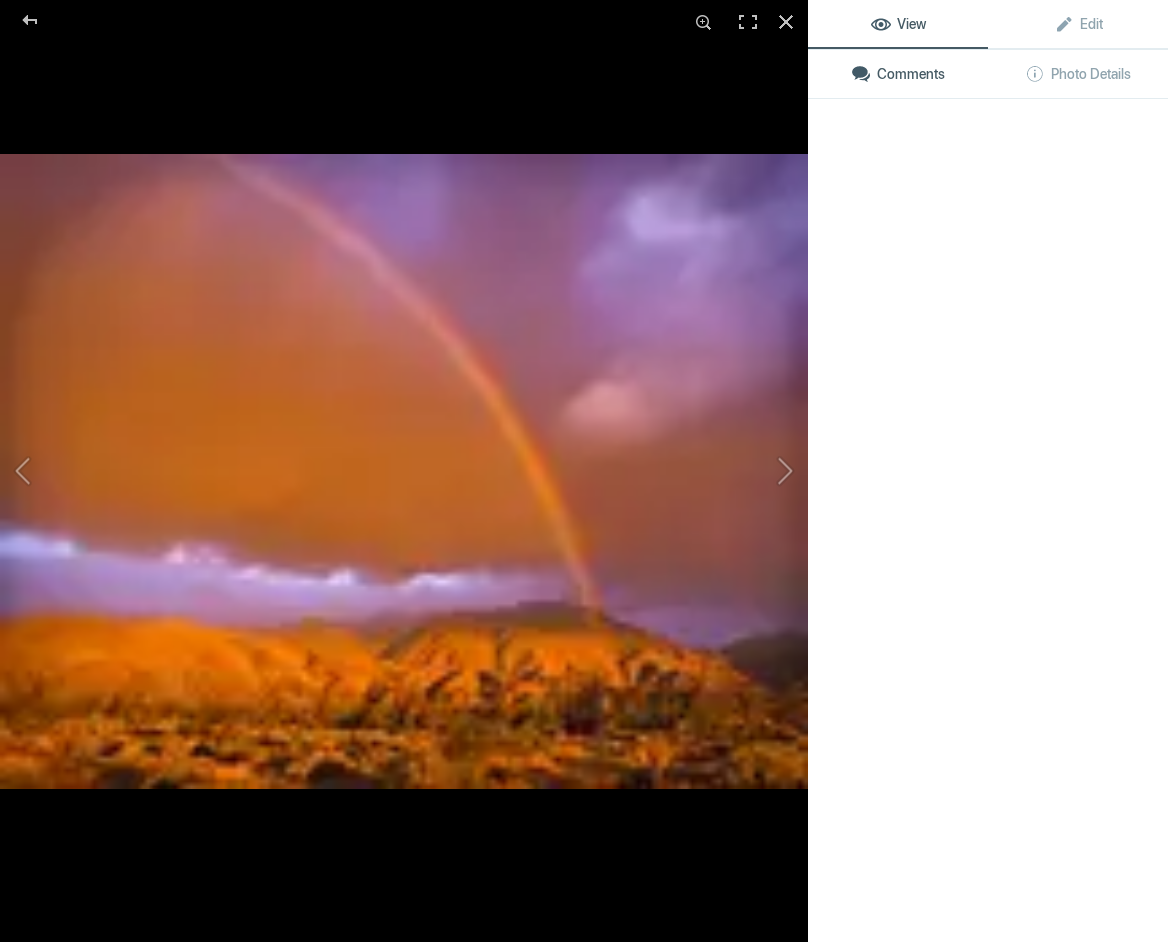 click 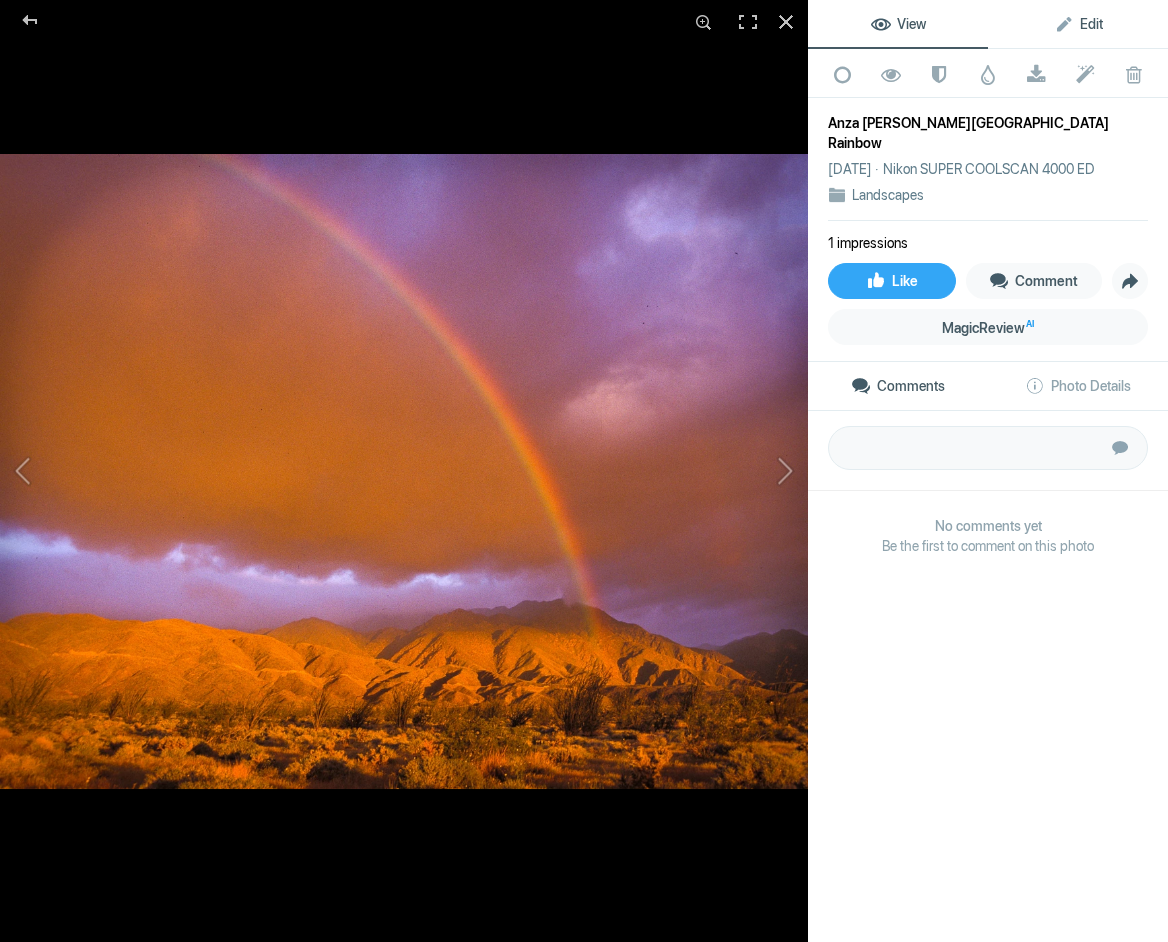 click on "Edit" 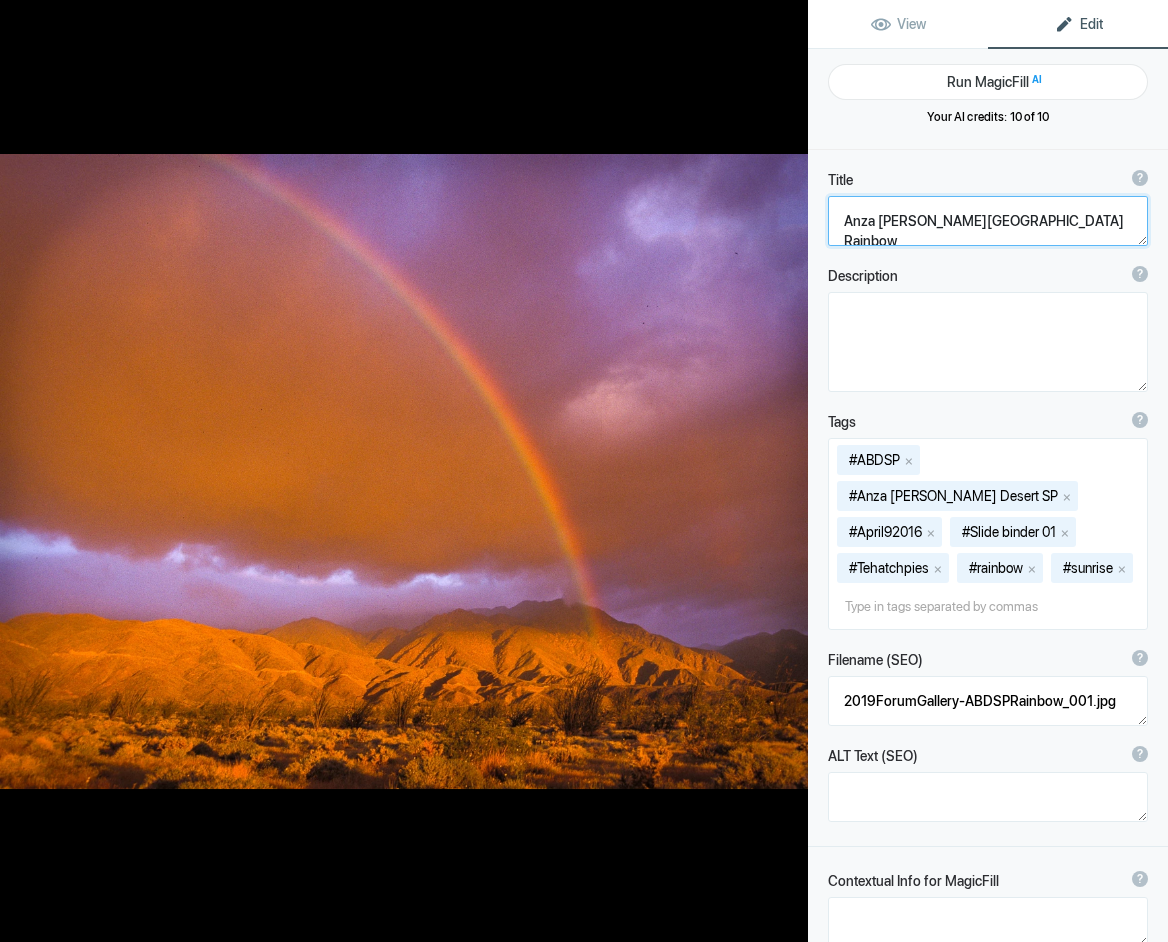 click 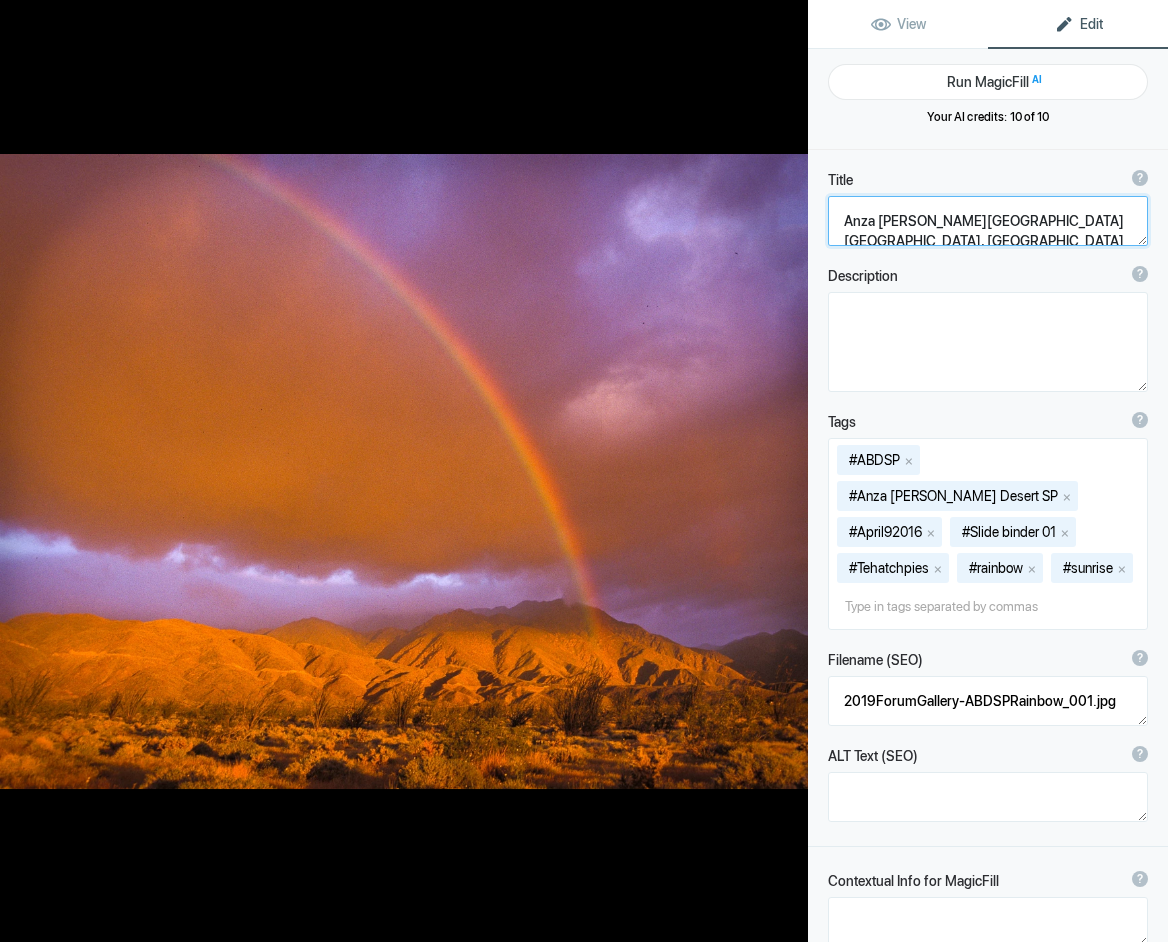 scroll, scrollTop: 2, scrollLeft: 0, axis: vertical 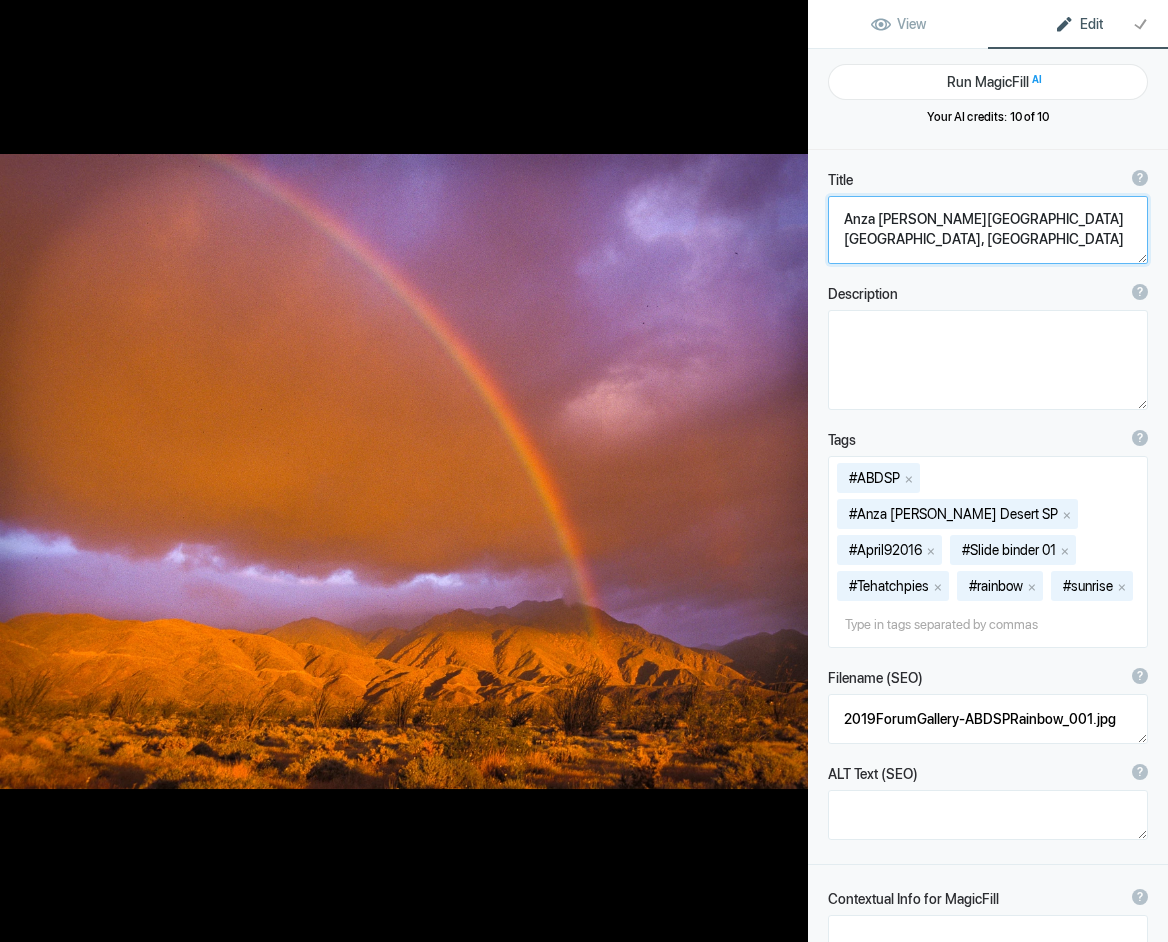 type on "Anza Borrego Desert State Park Rainbow, California" 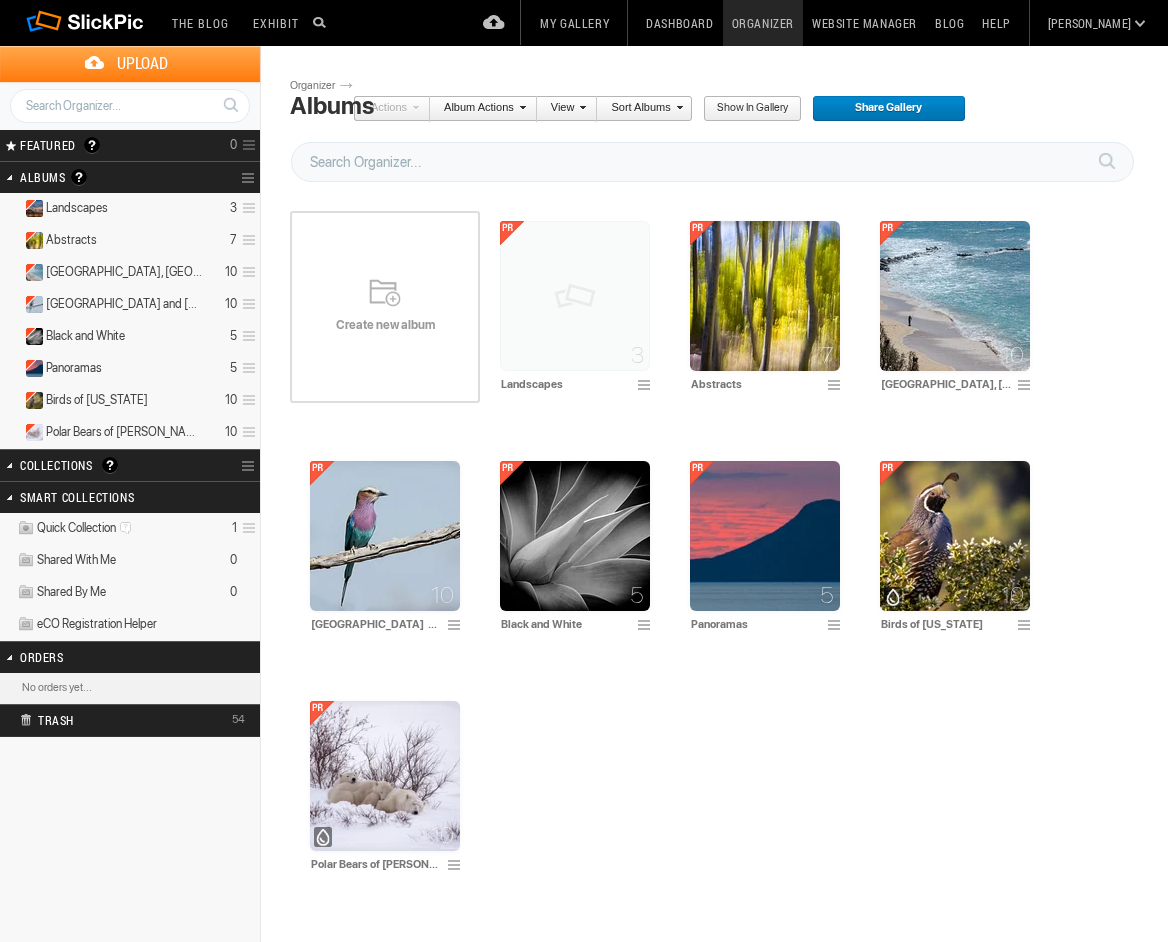 scroll, scrollTop: 0, scrollLeft: 0, axis: both 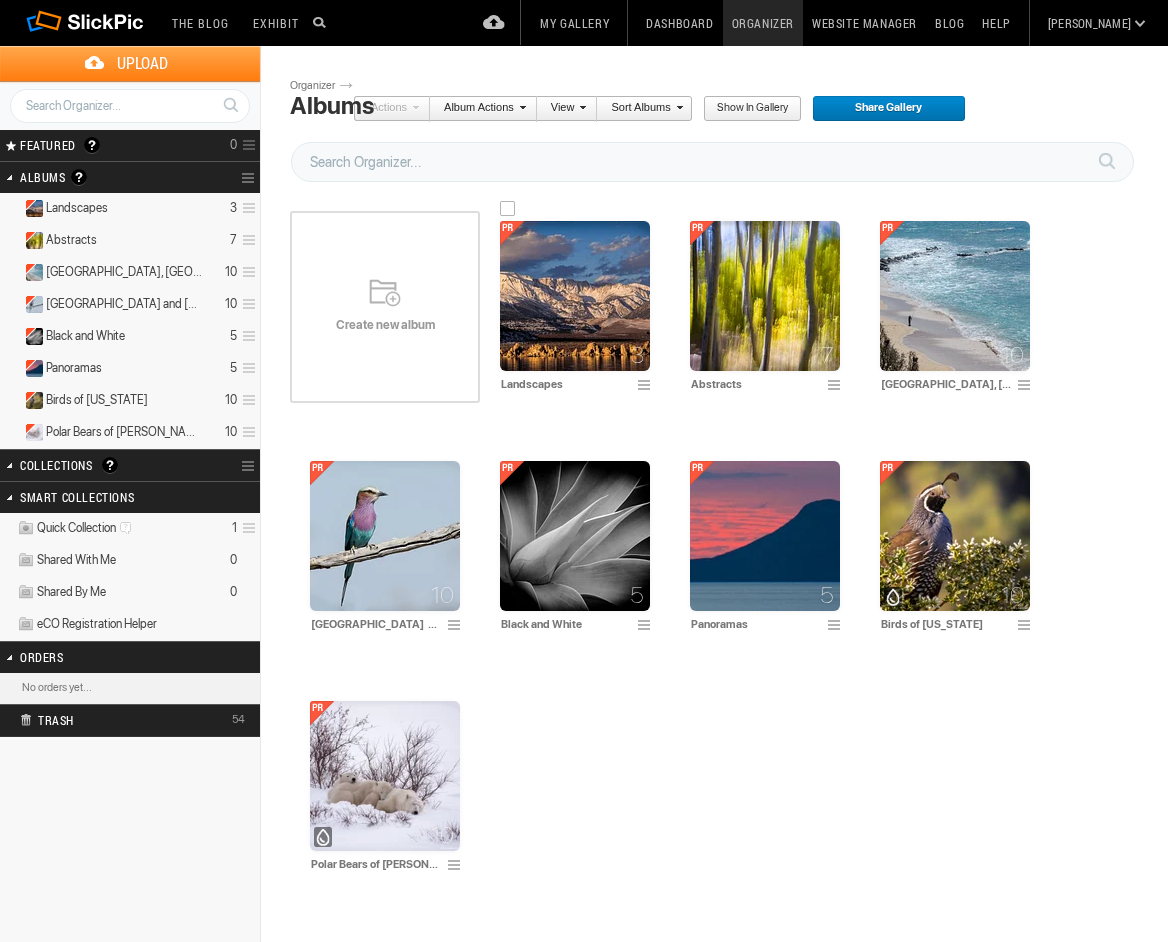 click at bounding box center (575, 296) 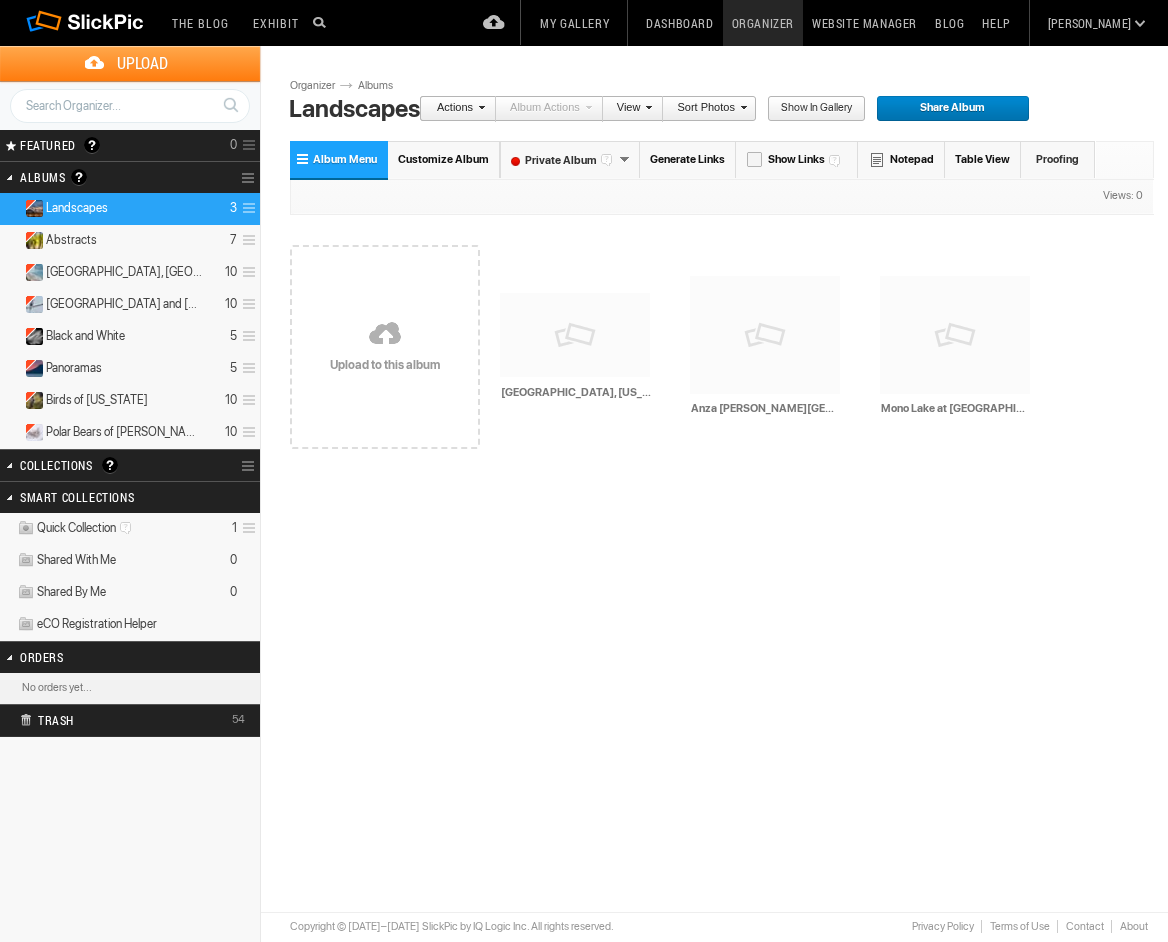 scroll, scrollTop: 0, scrollLeft: 0, axis: both 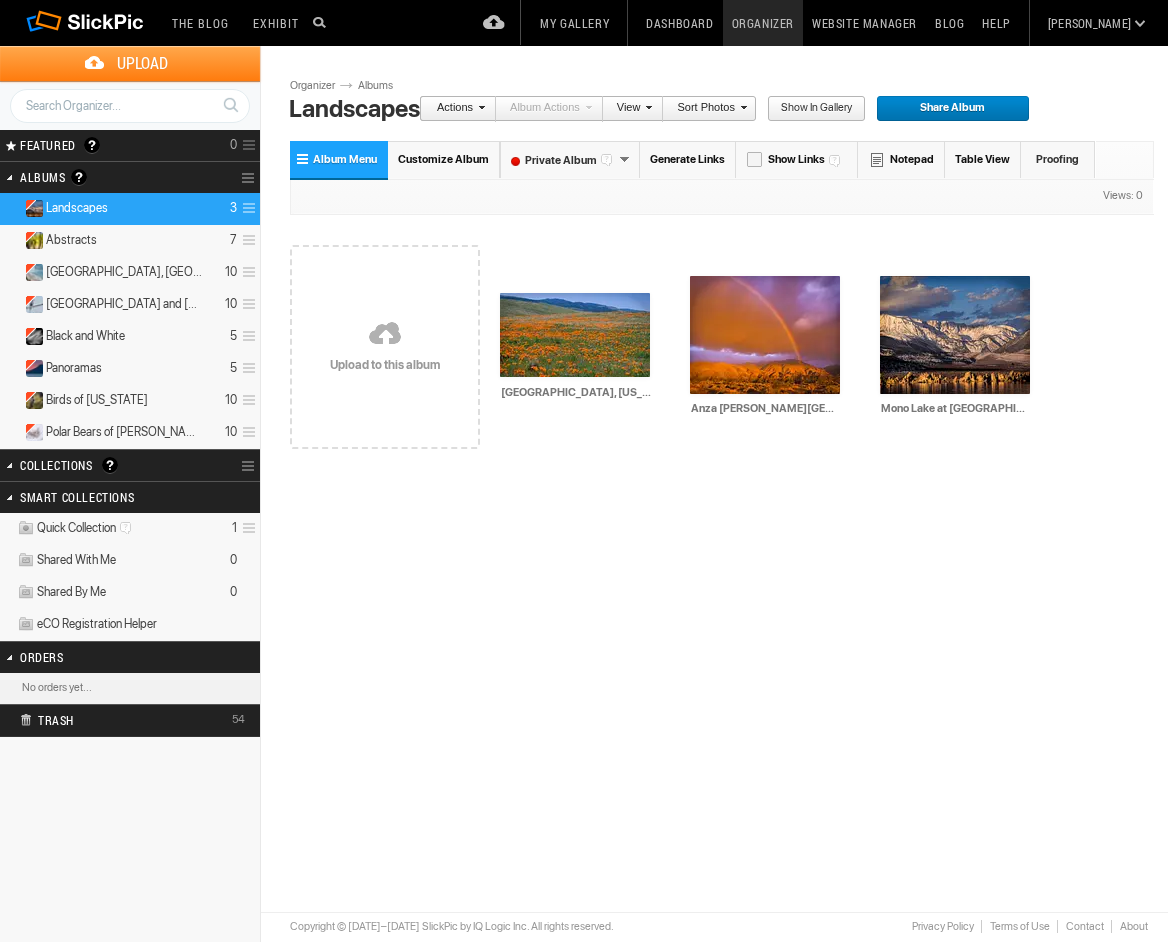 click on "Upload" at bounding box center (142, 63) 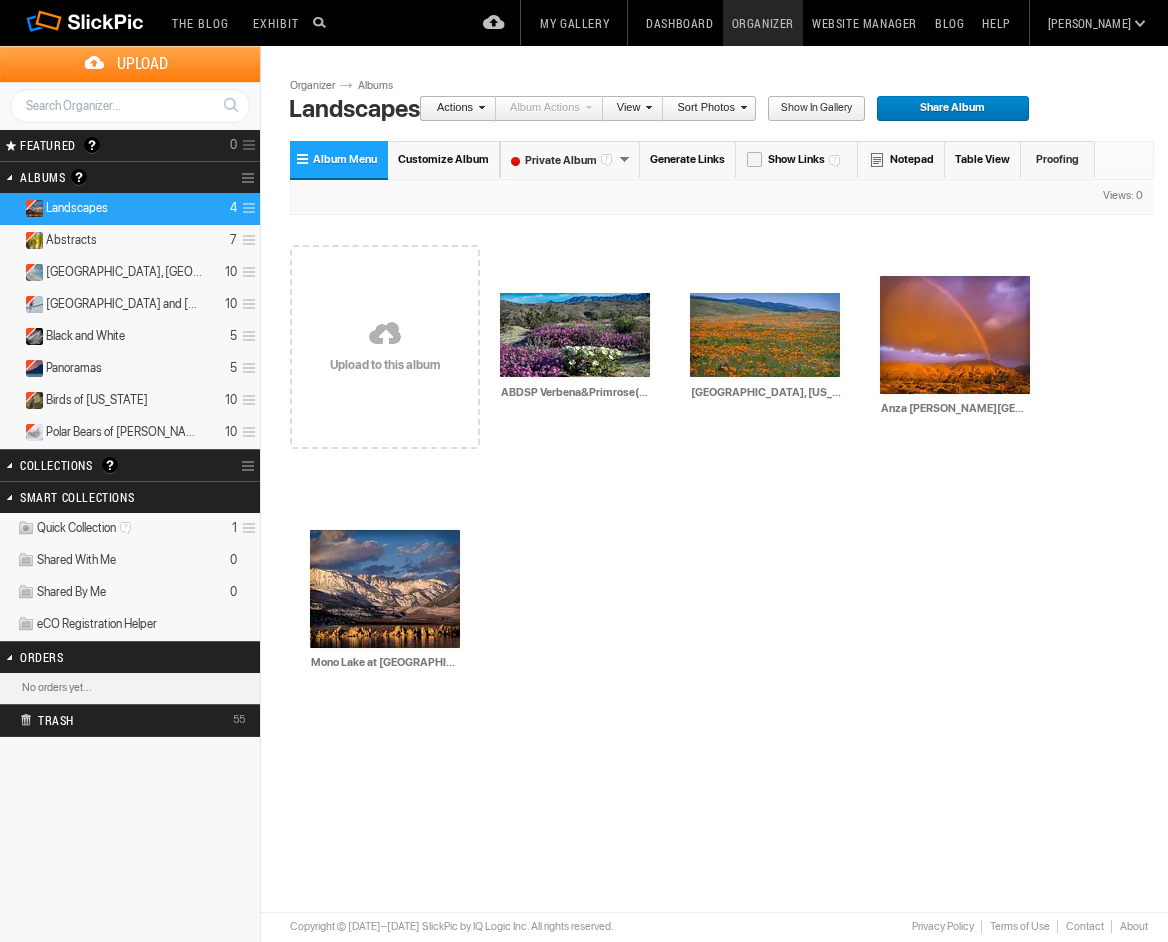 scroll, scrollTop: 0, scrollLeft: 0, axis: both 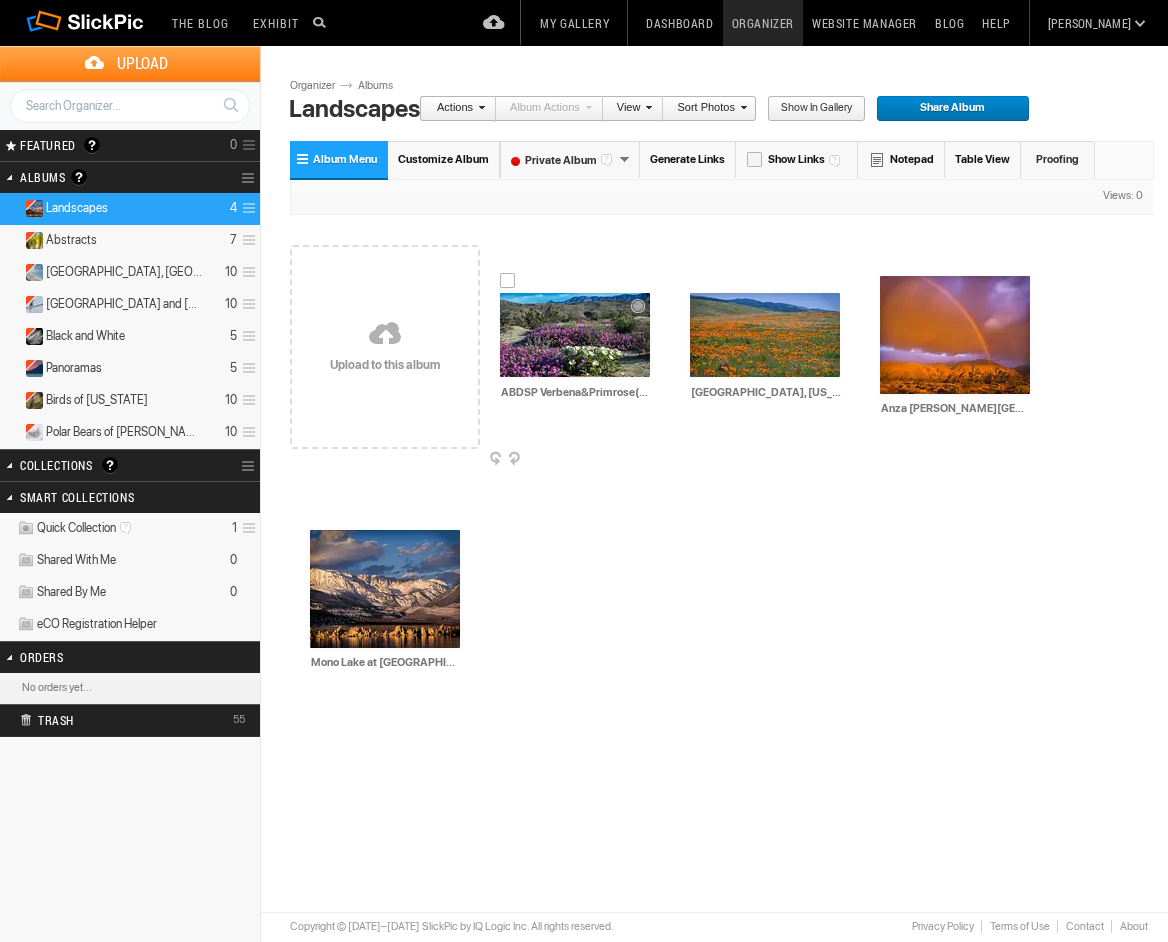 click at bounding box center [575, 335] 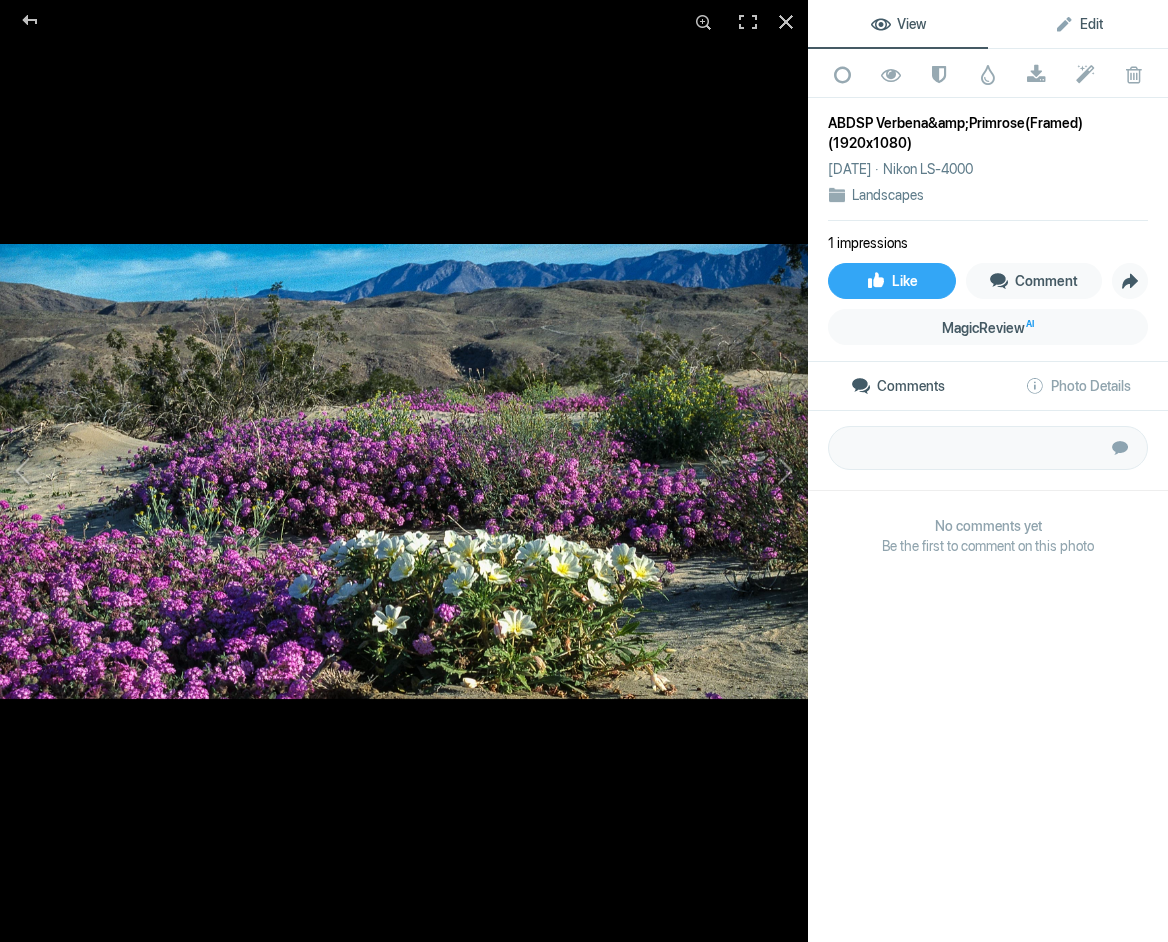 click on "Edit" 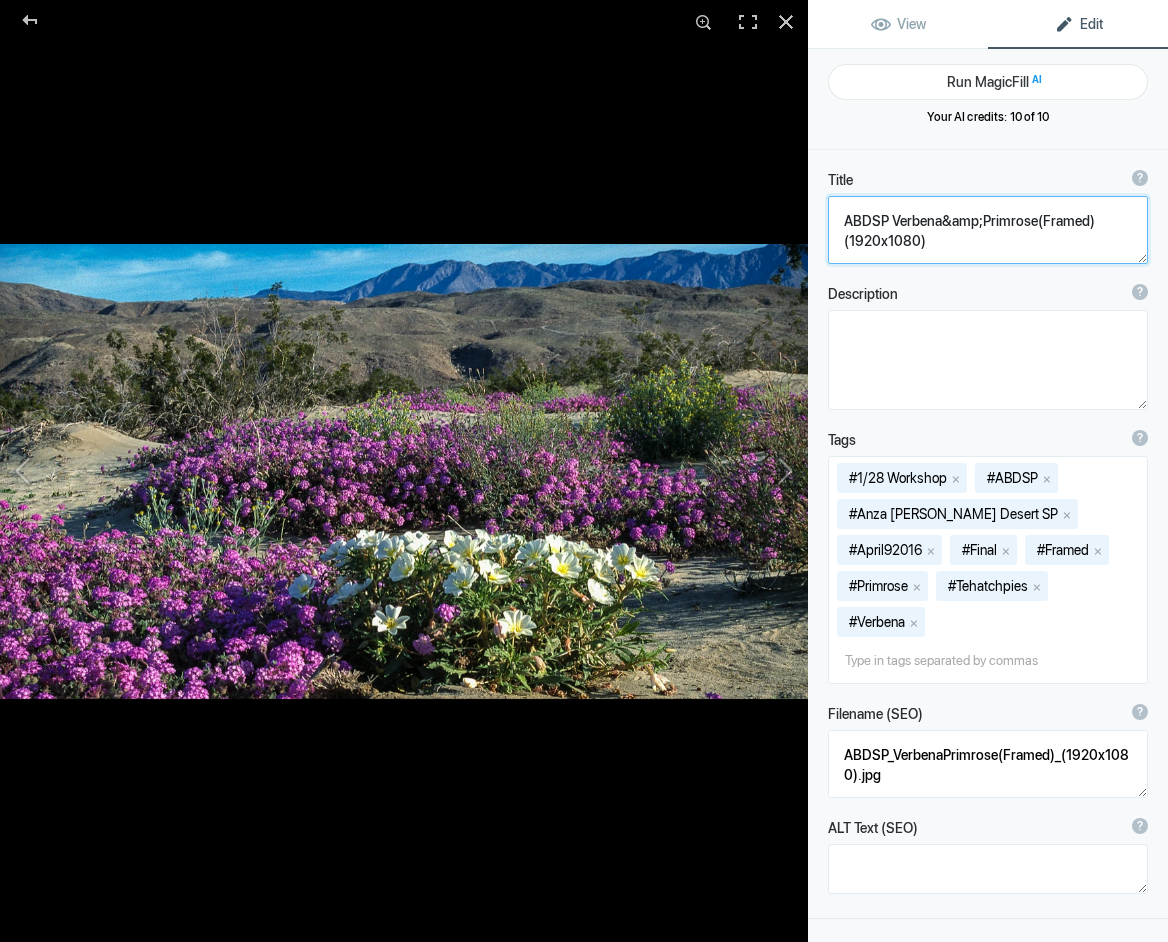 click 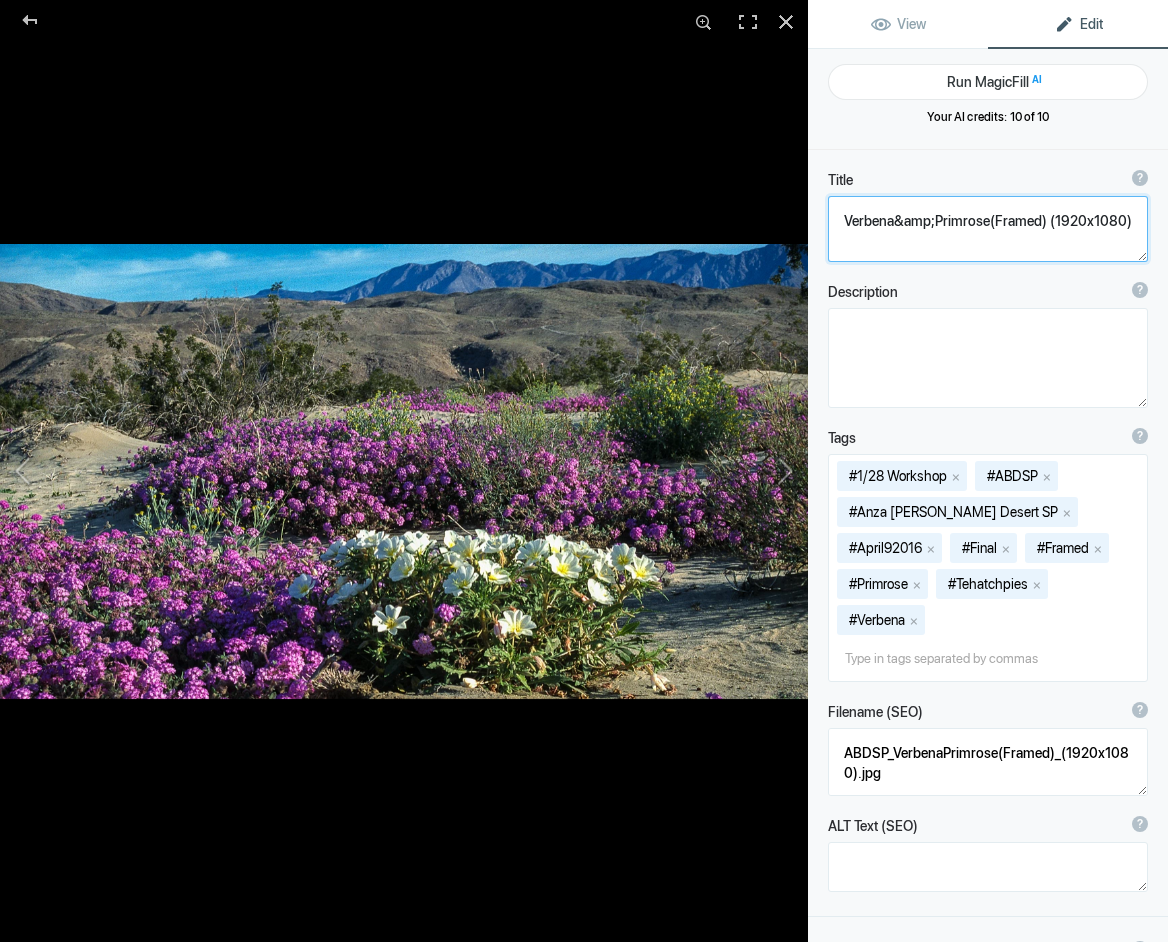 click 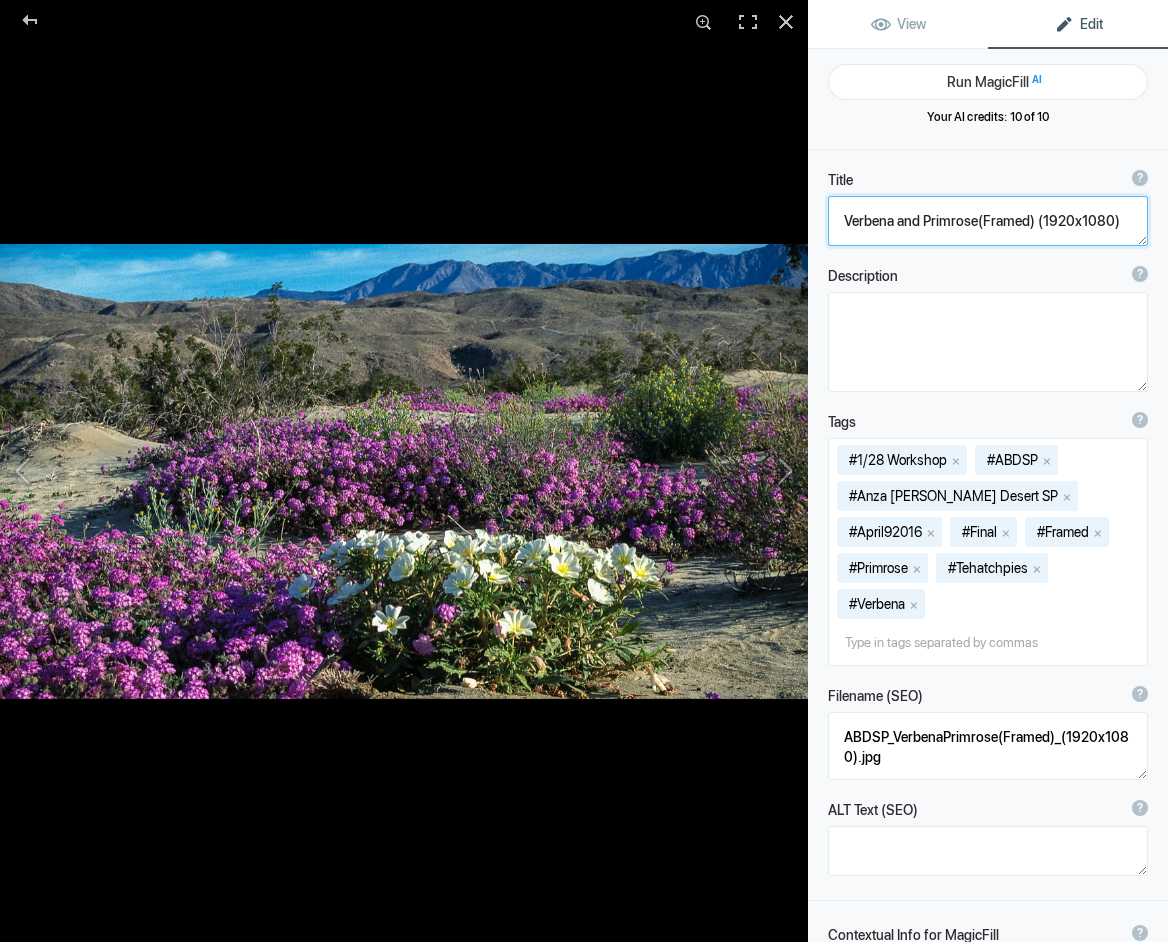 drag, startPoint x: 1112, startPoint y: 221, endPoint x: 974, endPoint y: 220, distance: 138.00362 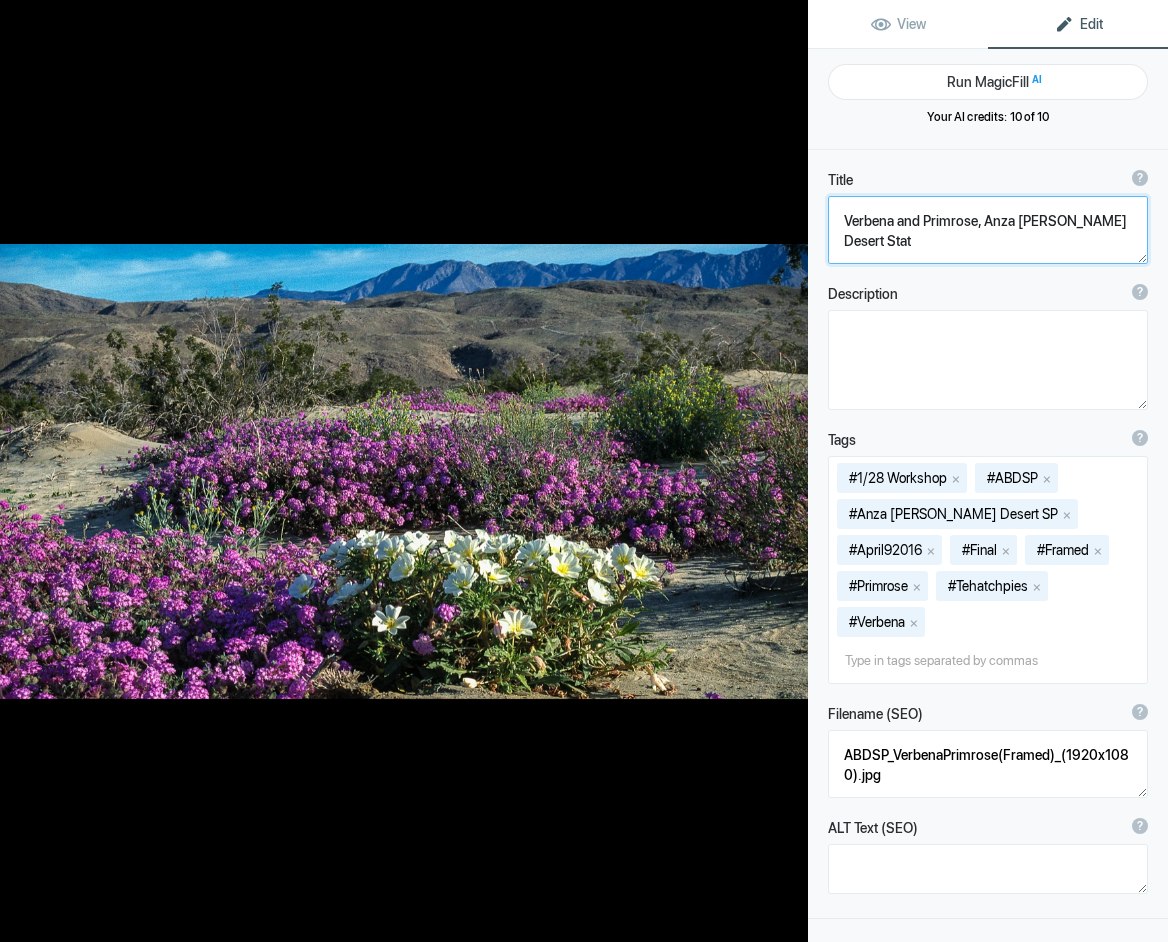 scroll, scrollTop: 2, scrollLeft: 0, axis: vertical 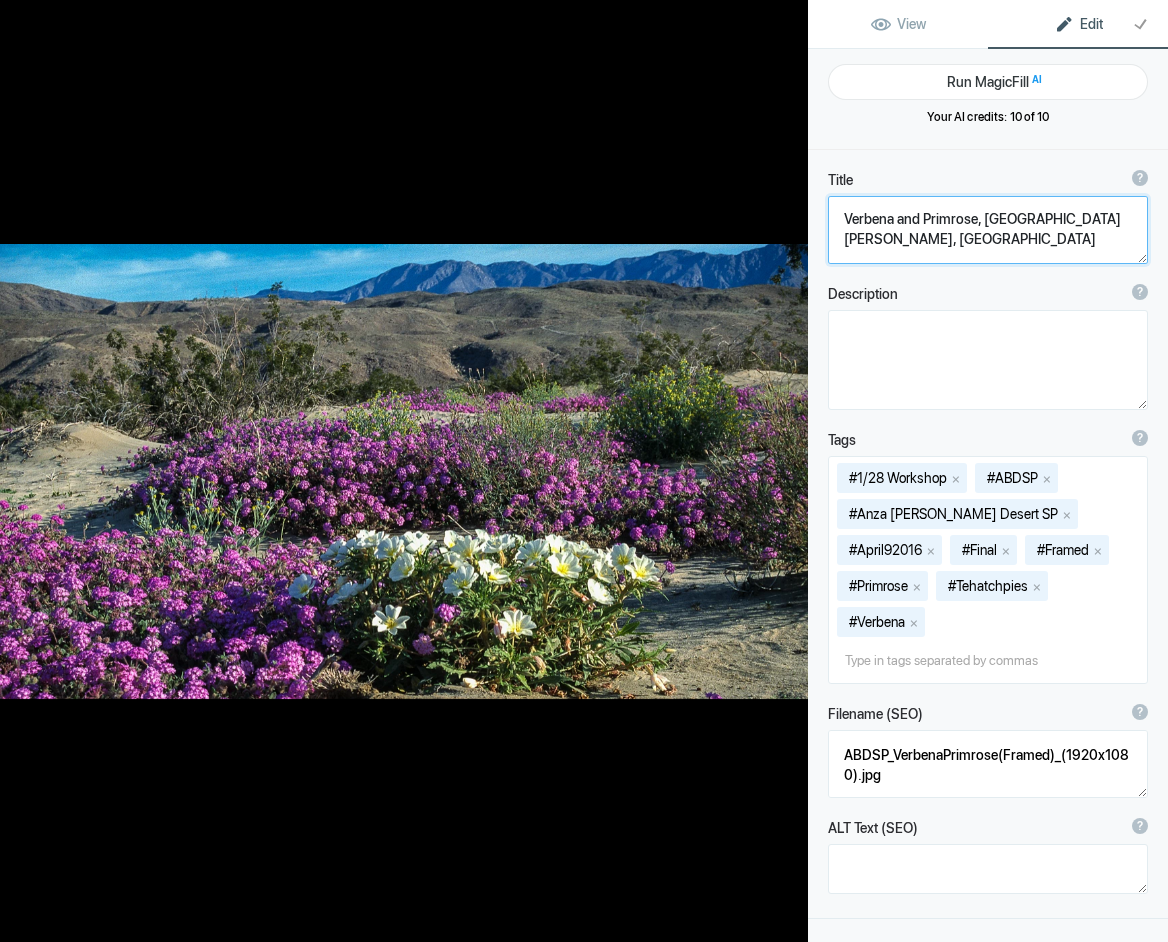type on "Verbena and Primrose, Anza [PERSON_NAME][GEOGRAPHIC_DATA], [US_STATE]" 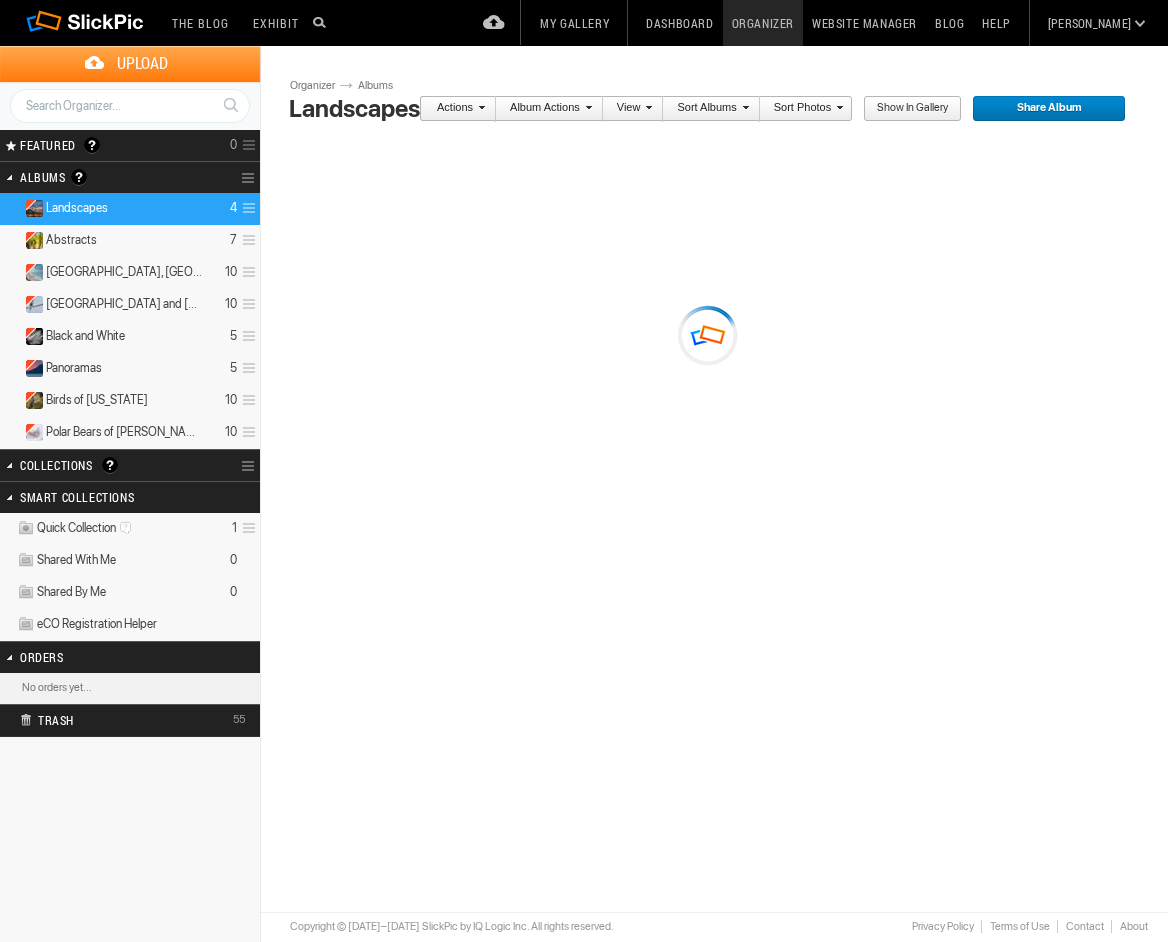 scroll, scrollTop: 0, scrollLeft: 0, axis: both 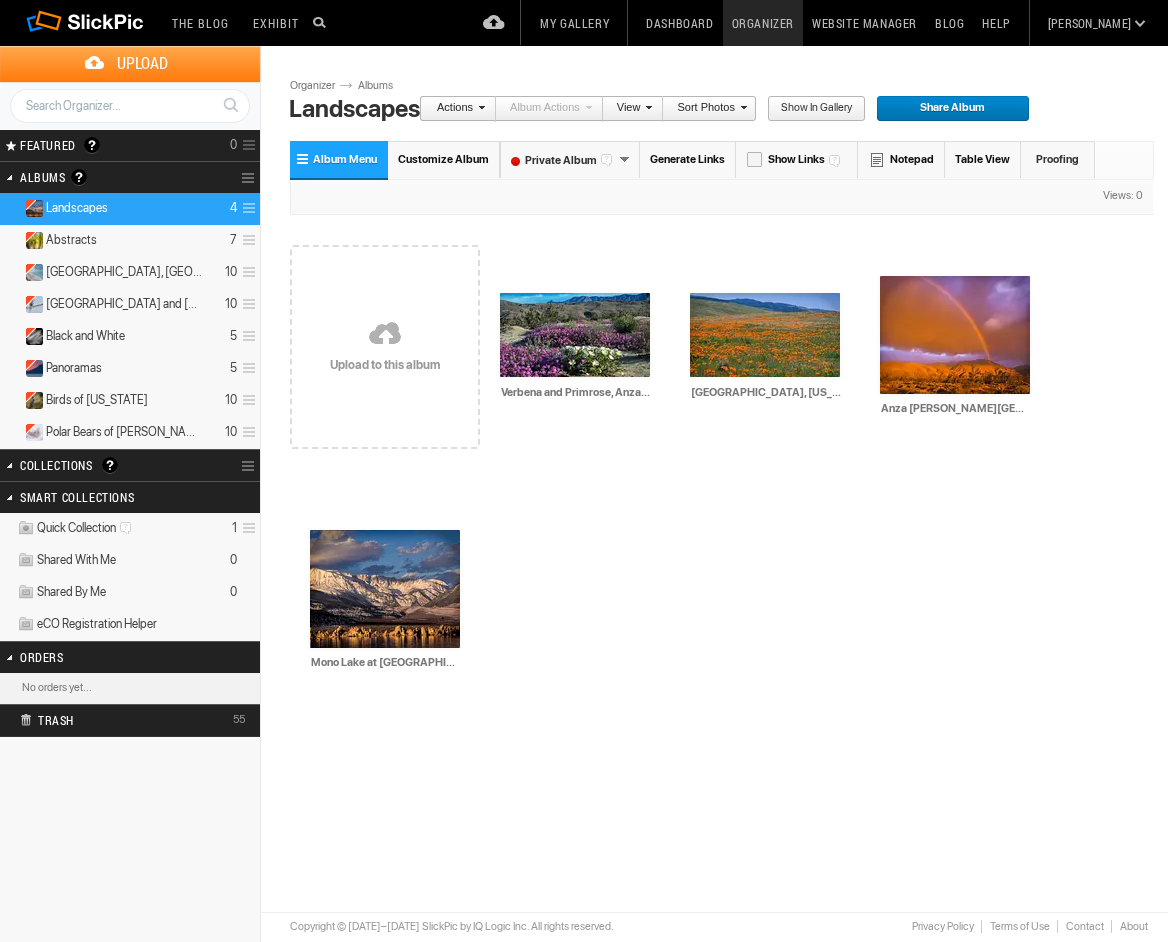 click on "Upload" at bounding box center [142, 63] 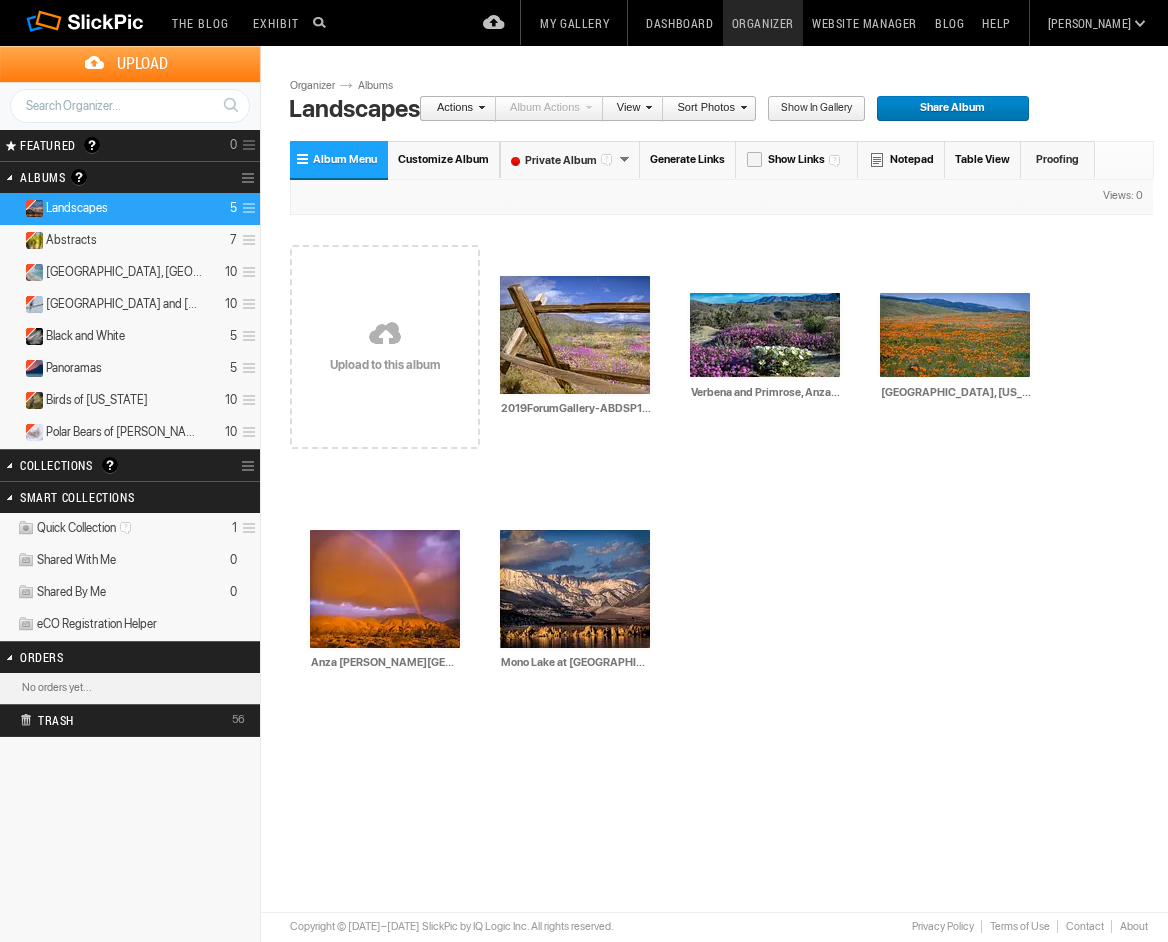 scroll, scrollTop: 0, scrollLeft: 0, axis: both 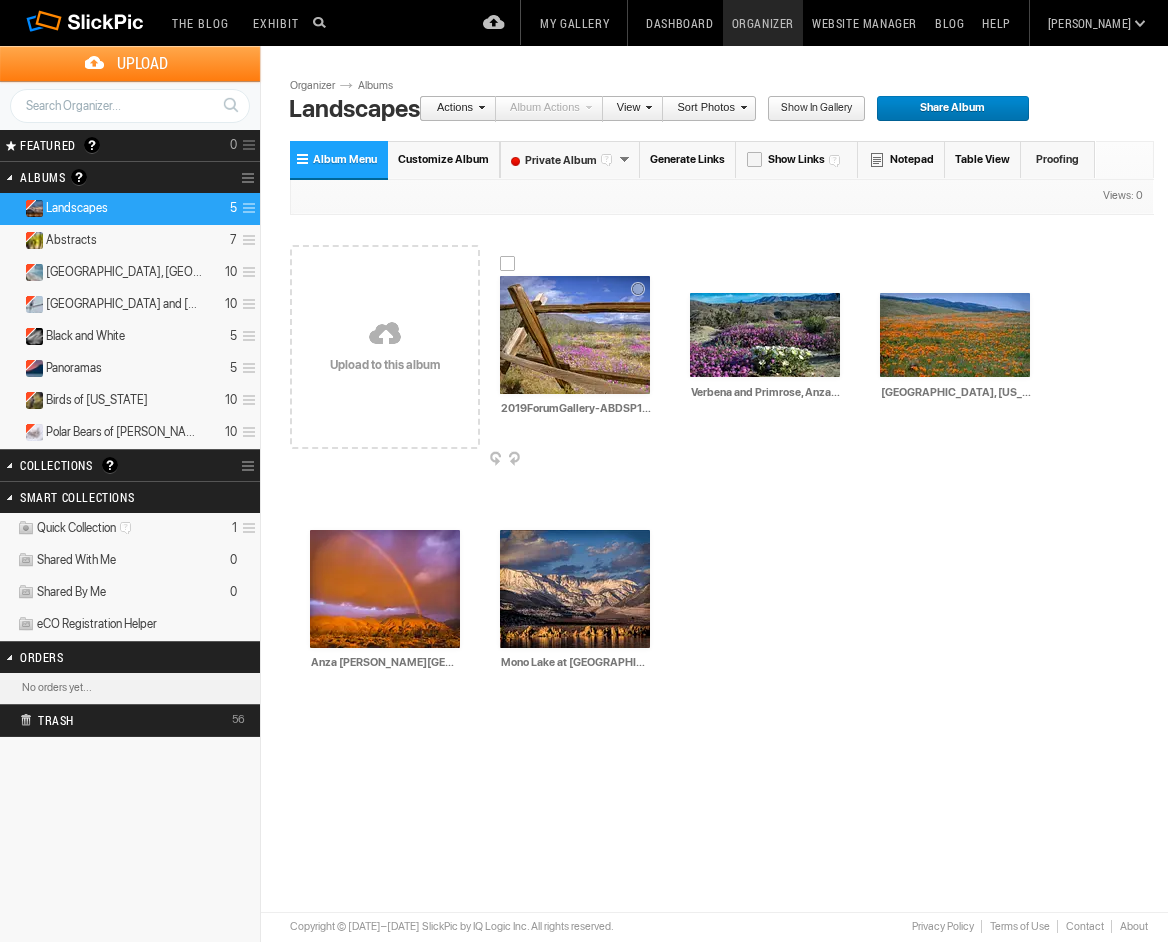 click at bounding box center [575, 335] 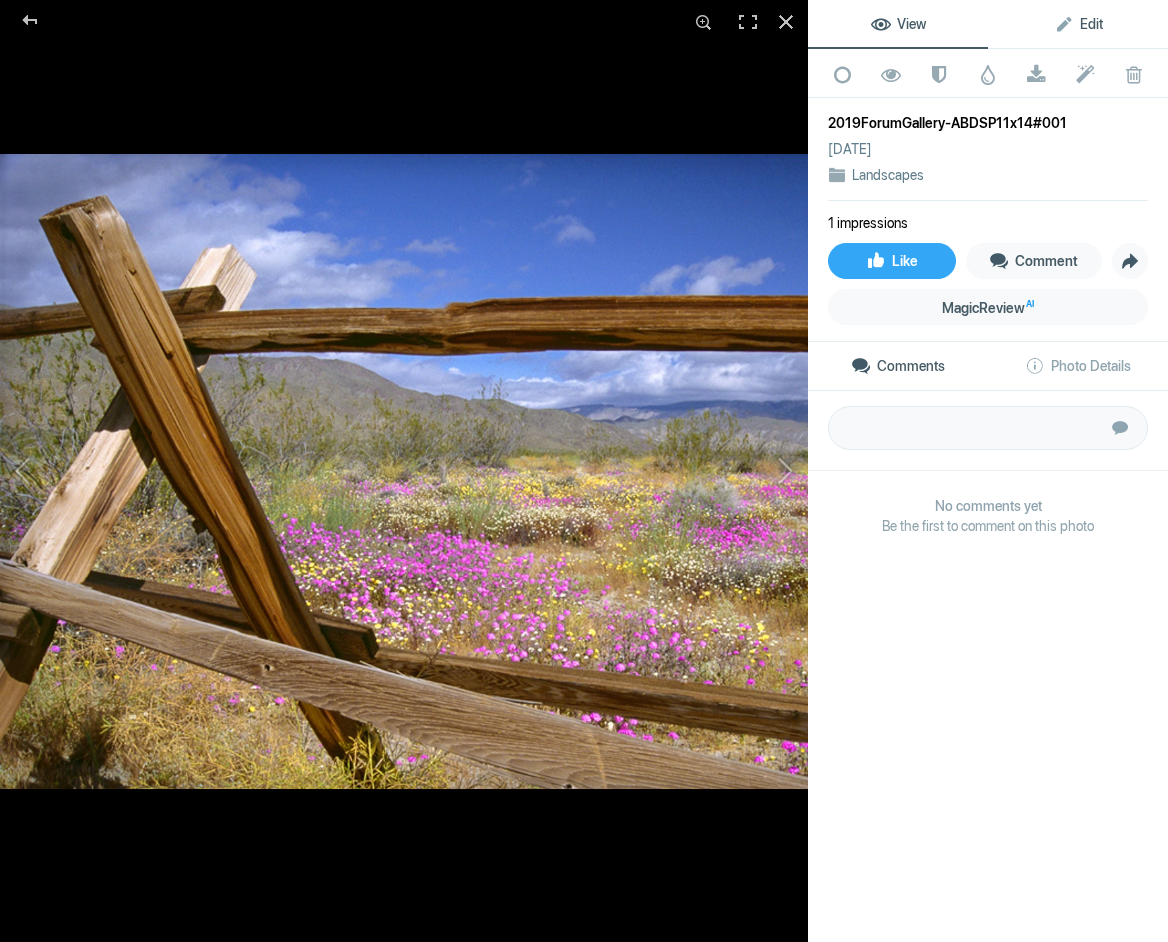 click on "Edit" 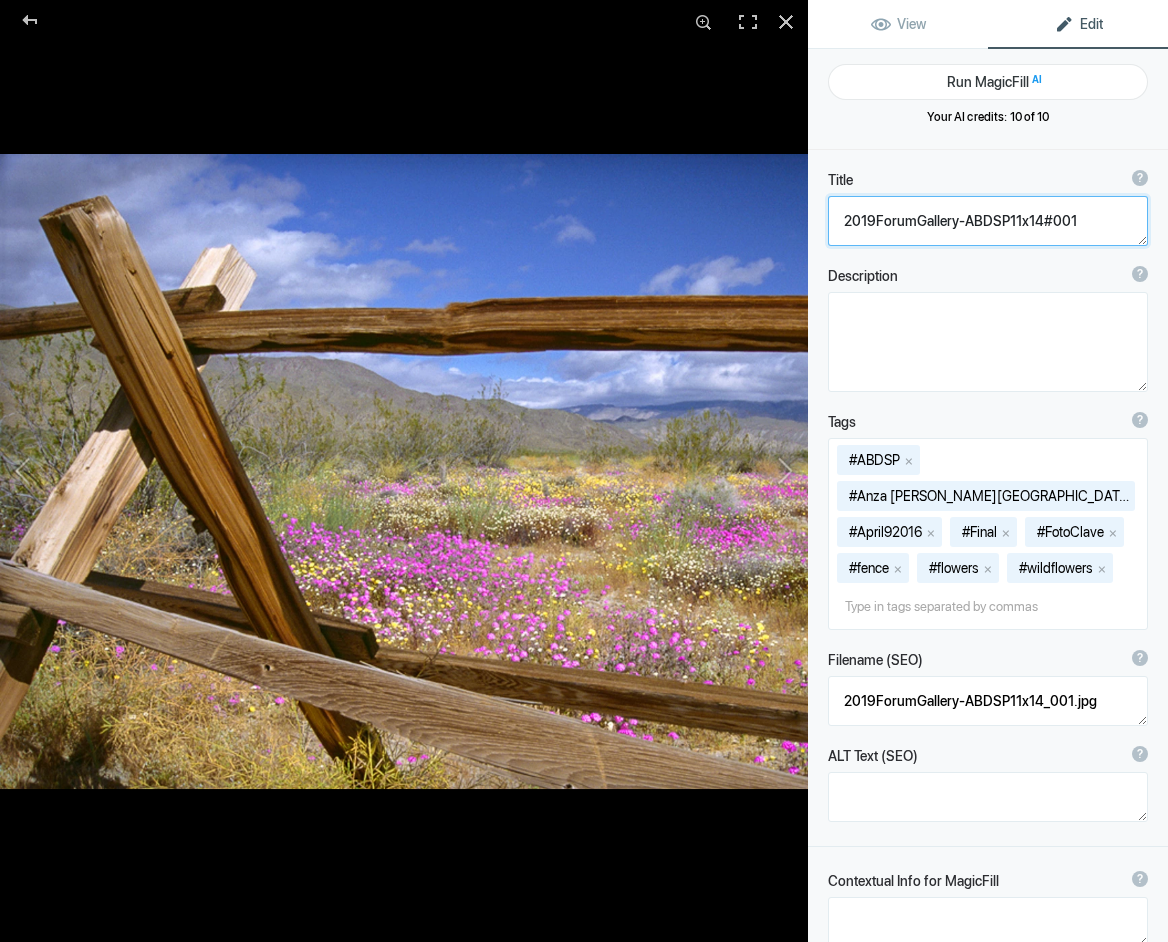 drag, startPoint x: 1076, startPoint y: 220, endPoint x: 862, endPoint y: 209, distance: 214.28252 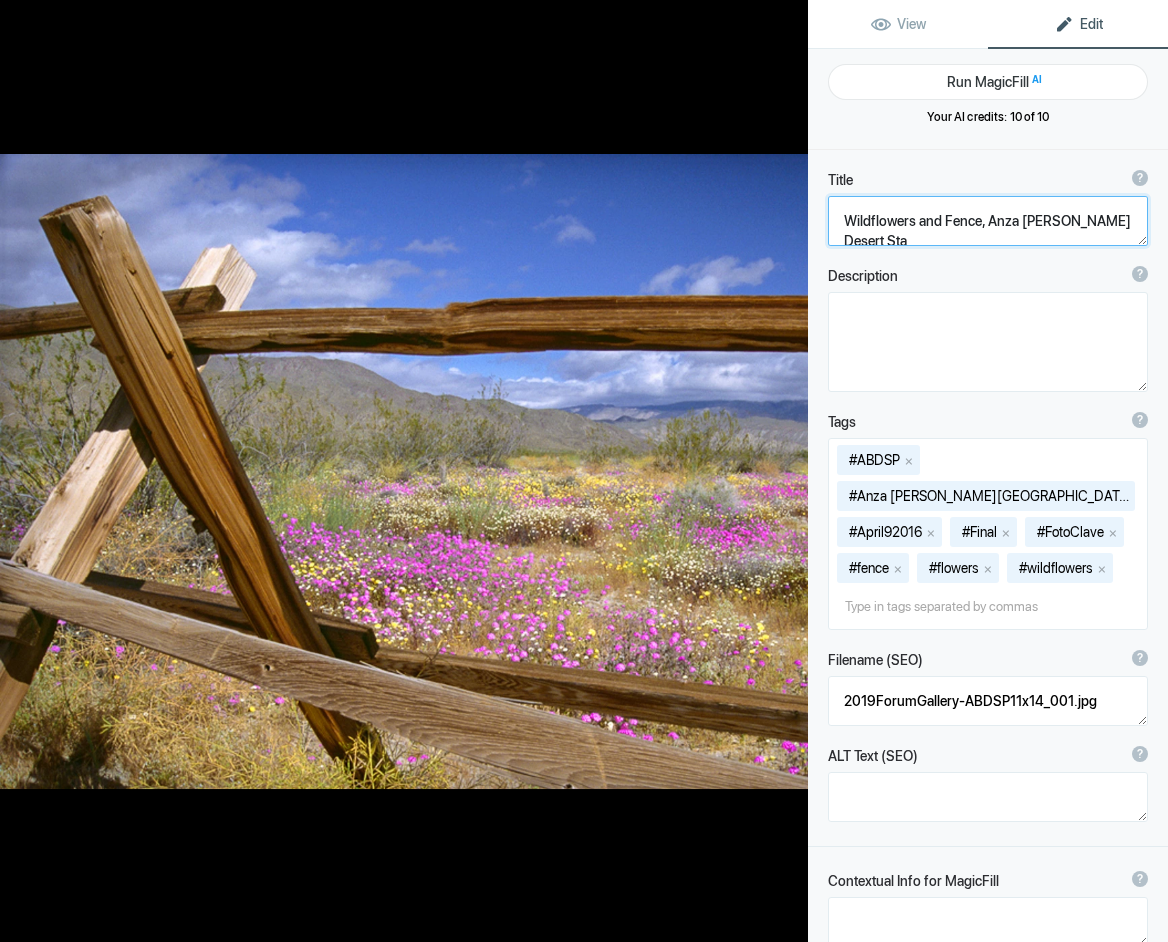 scroll, scrollTop: 2, scrollLeft: 0, axis: vertical 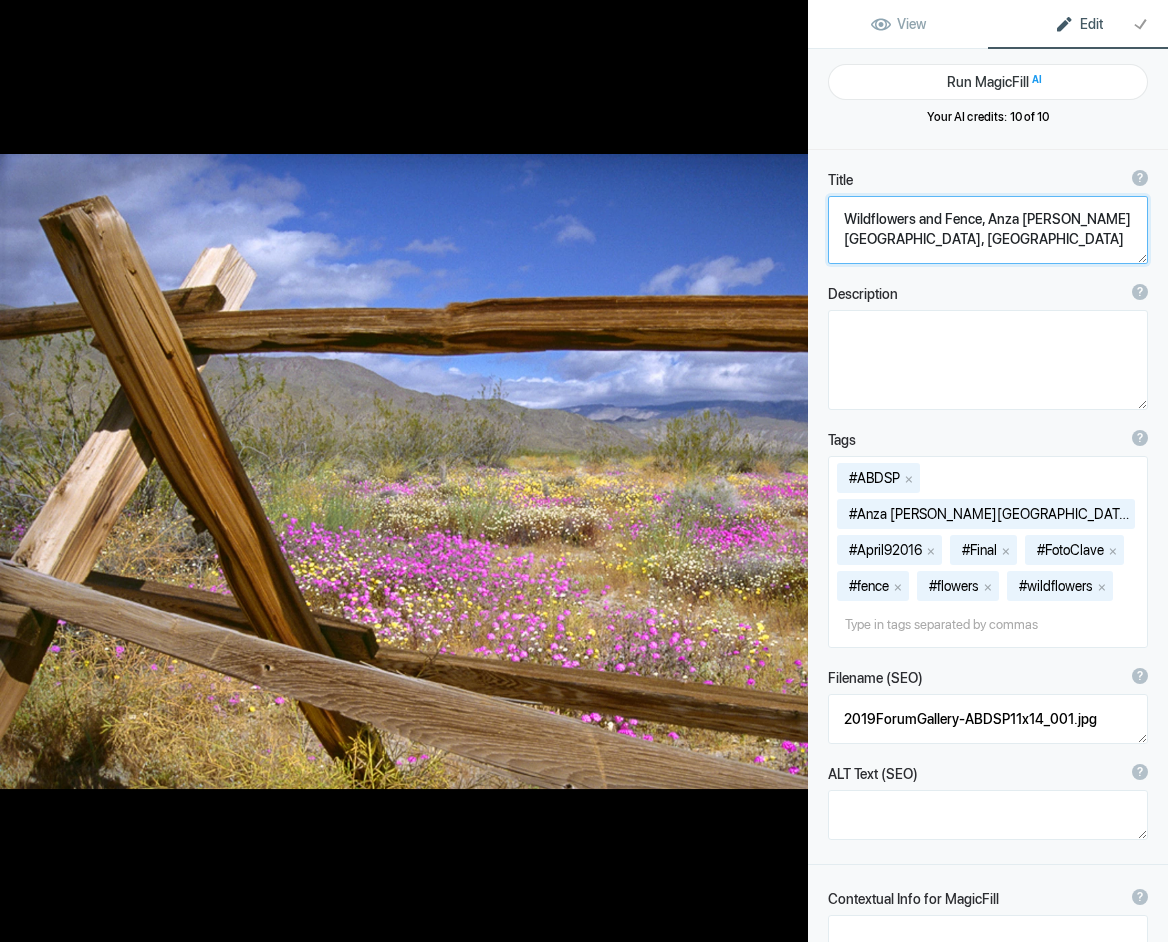 type on "Wildflowers and Fence, Anza [PERSON_NAME][GEOGRAPHIC_DATA], [US_STATE]" 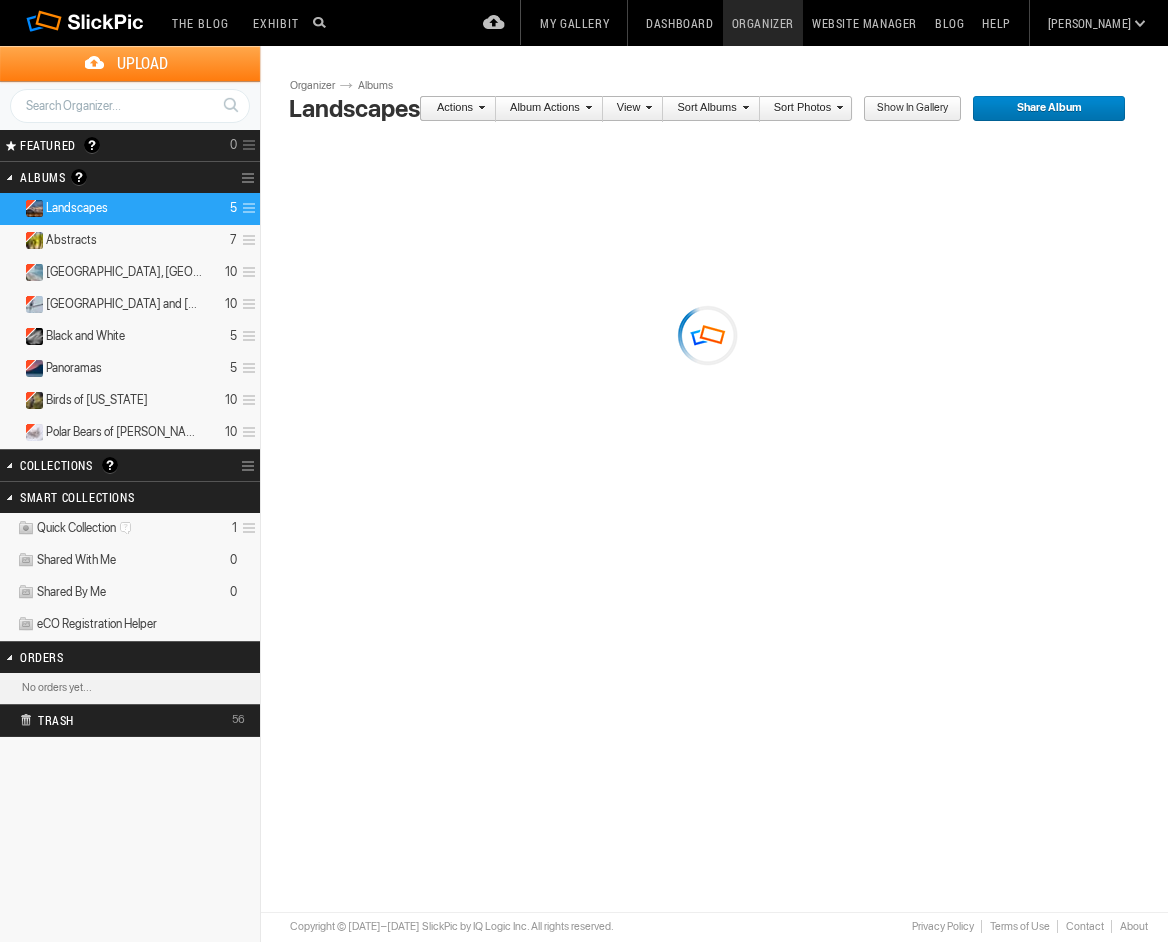 scroll, scrollTop: 0, scrollLeft: 0, axis: both 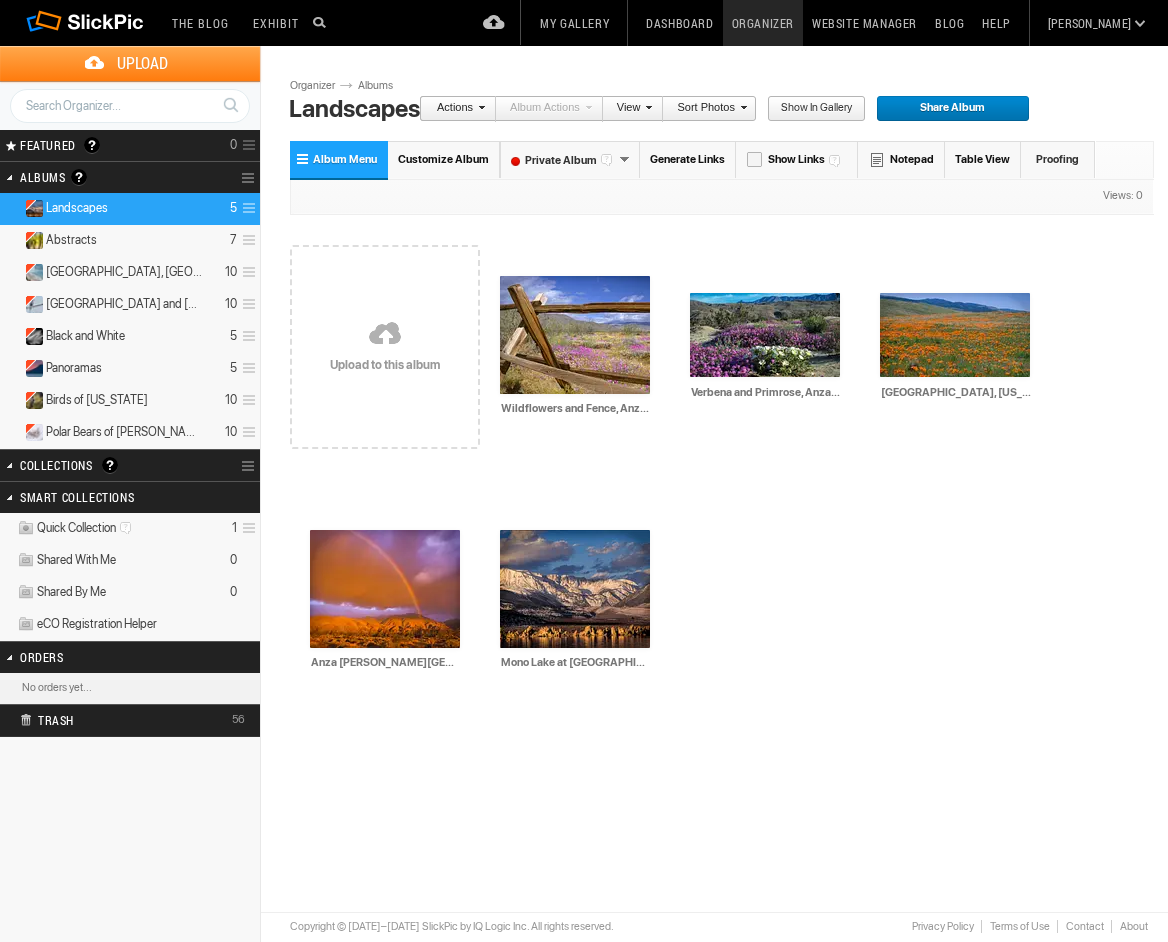 click on "Upload" at bounding box center (142, 63) 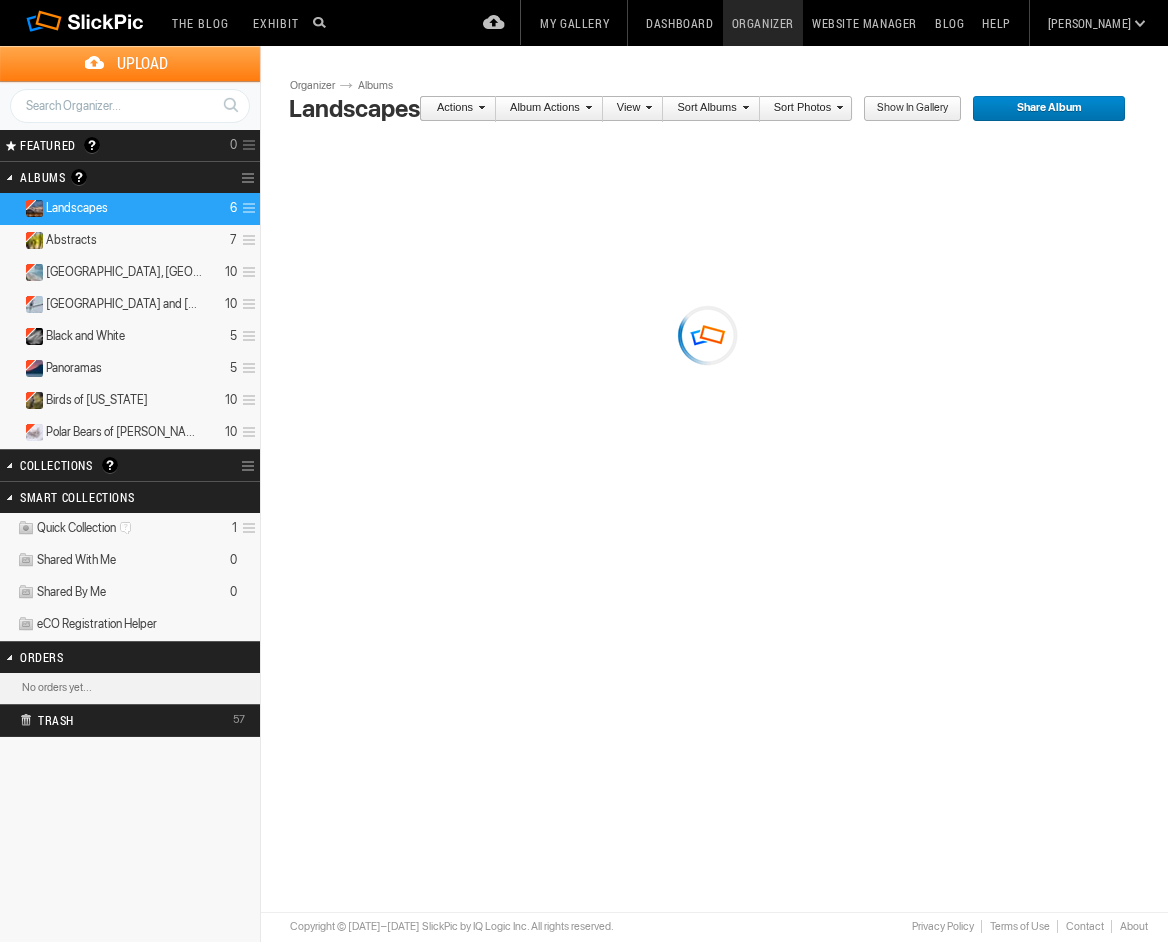 scroll, scrollTop: 0, scrollLeft: 0, axis: both 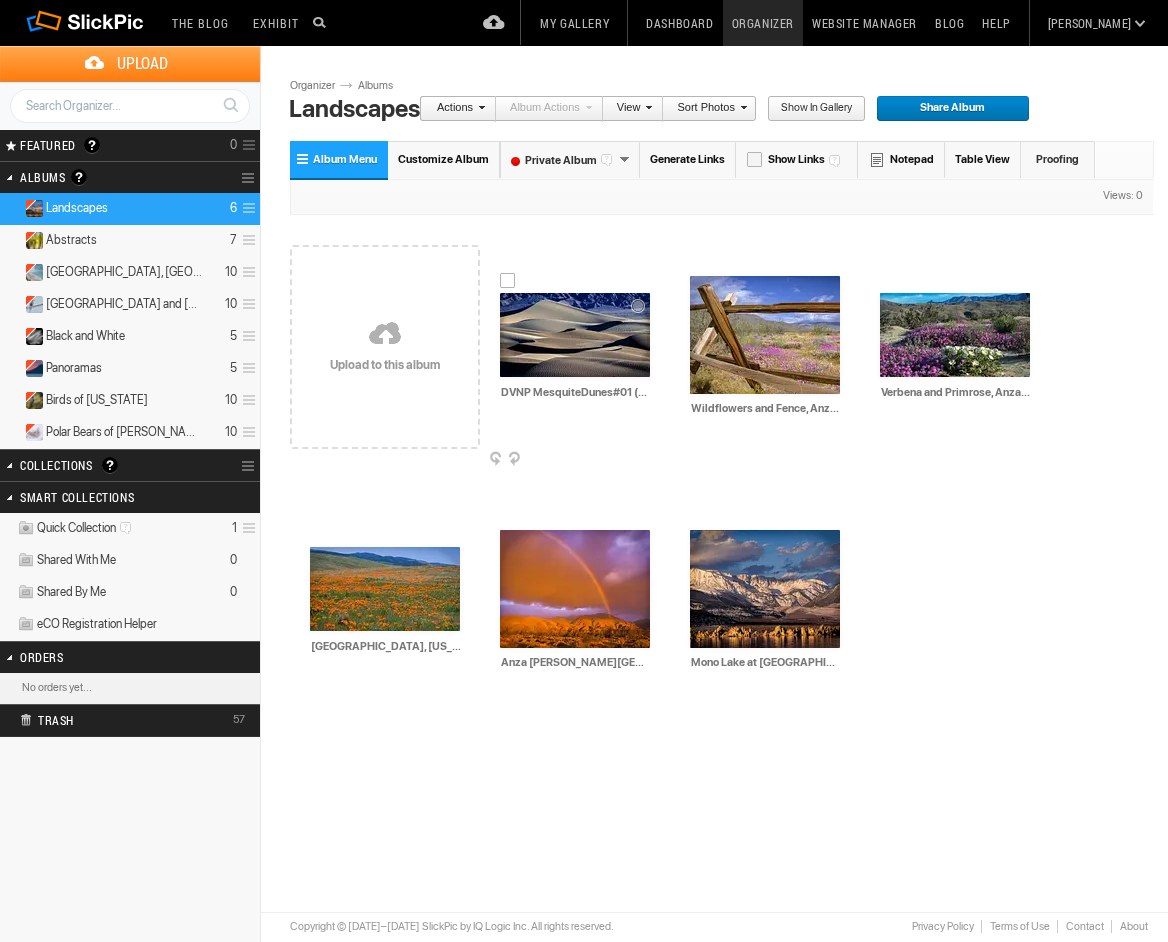 click at bounding box center [575, 335] 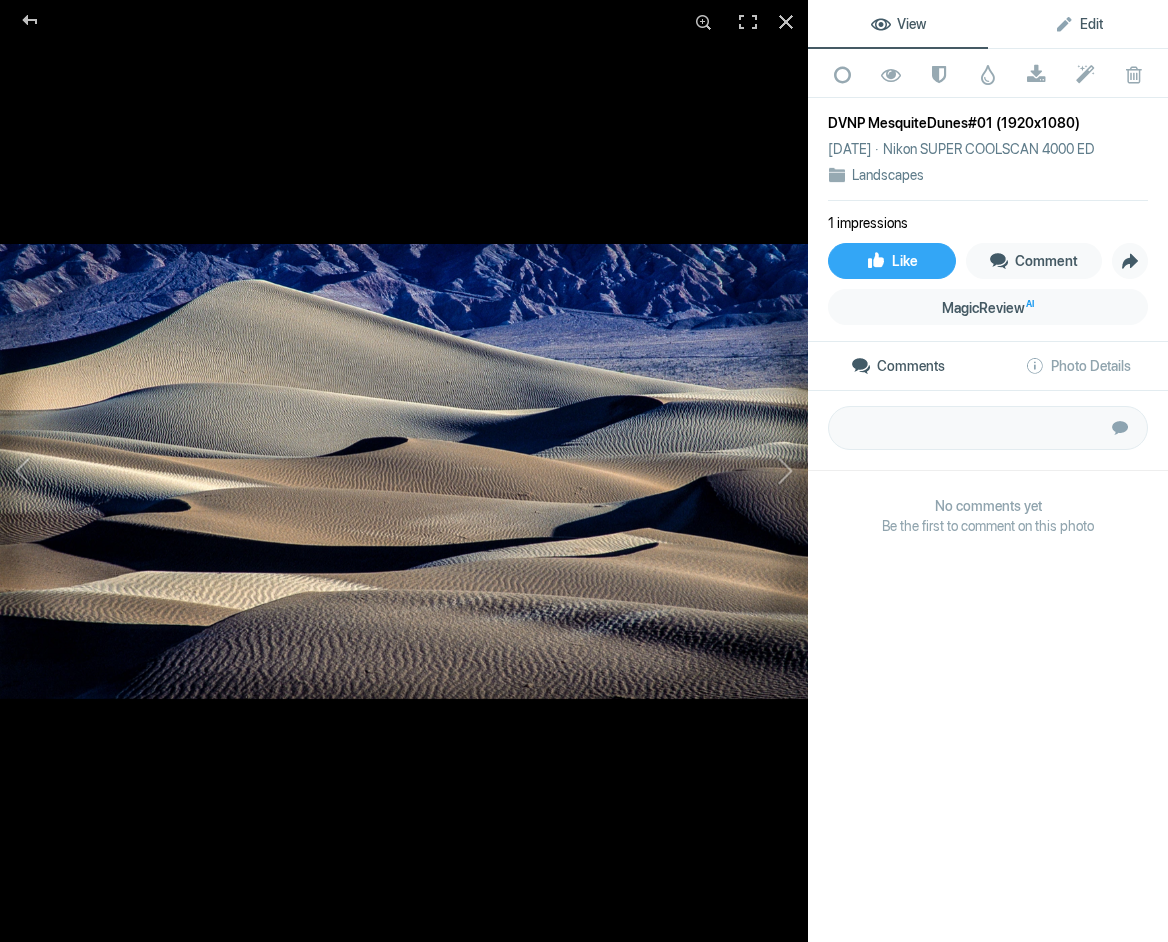 click on "Edit" 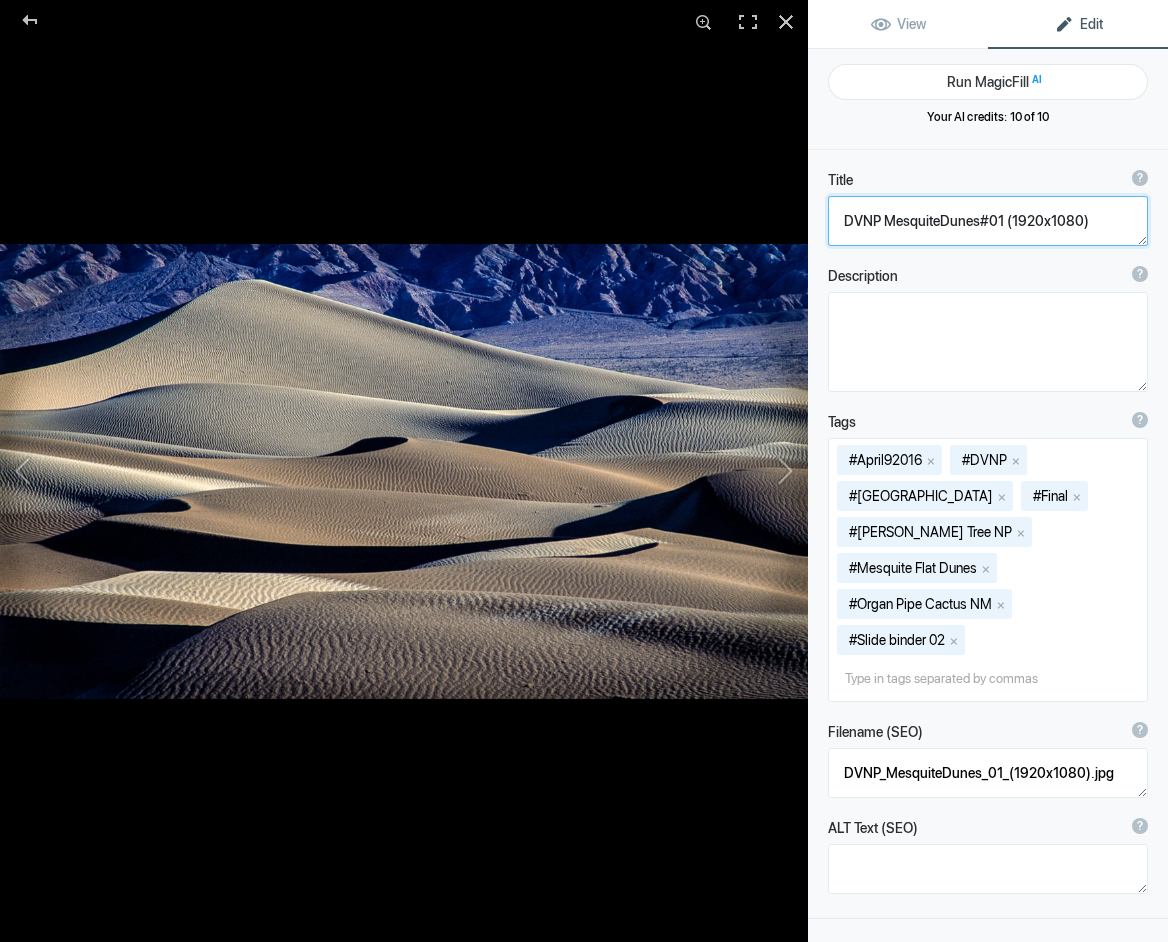 click 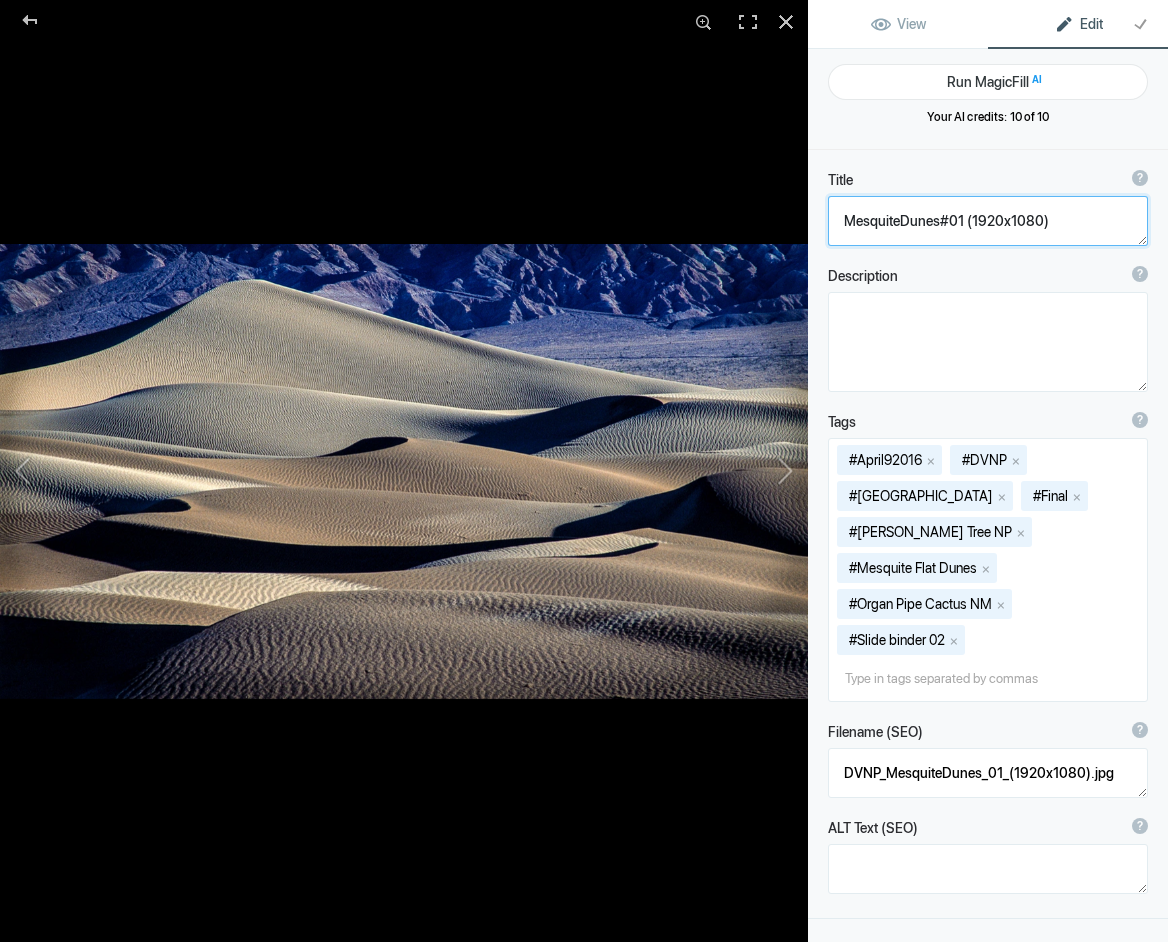 drag, startPoint x: 1046, startPoint y: 222, endPoint x: 1069, endPoint y: 228, distance: 23.769728 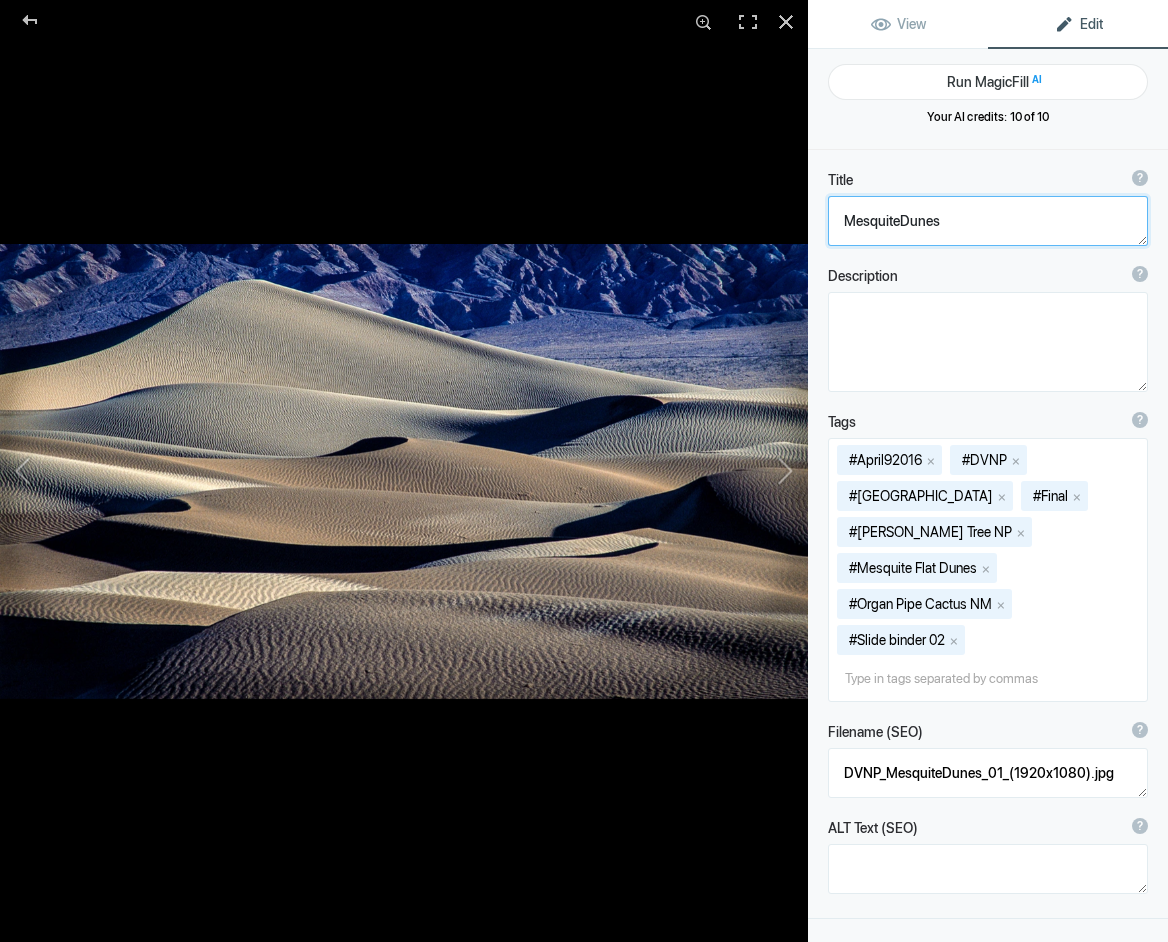 click 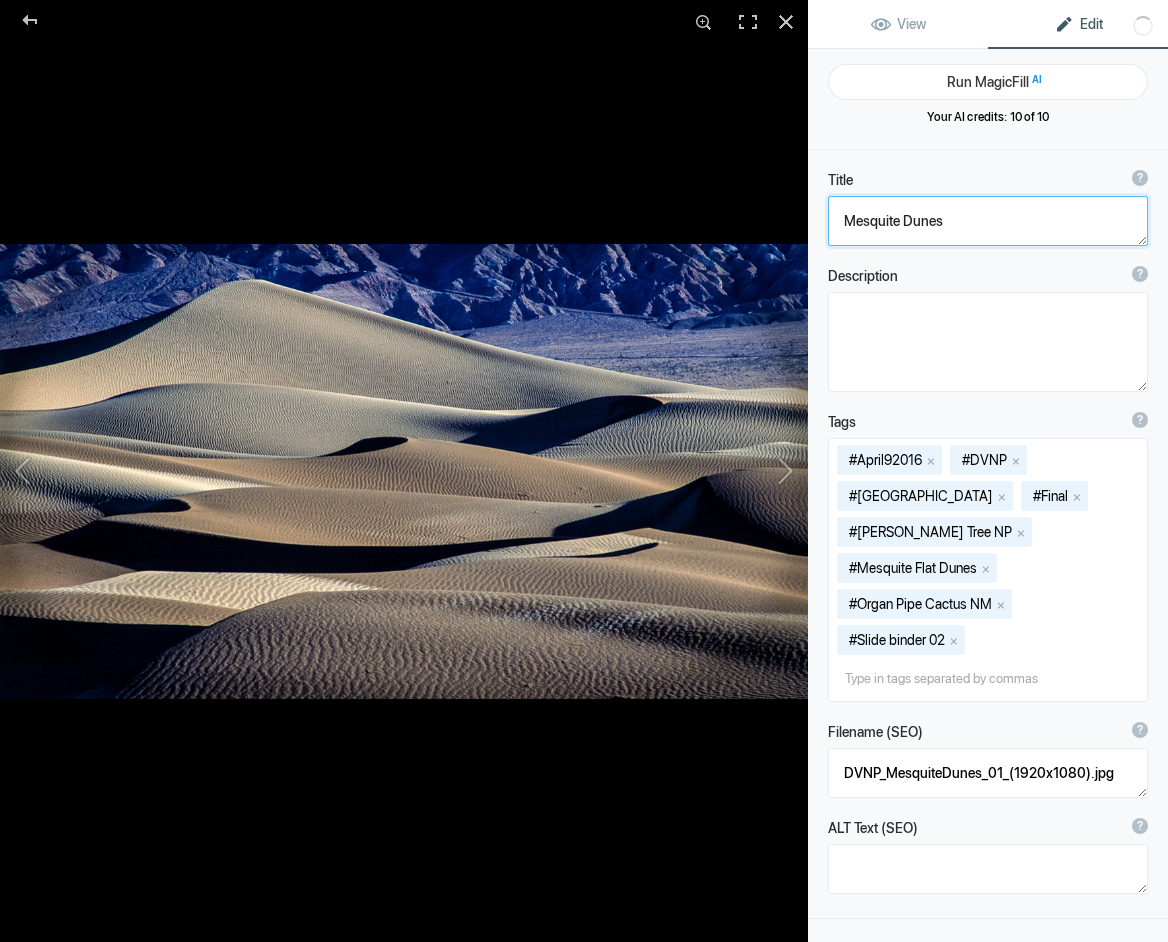 click 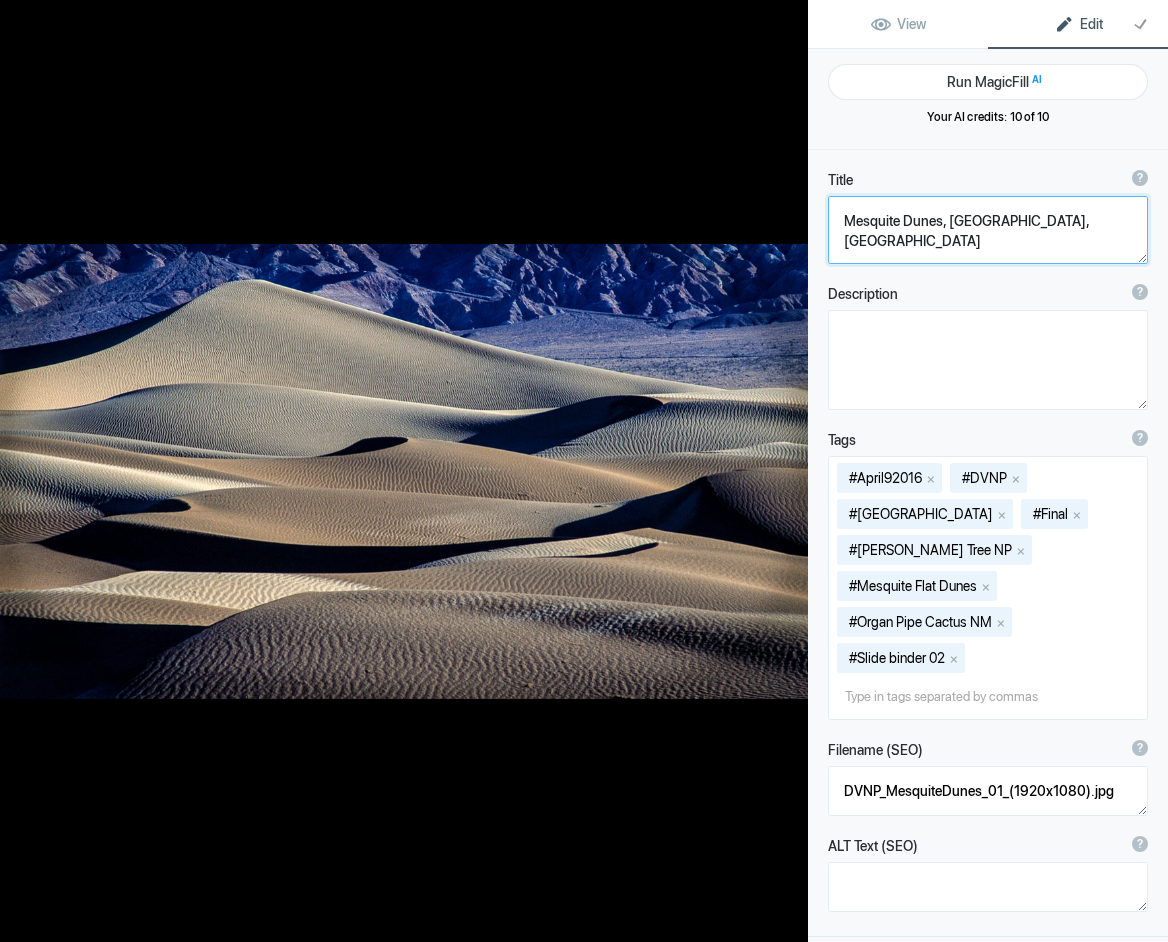 scroll, scrollTop: 2, scrollLeft: 0, axis: vertical 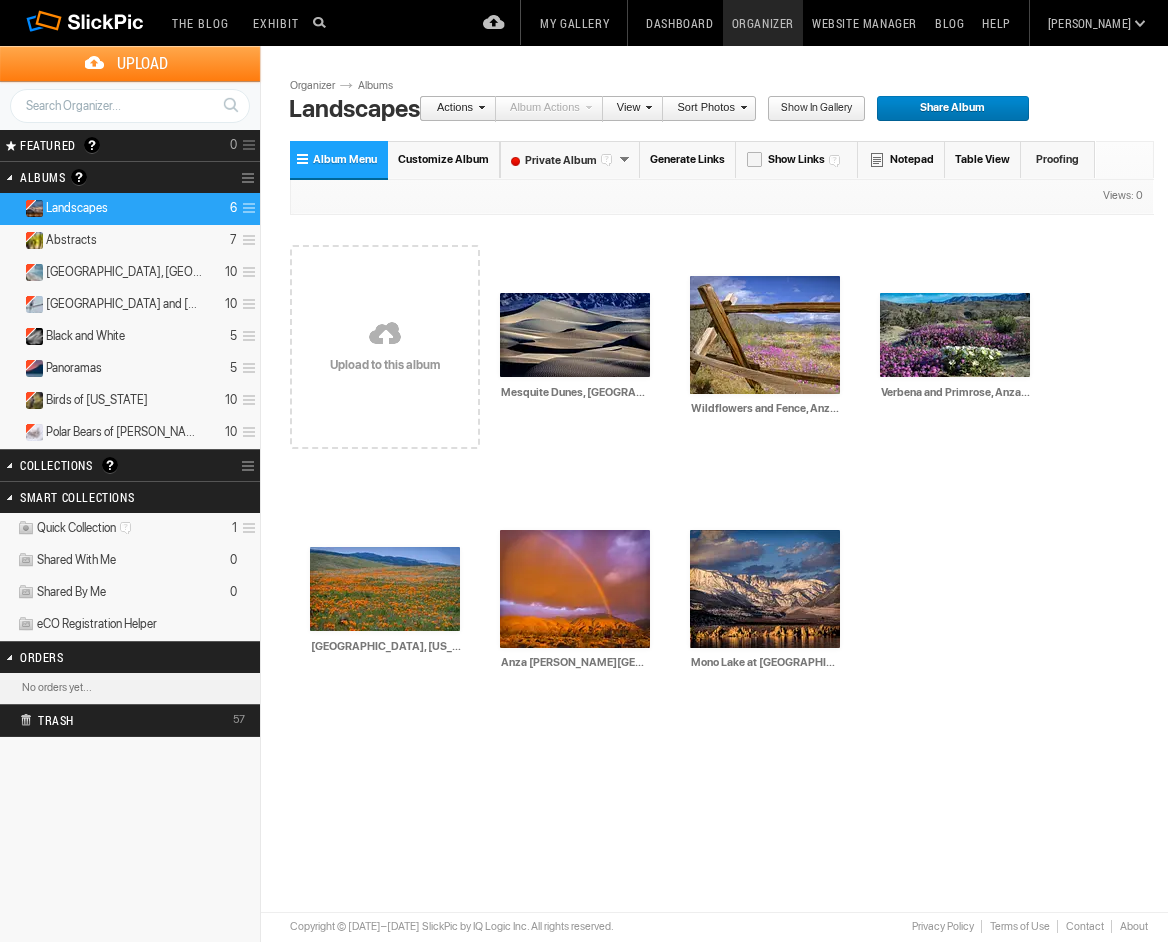 click on "Upload" at bounding box center (142, 63) 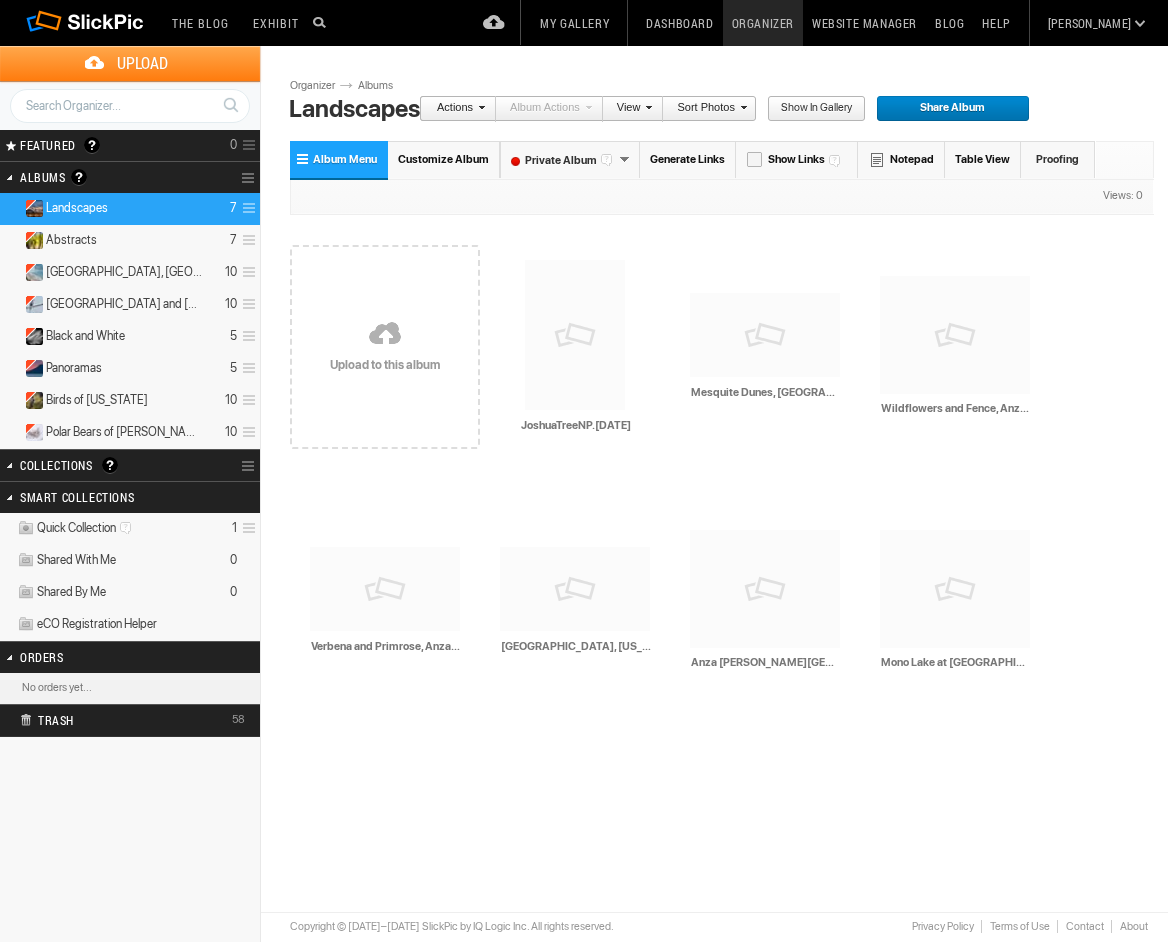 scroll, scrollTop: 0, scrollLeft: 0, axis: both 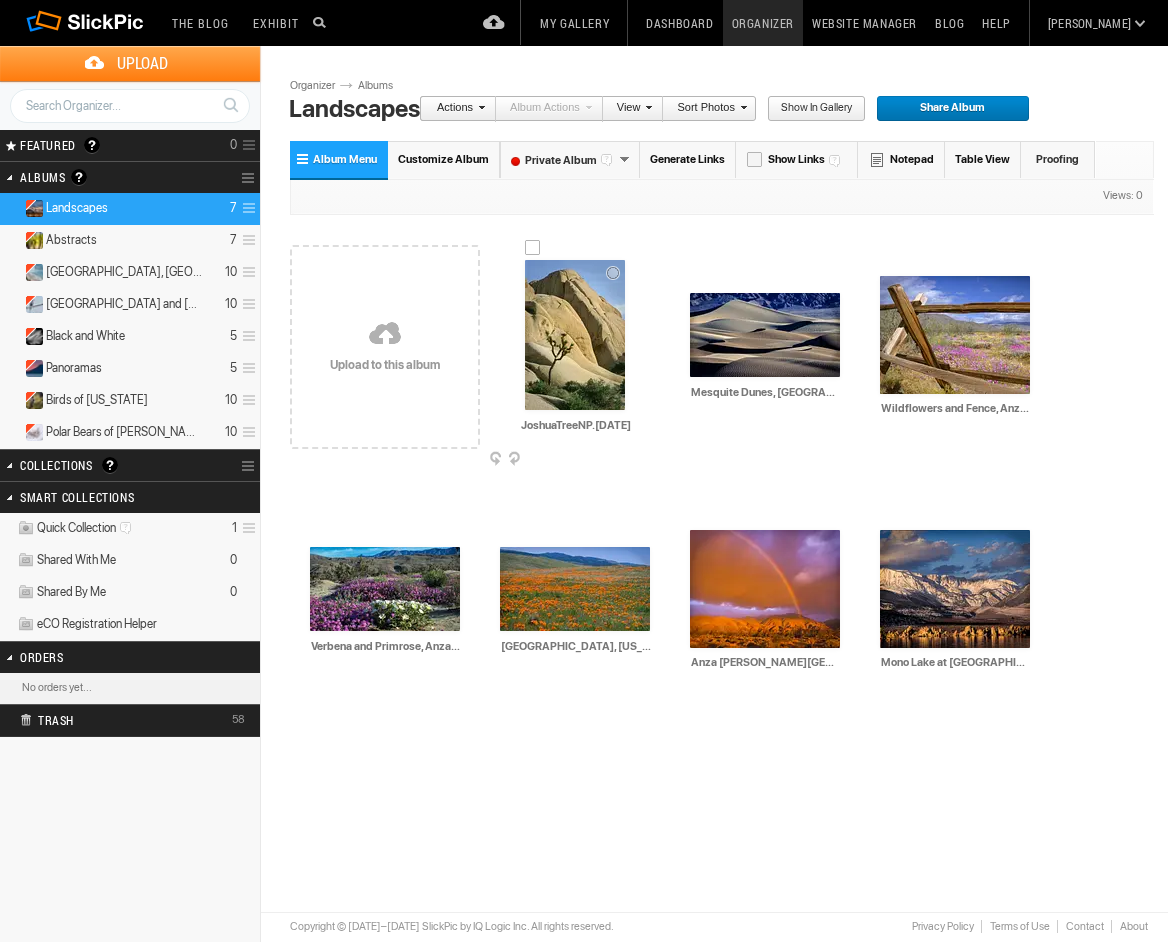 click at bounding box center [575, 335] 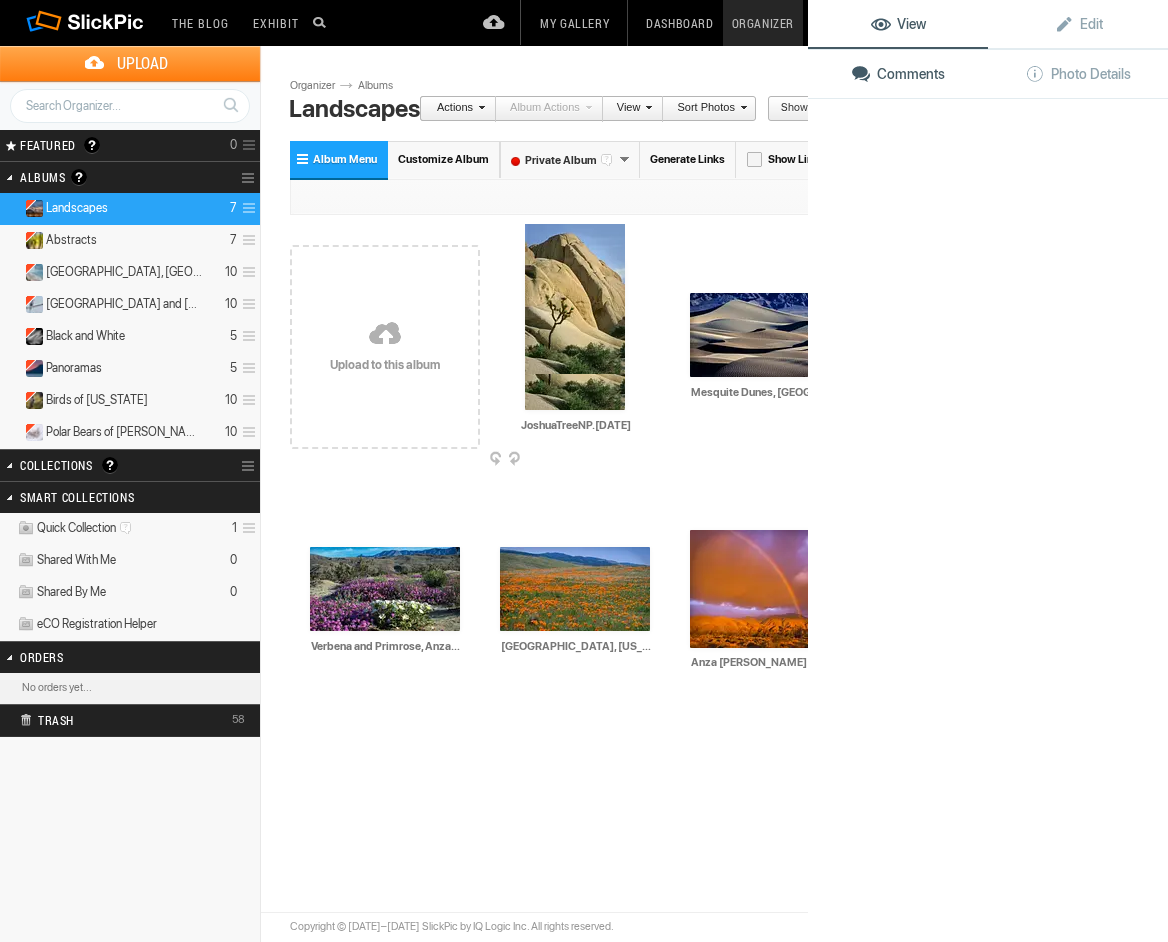 click 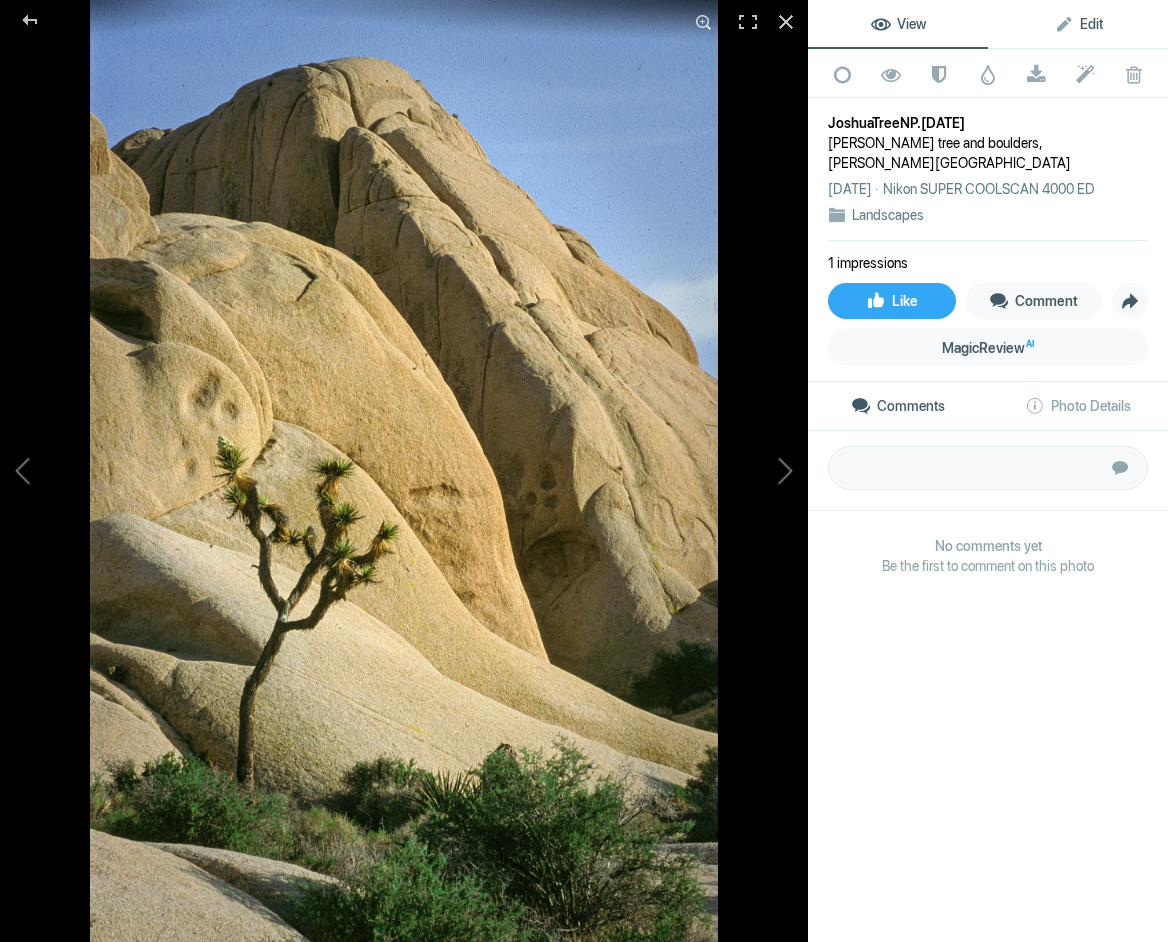 click on "Edit" 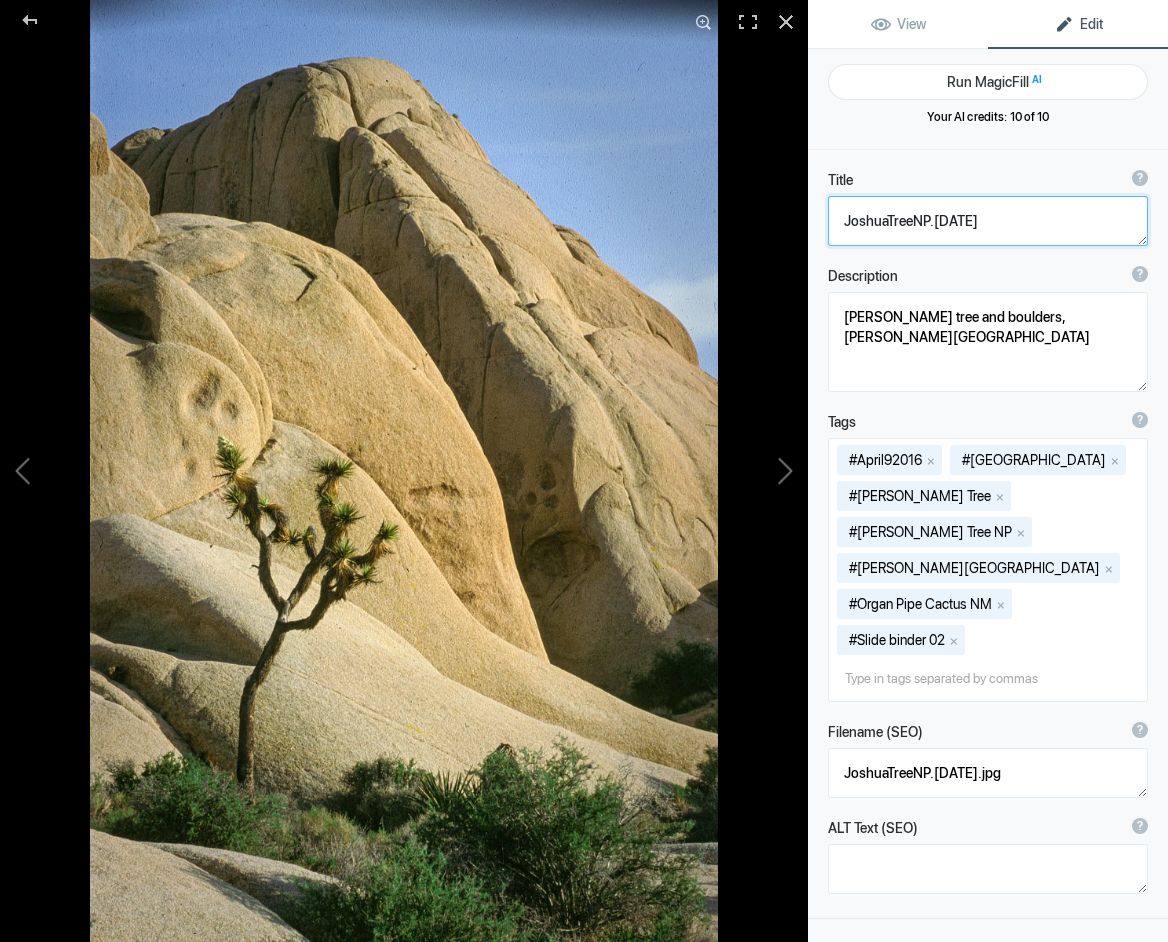 drag, startPoint x: 980, startPoint y: 222, endPoint x: 1030, endPoint y: 225, distance: 50.08992 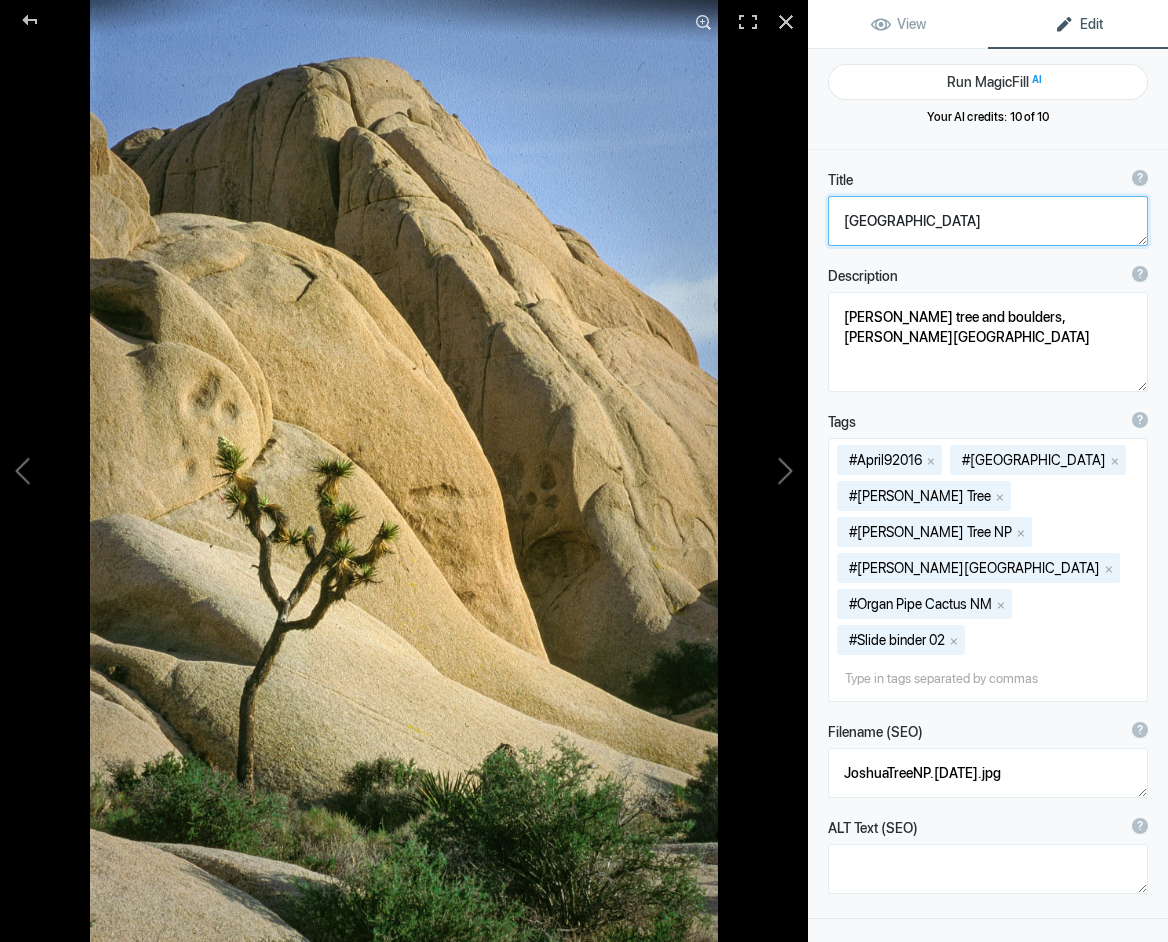 click 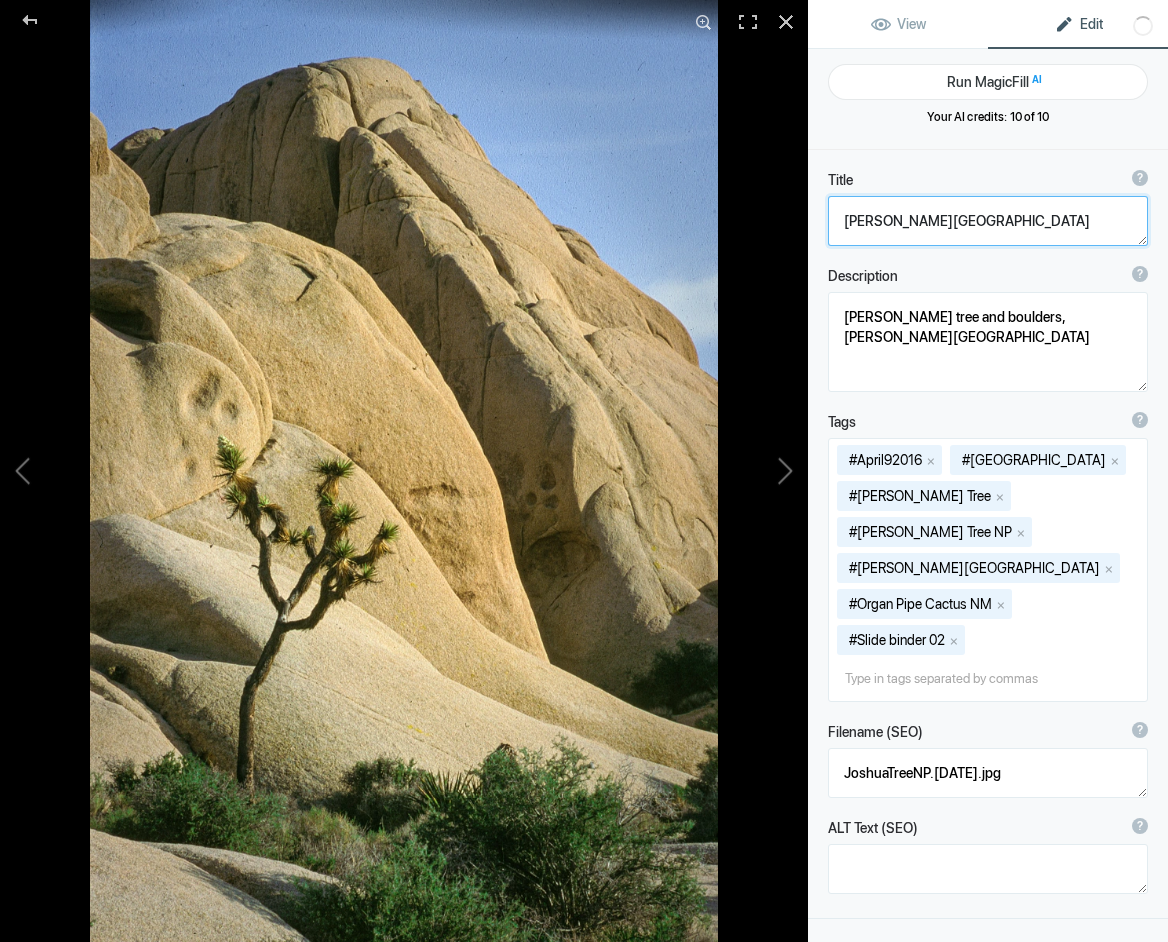 click 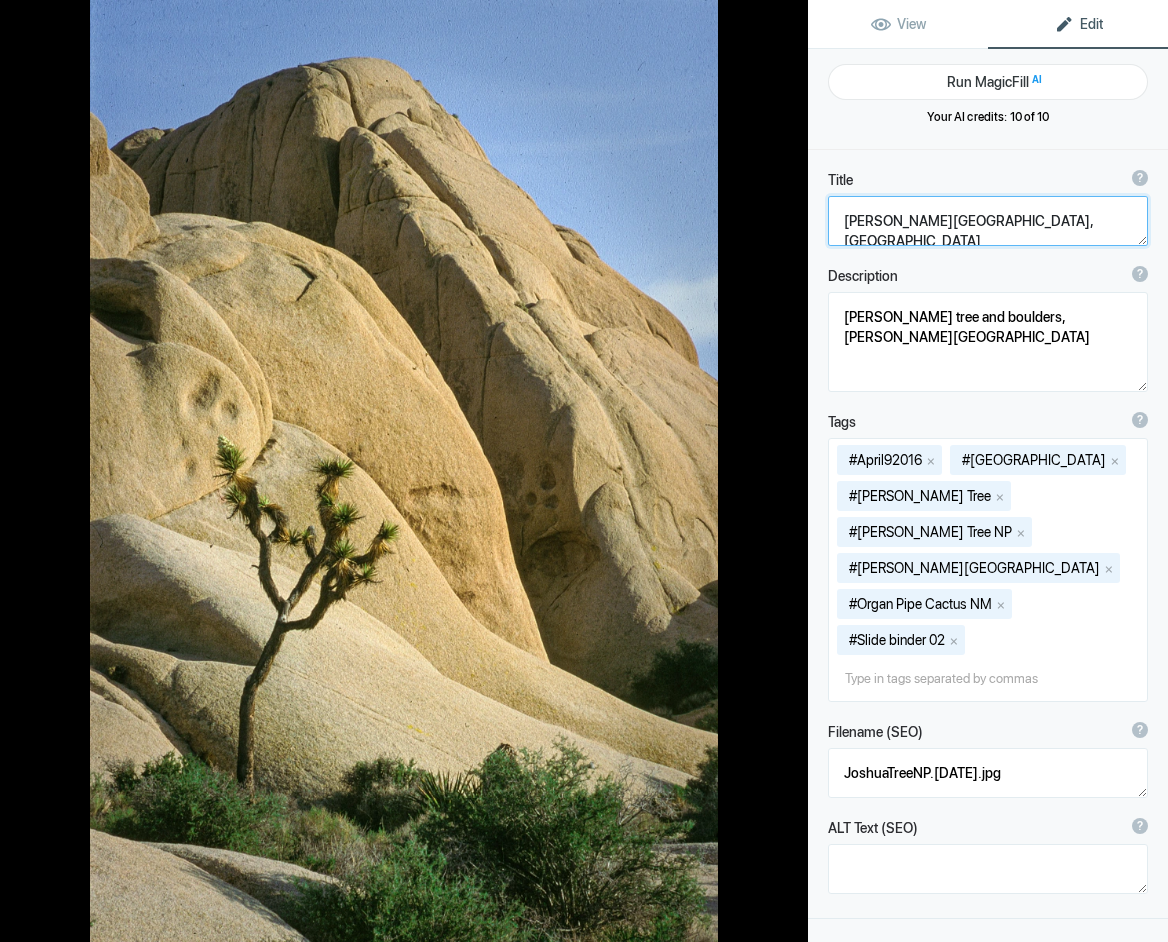 type on "Joshua Tree National Park, California" 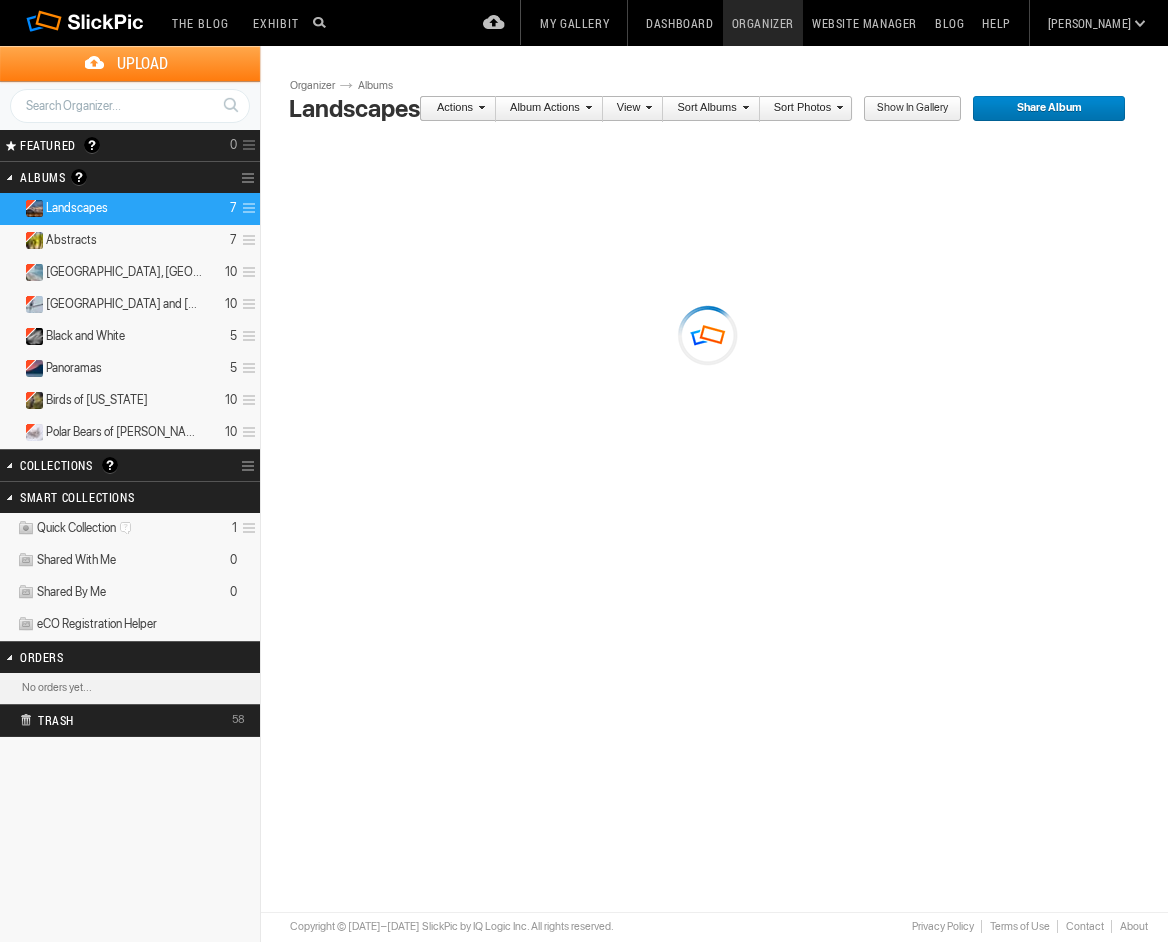 scroll, scrollTop: 0, scrollLeft: 0, axis: both 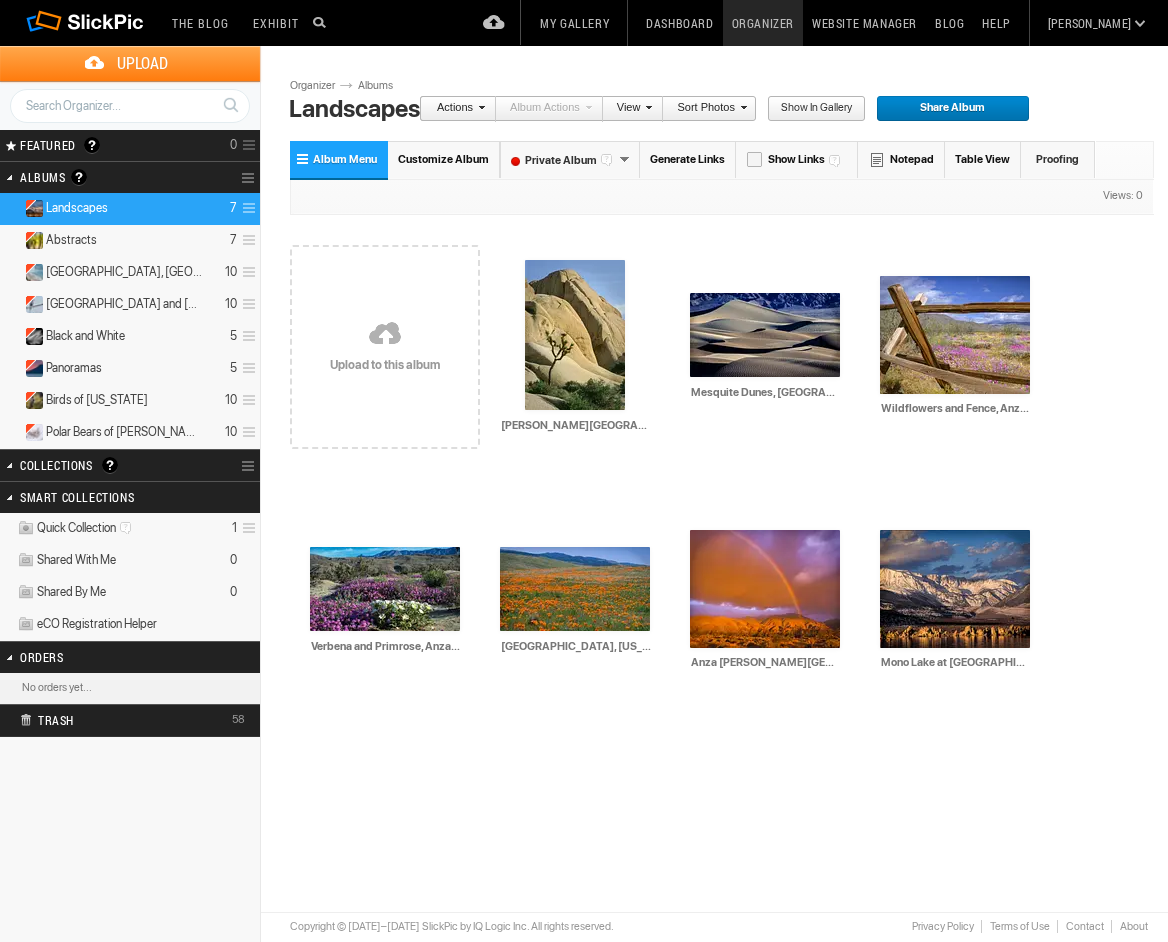 click on "Upload" at bounding box center (142, 63) 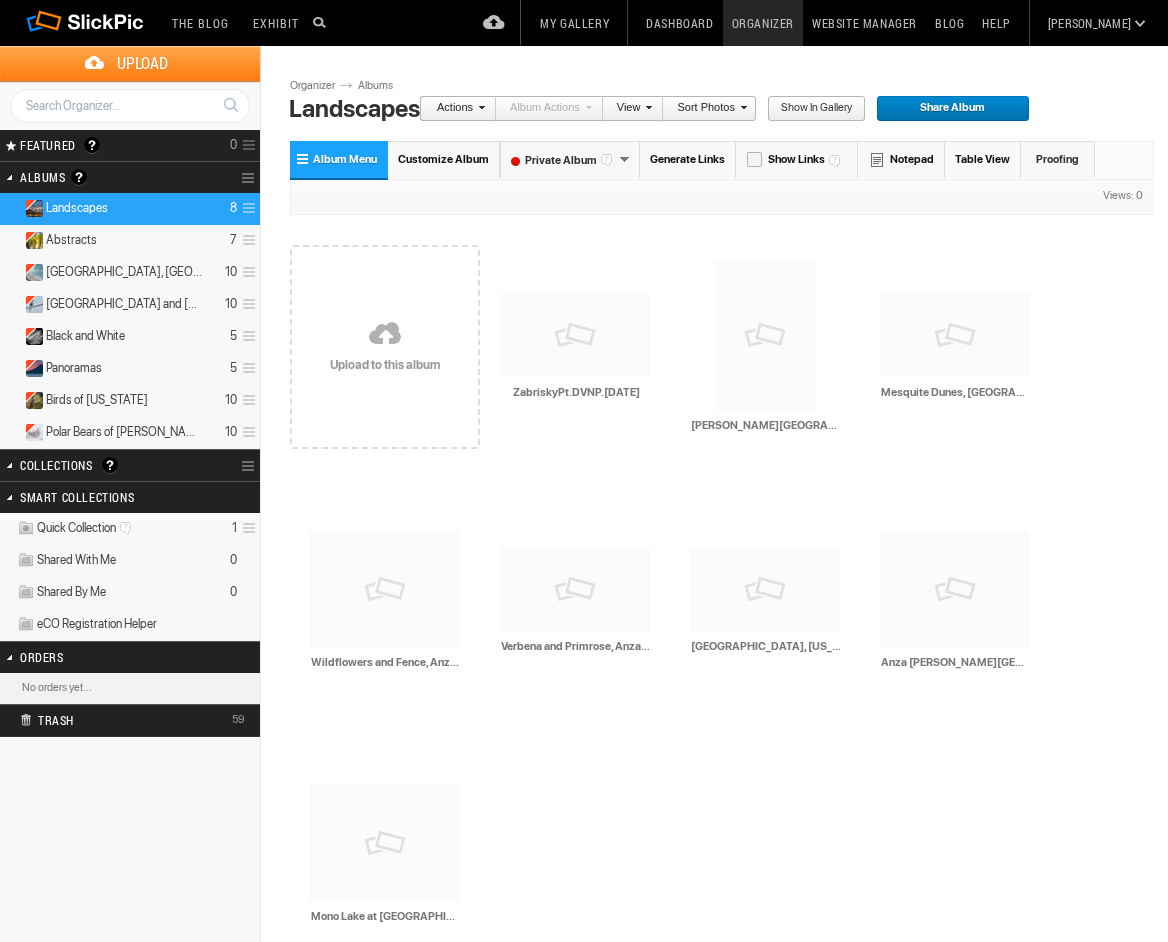 scroll, scrollTop: 0, scrollLeft: 0, axis: both 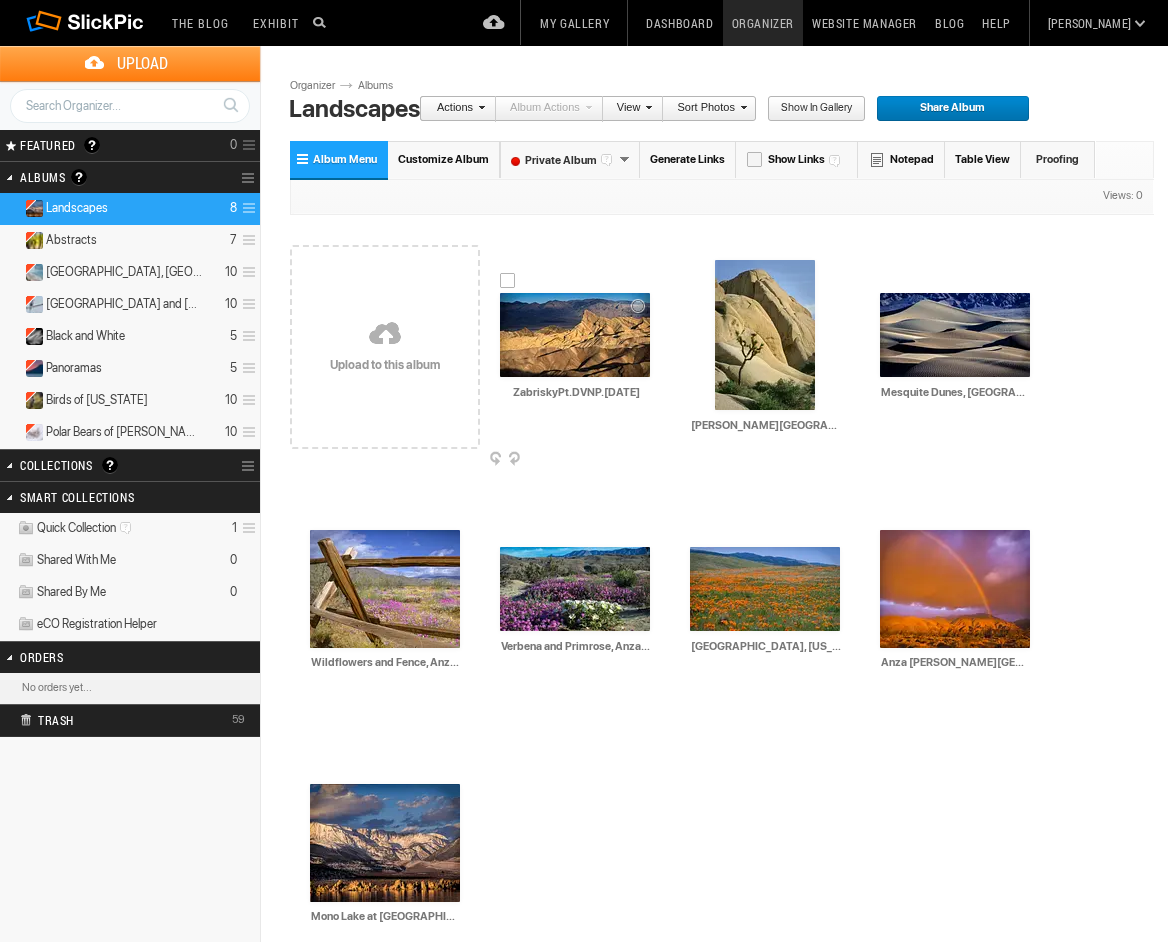 click at bounding box center [575, 335] 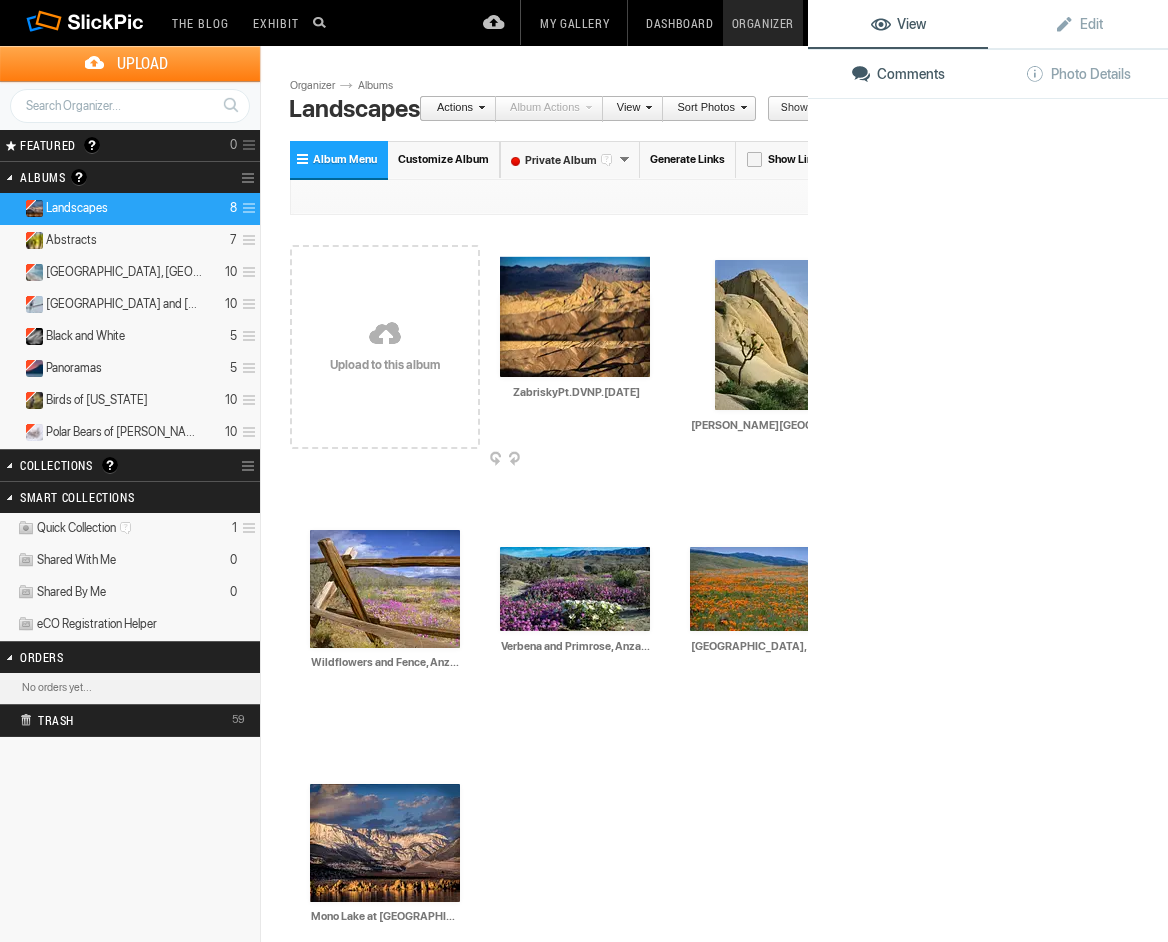 click 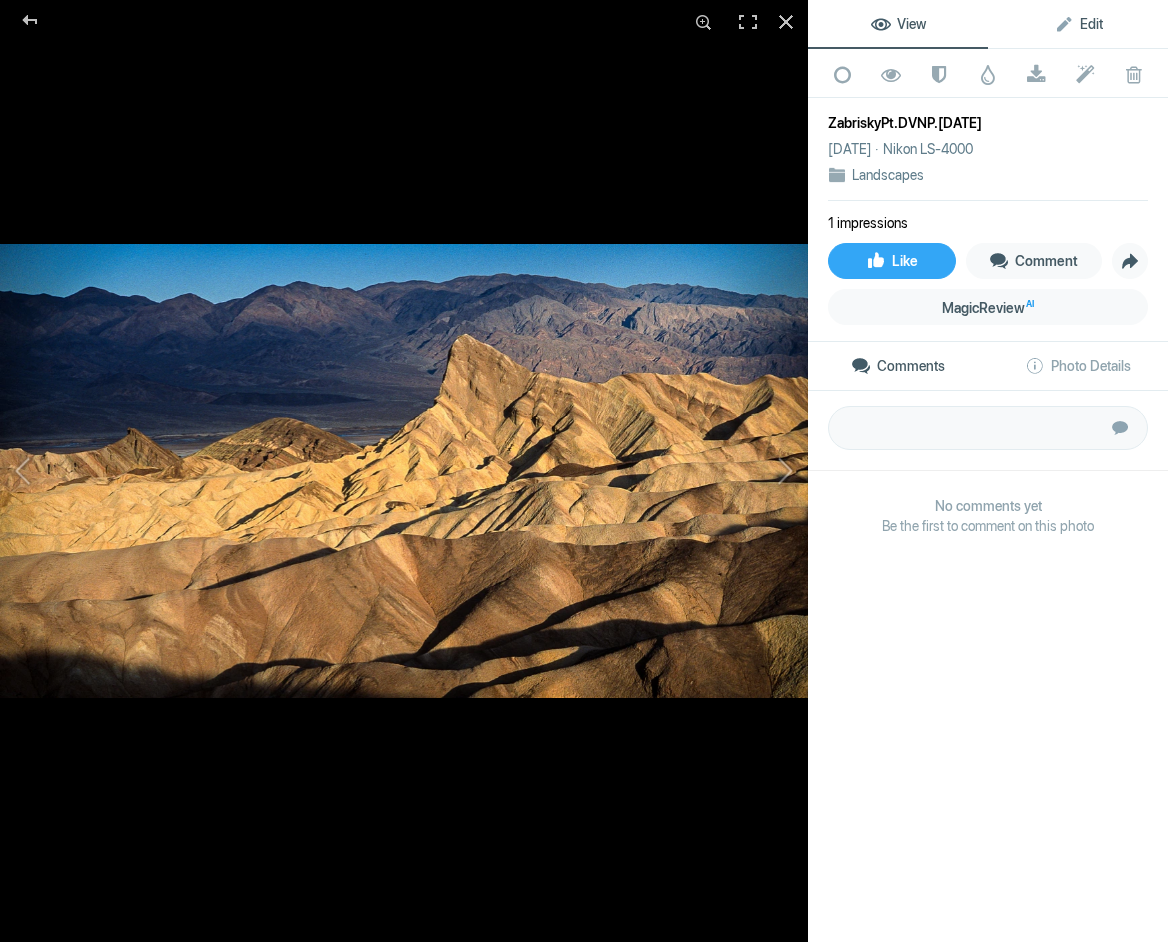 click on "Edit" 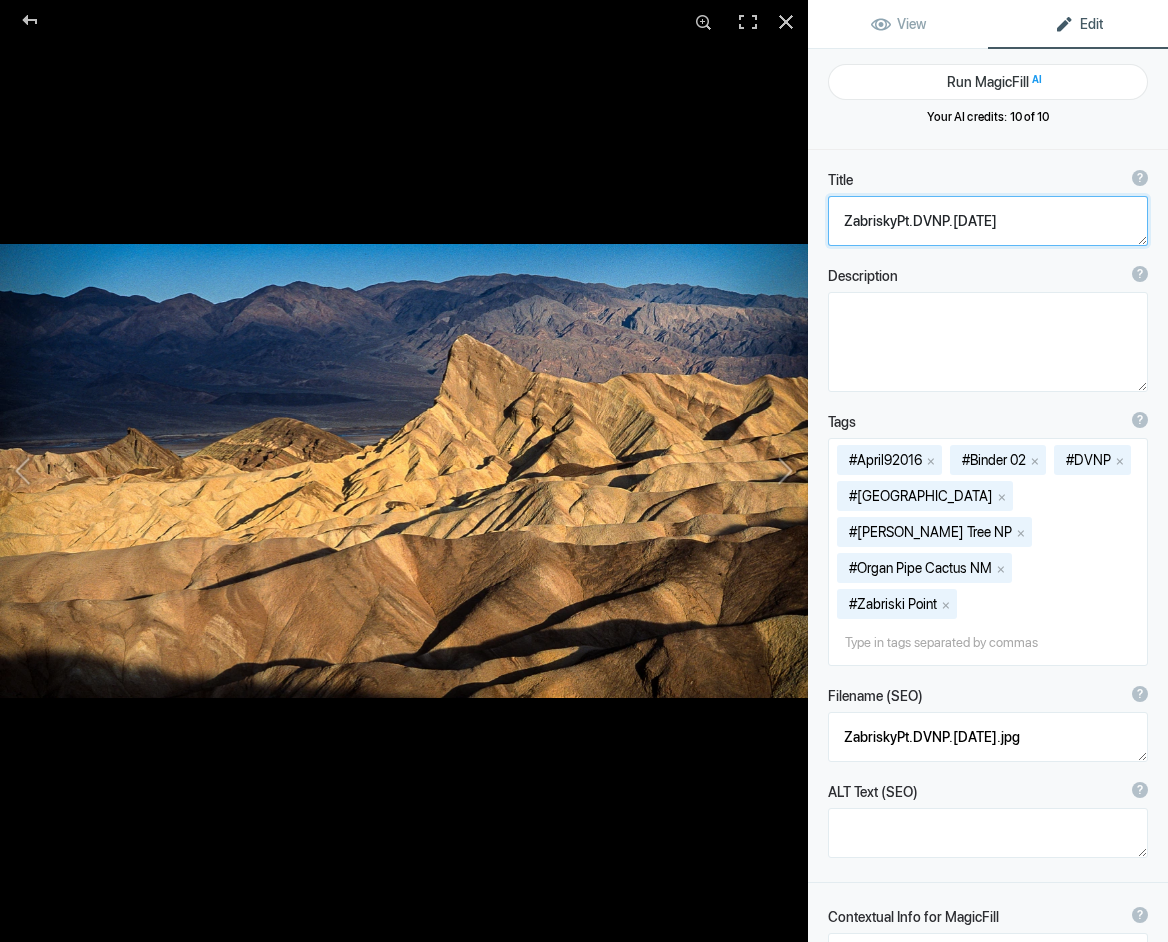click 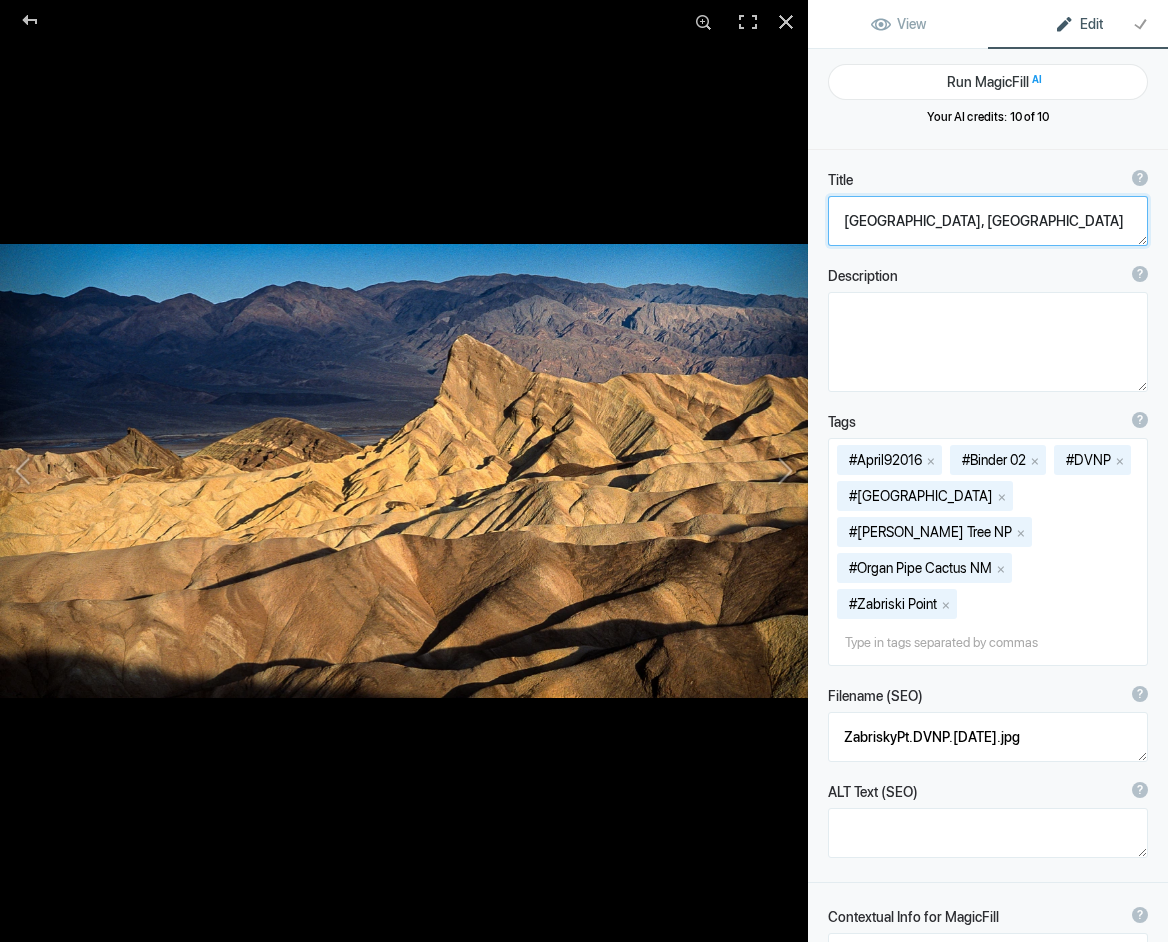 click 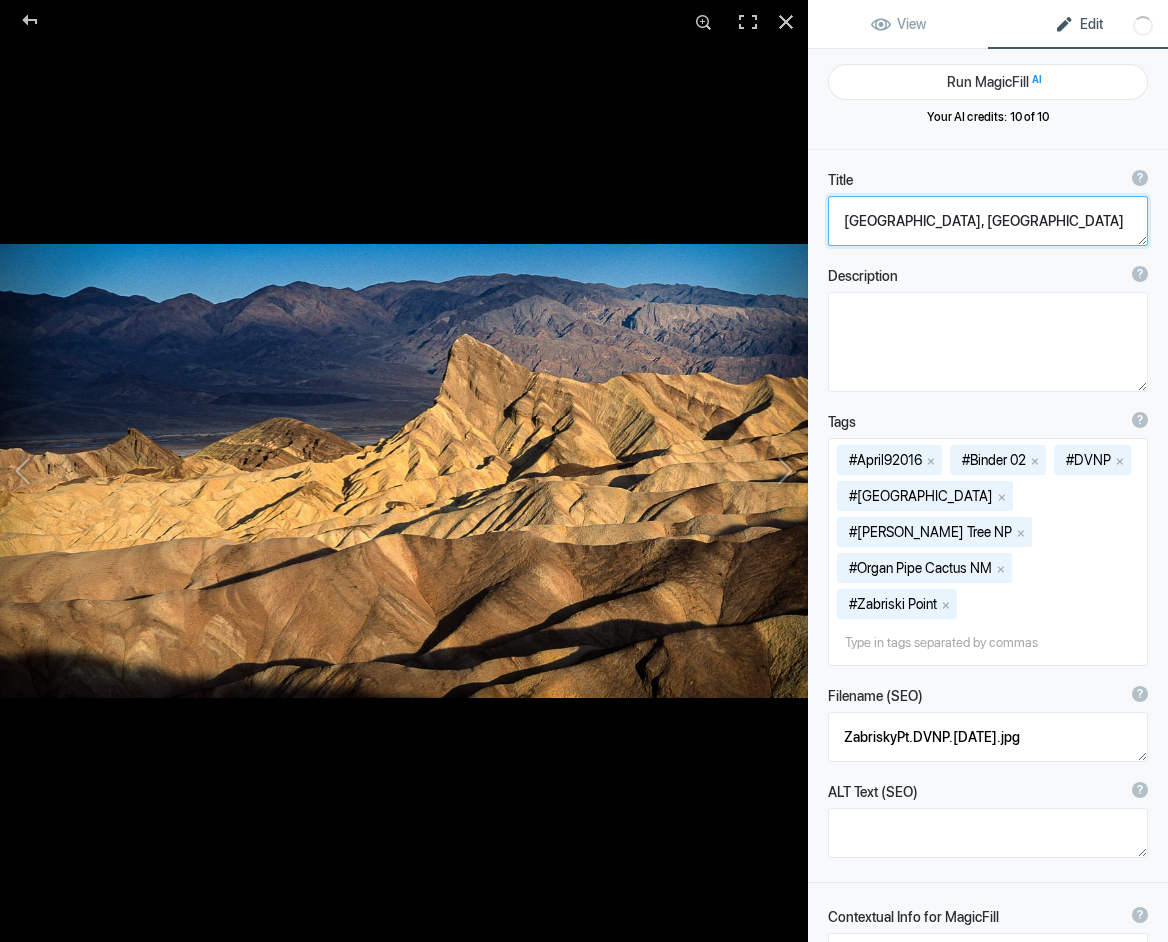 type on "Zabrisky Point, Death Valley National Park" 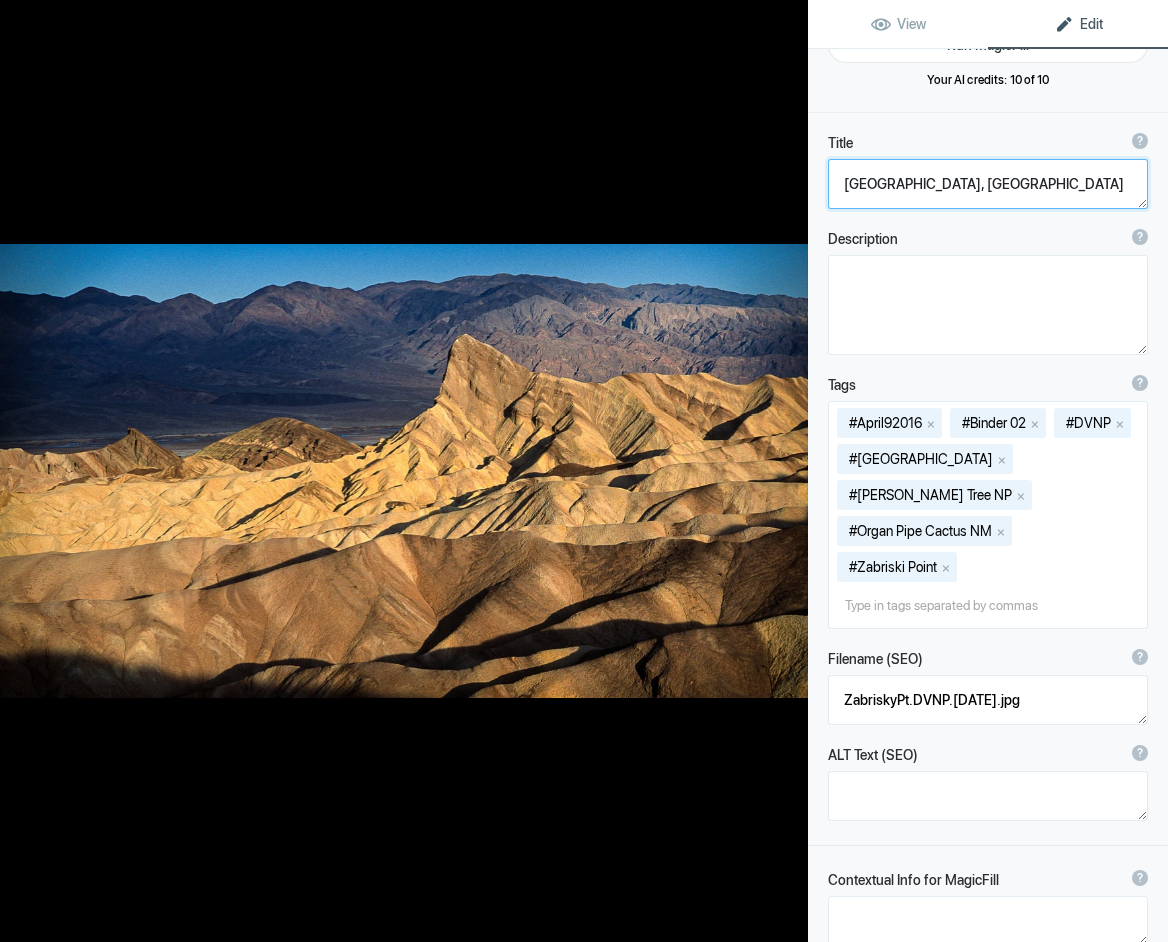 scroll, scrollTop: 45, scrollLeft: 0, axis: vertical 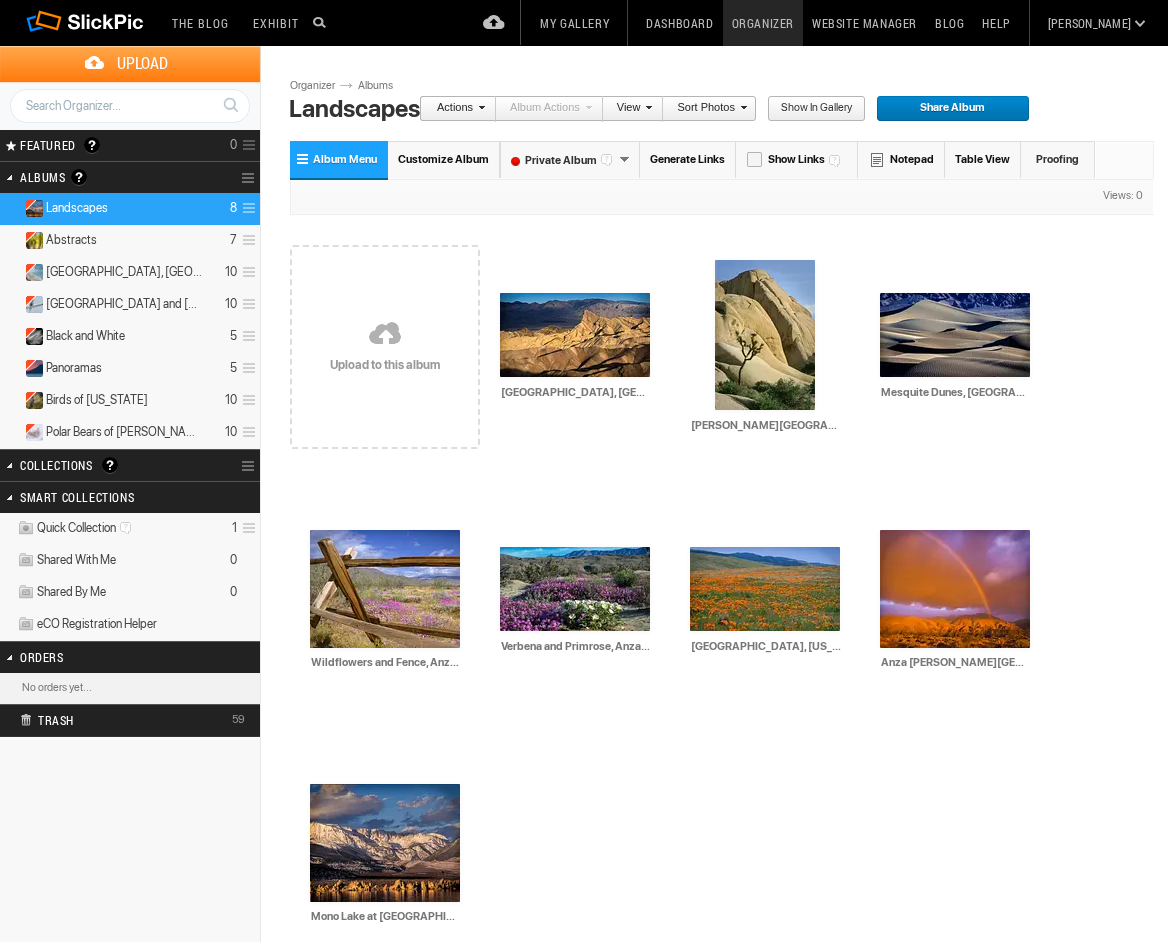 click on "Upload" at bounding box center [142, 63] 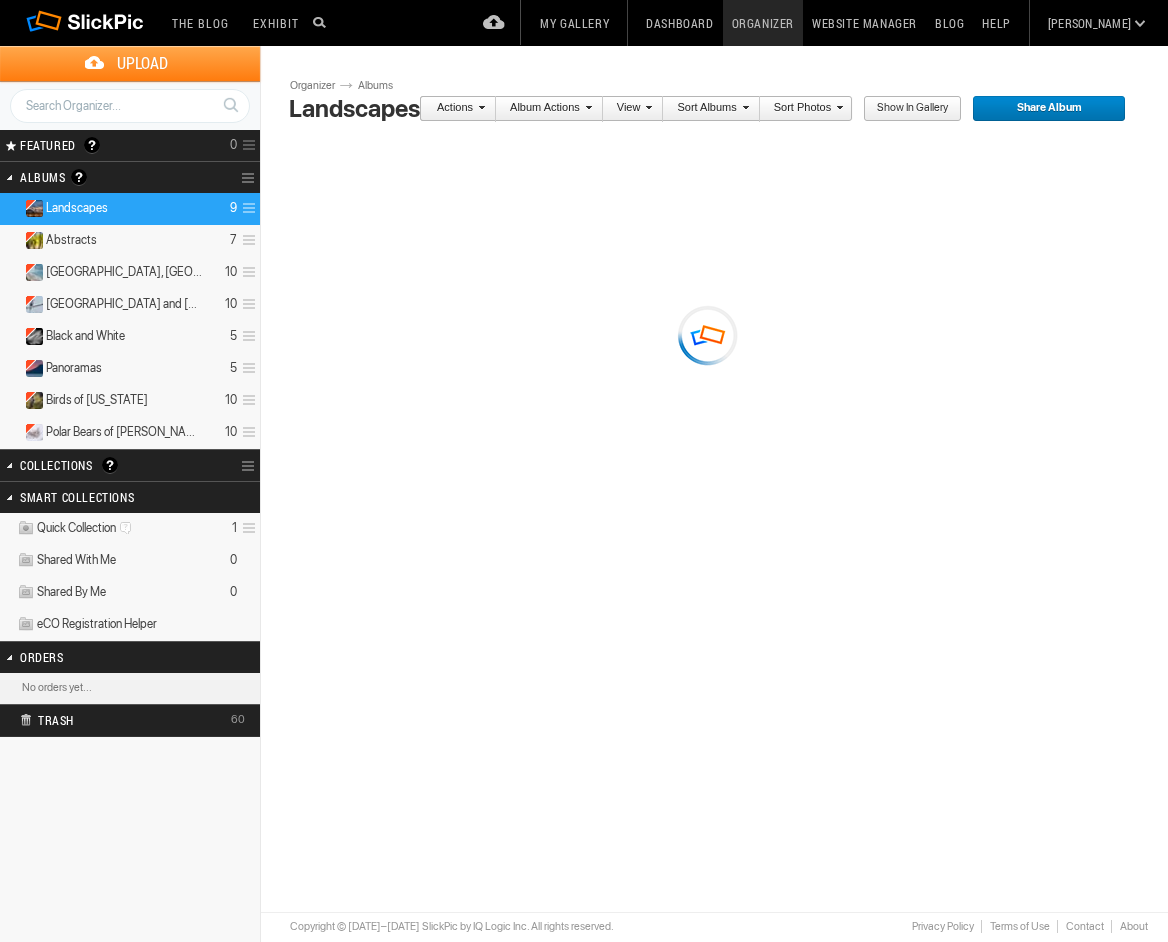 scroll, scrollTop: 0, scrollLeft: 0, axis: both 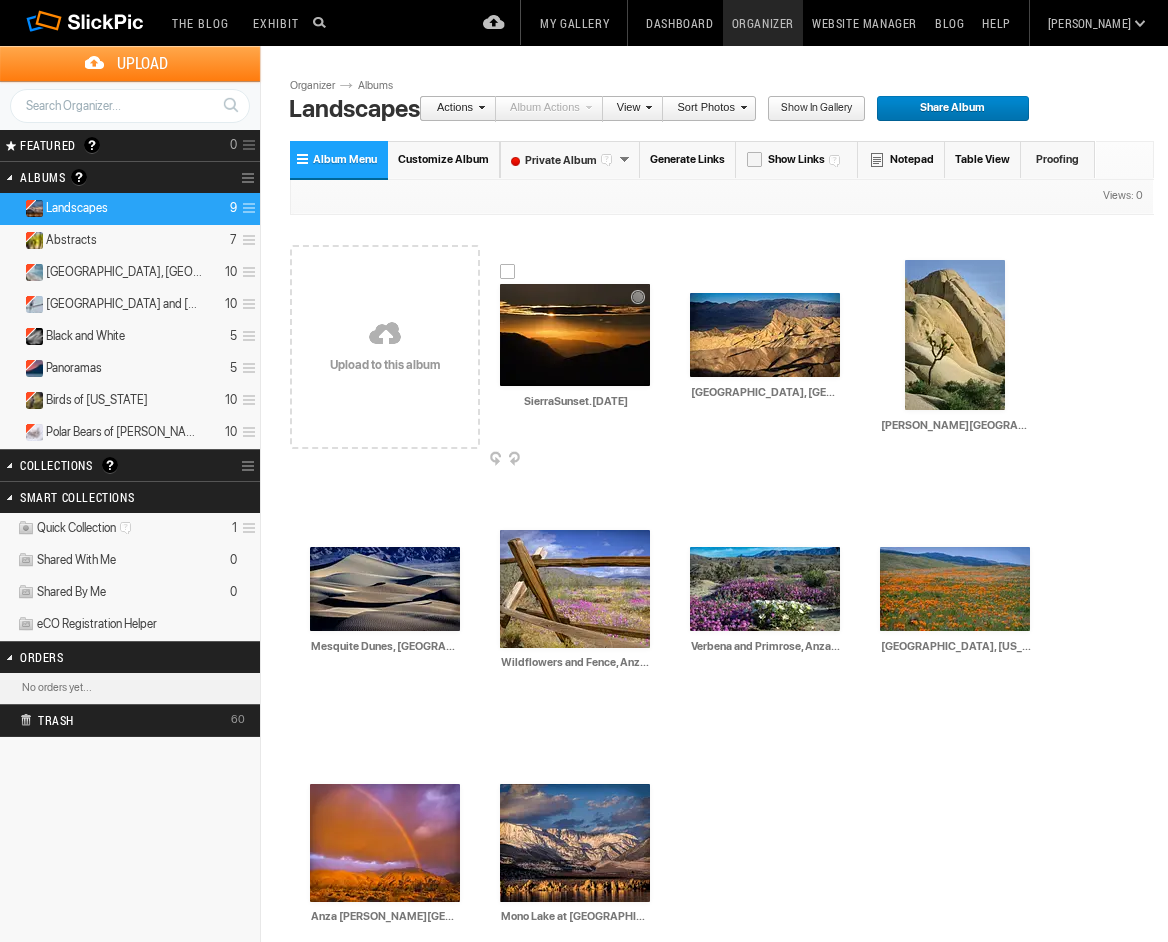 click at bounding box center (575, 335) 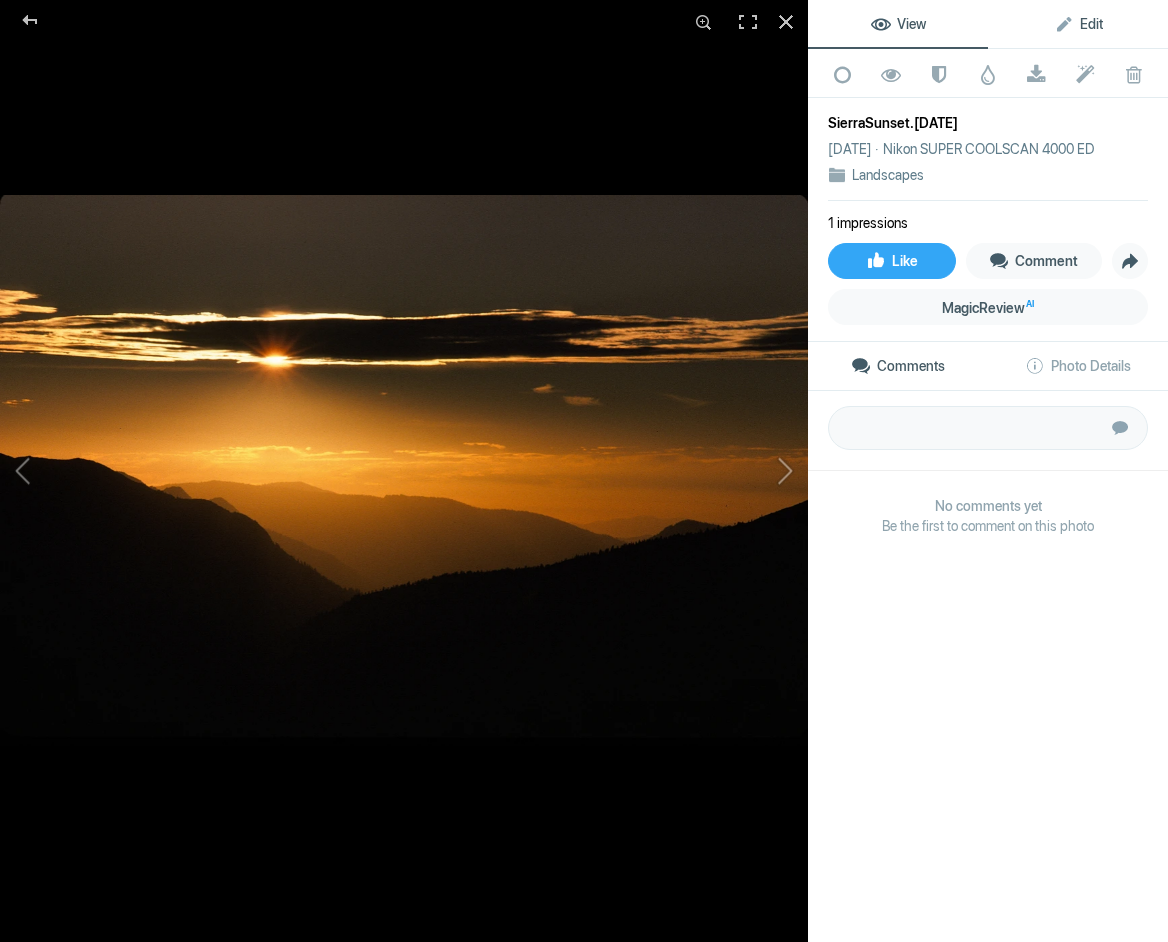 click on "Edit" 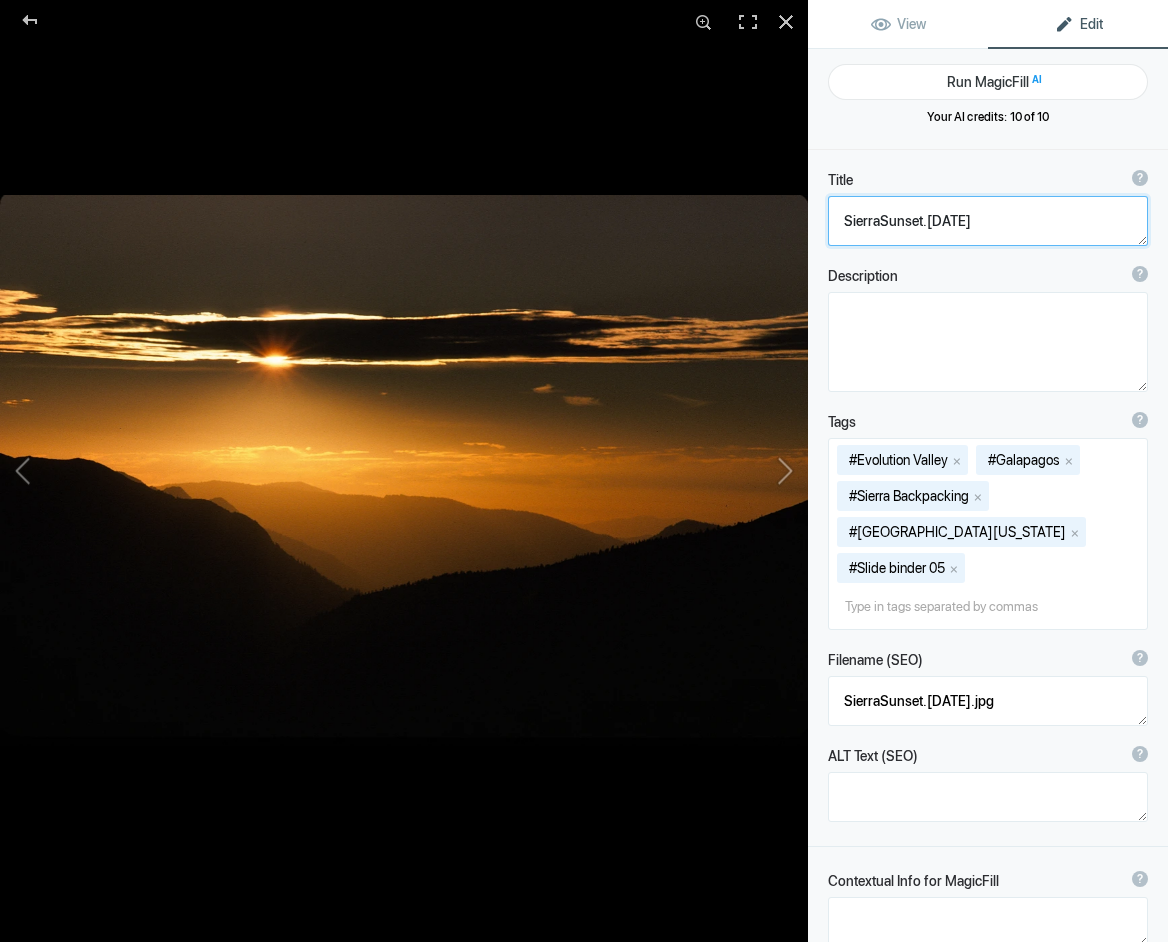 click 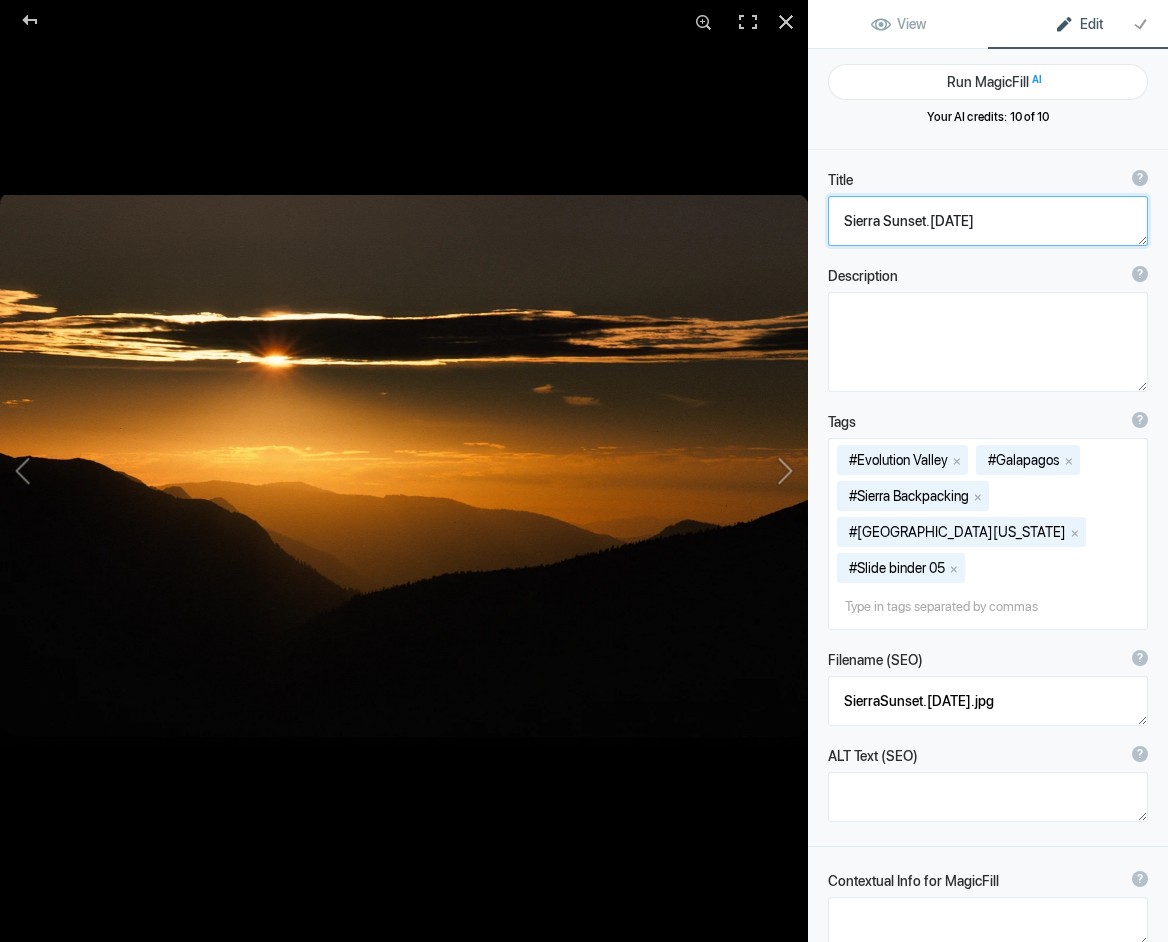 drag, startPoint x: 976, startPoint y: 220, endPoint x: 1024, endPoint y: 230, distance: 49.0306 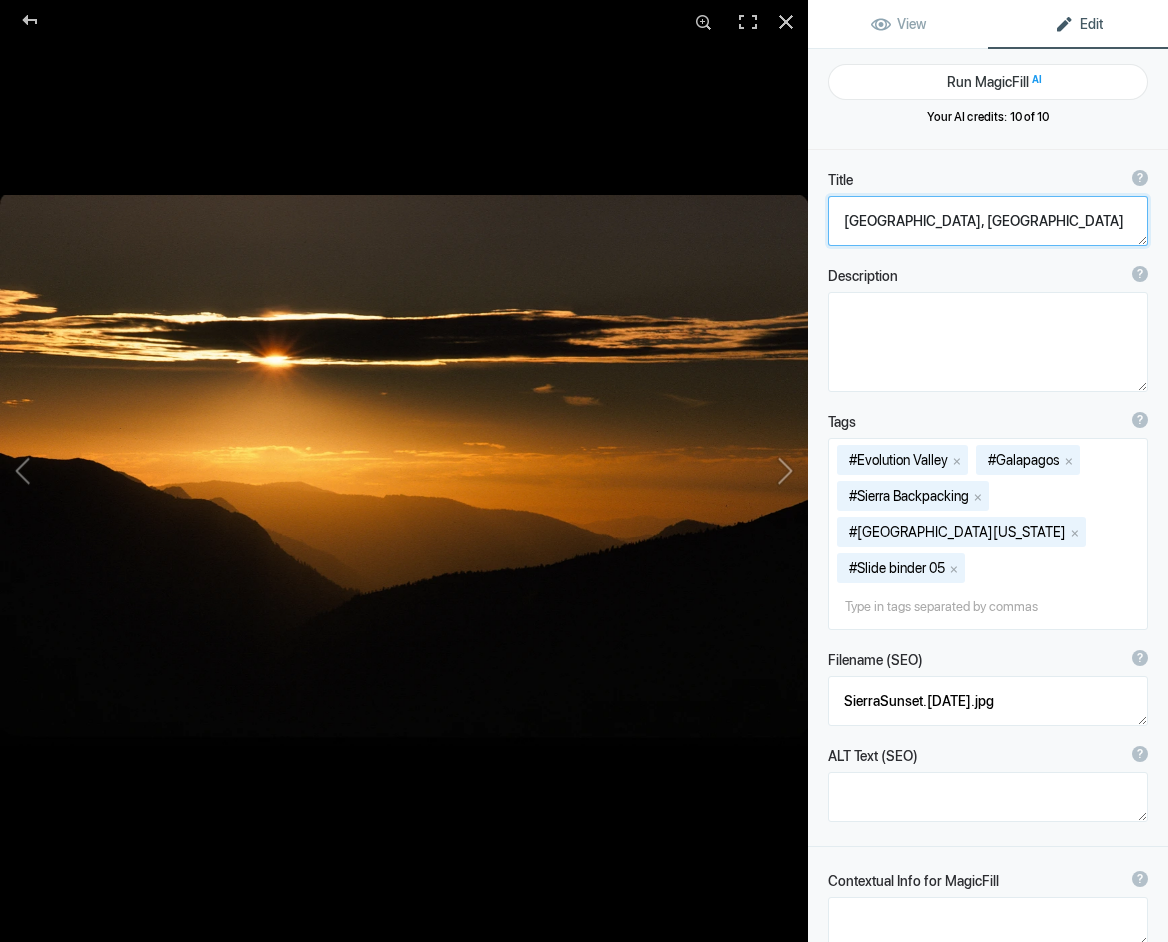 click 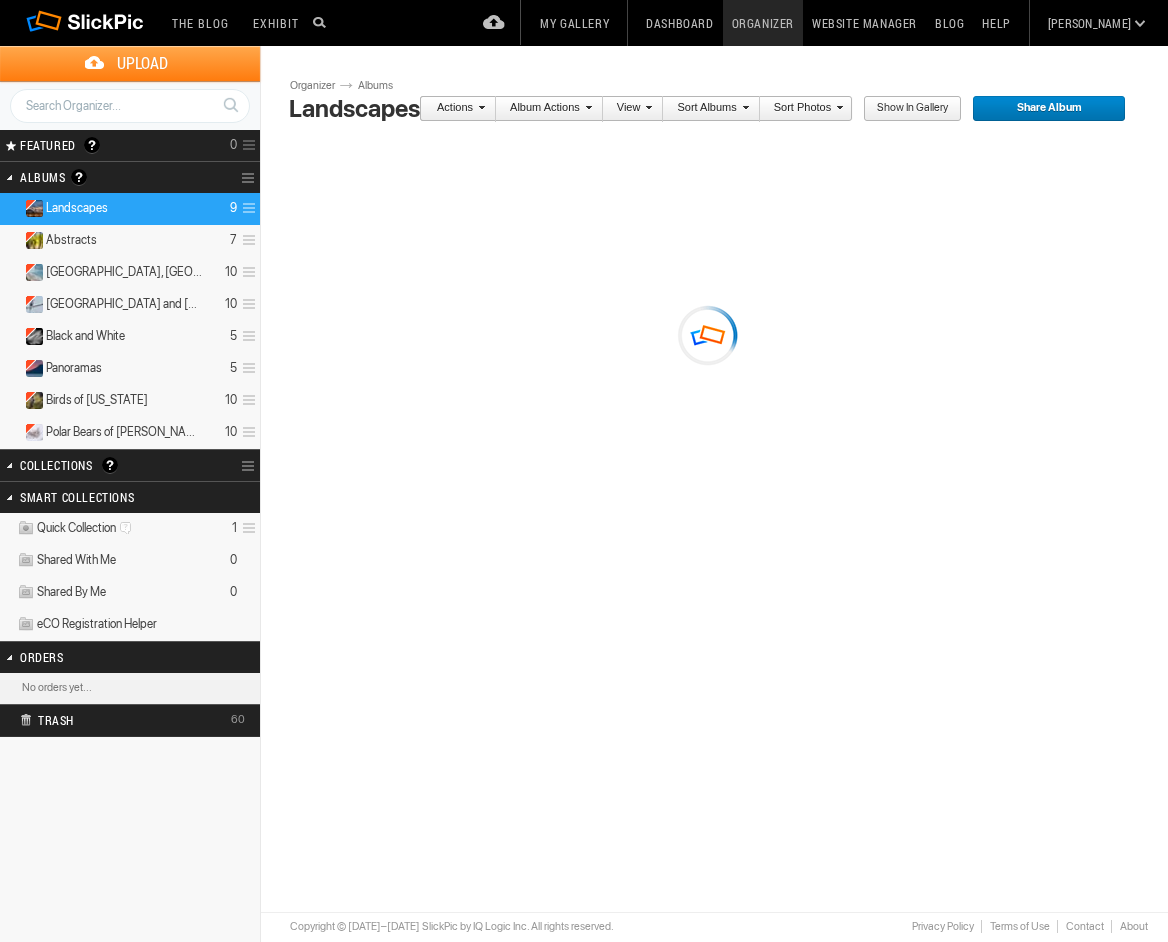 scroll, scrollTop: 0, scrollLeft: 0, axis: both 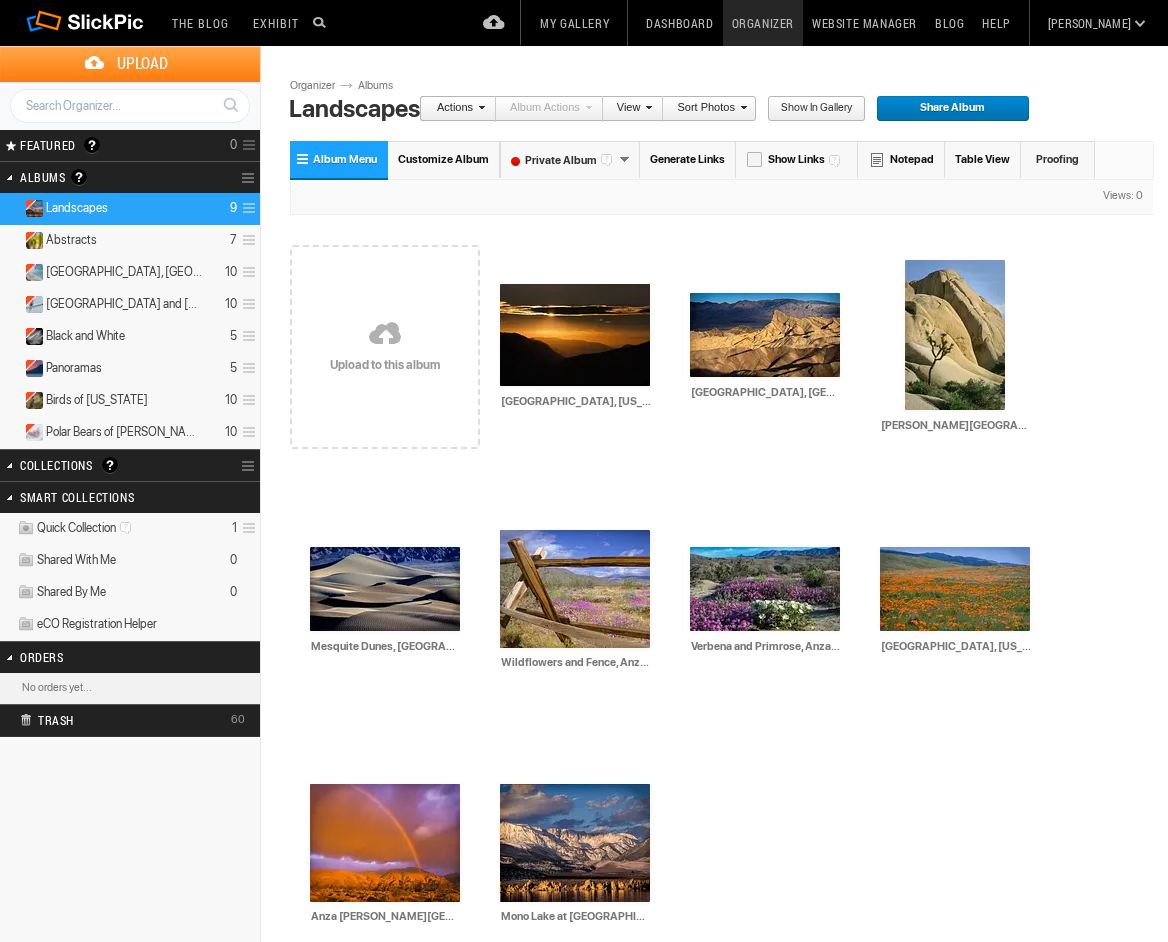 click on "Upload" at bounding box center [142, 63] 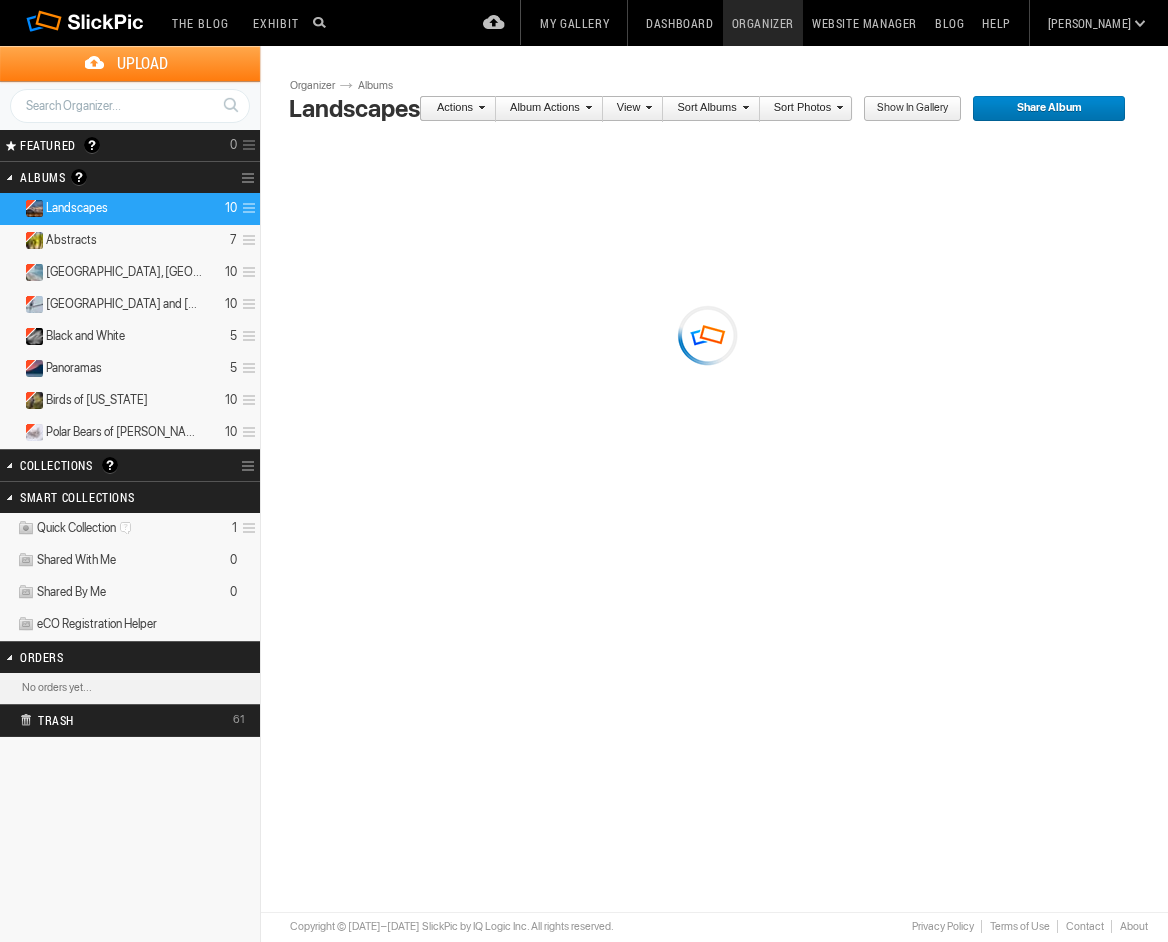 scroll, scrollTop: 0, scrollLeft: 0, axis: both 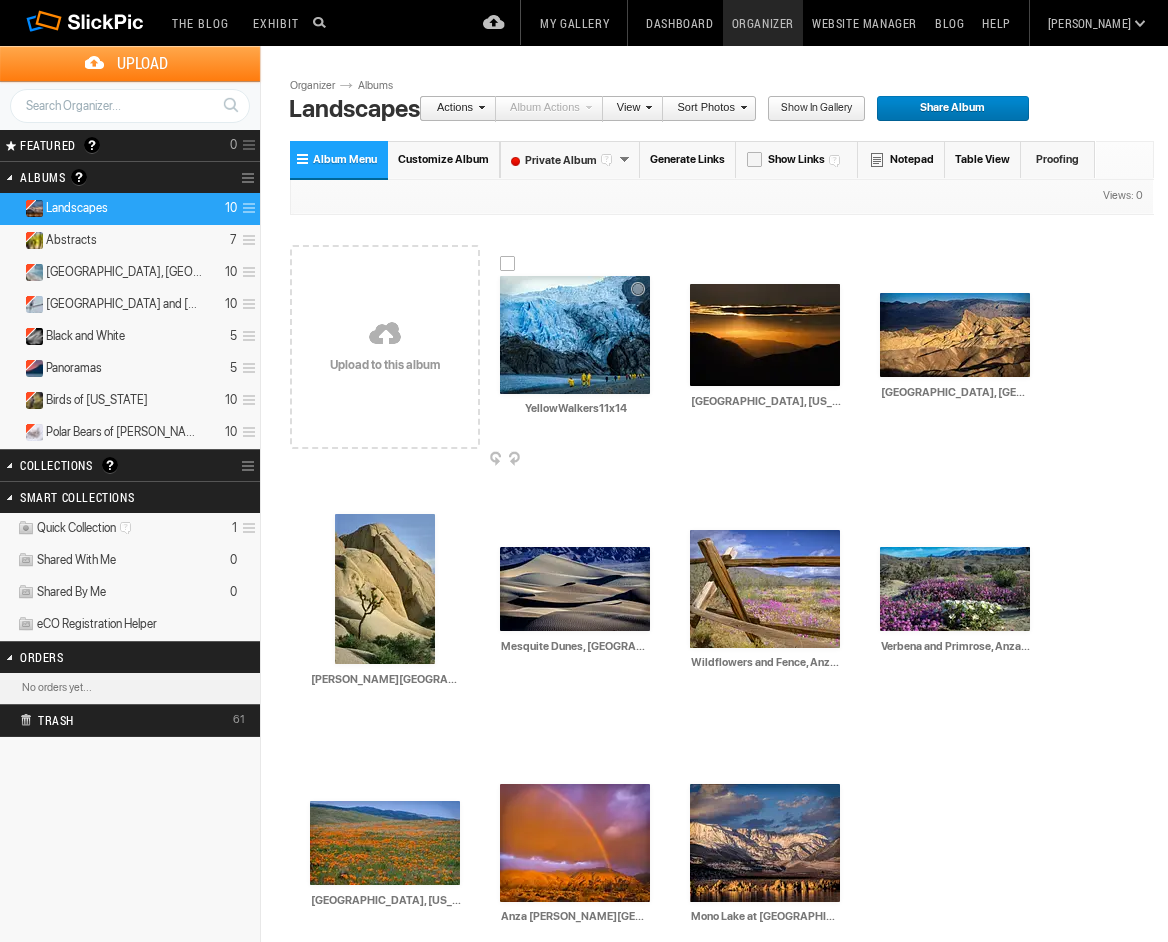 click on "YellowWalkers11x14" at bounding box center (576, 409) 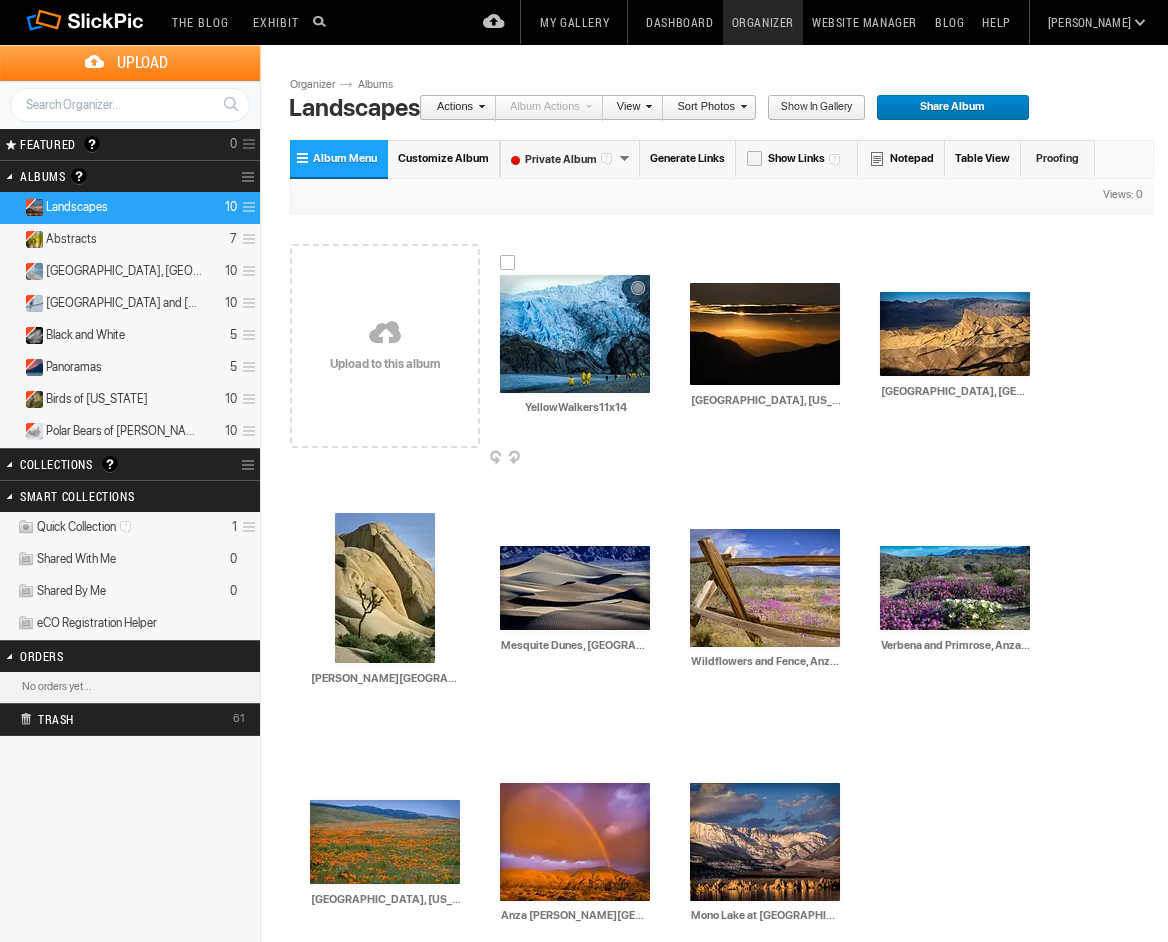 click on "YellowWalkers11x14" at bounding box center (576, 408) 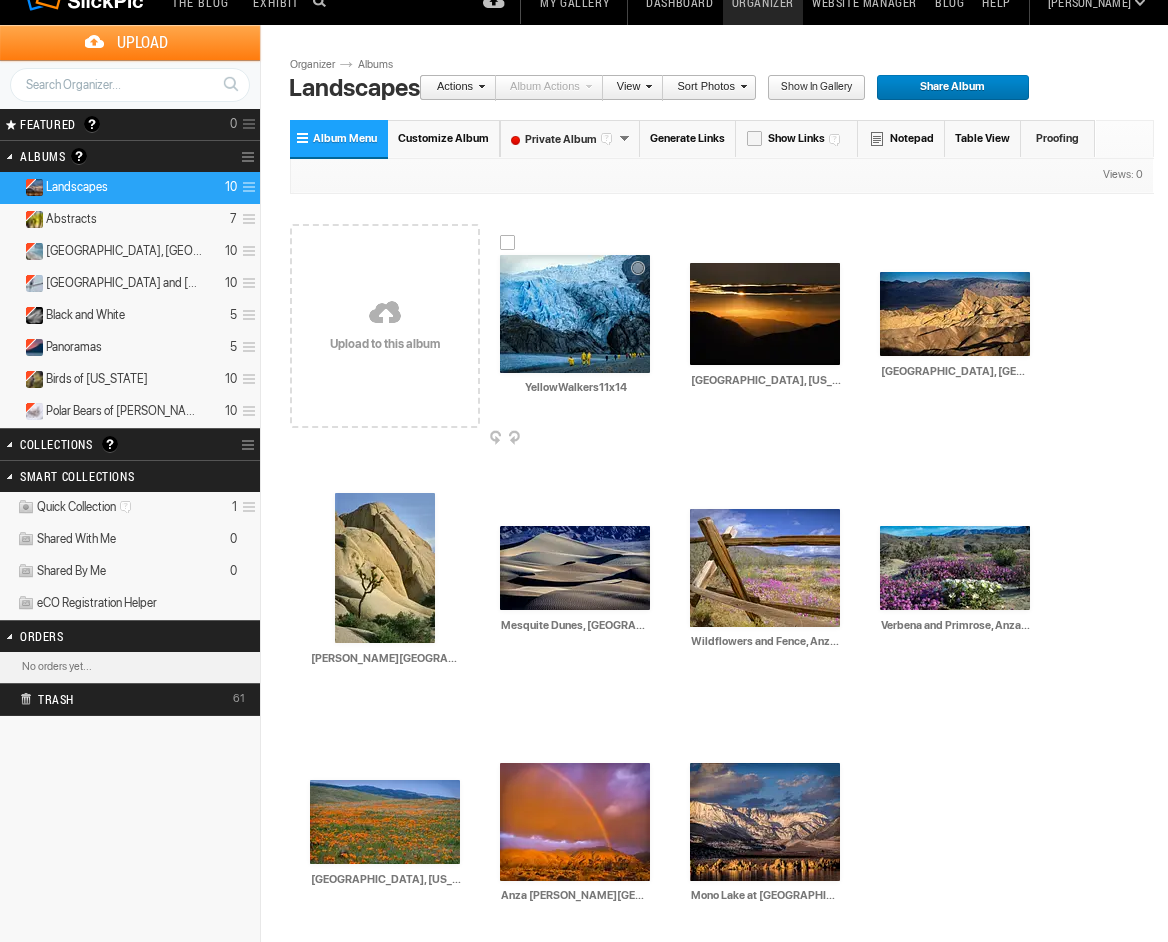 scroll, scrollTop: 15, scrollLeft: 0, axis: vertical 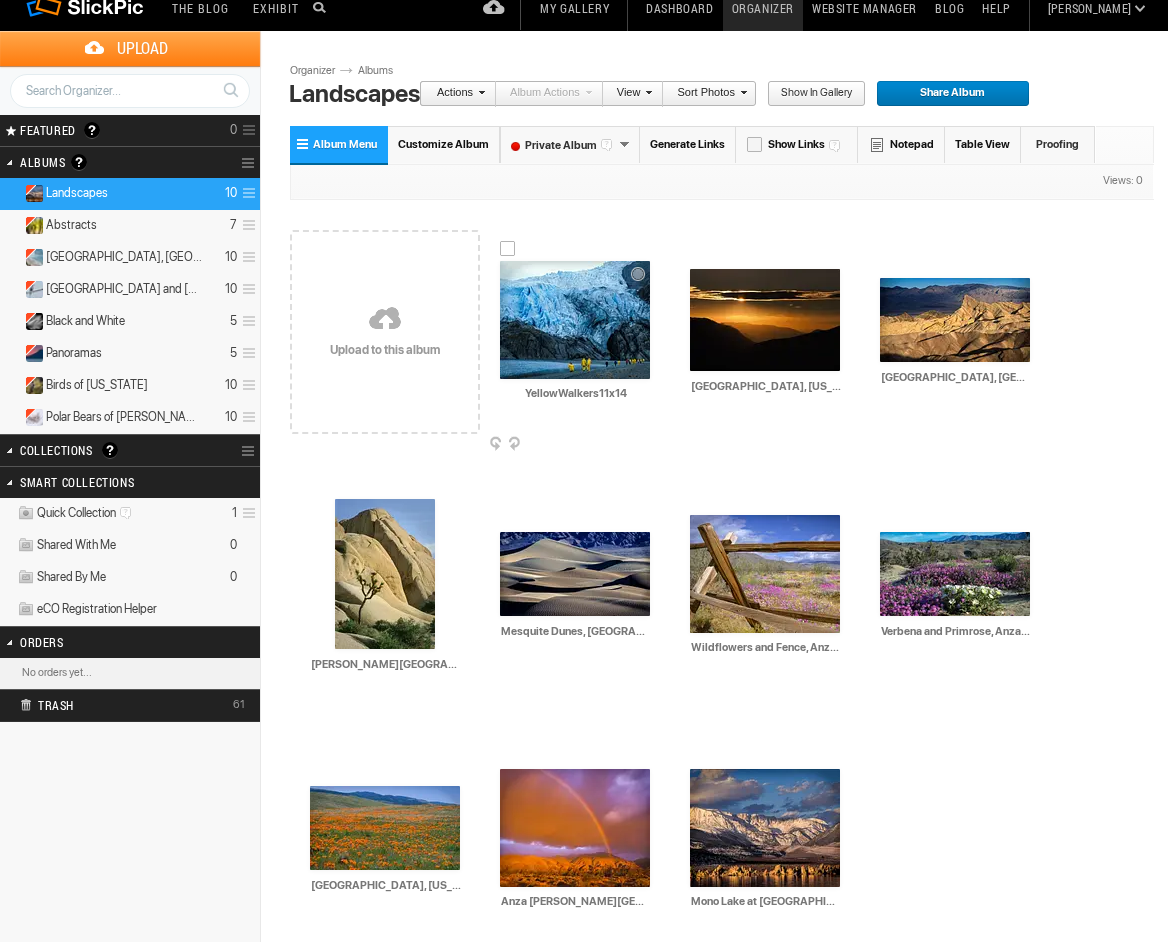 click at bounding box center [575, 320] 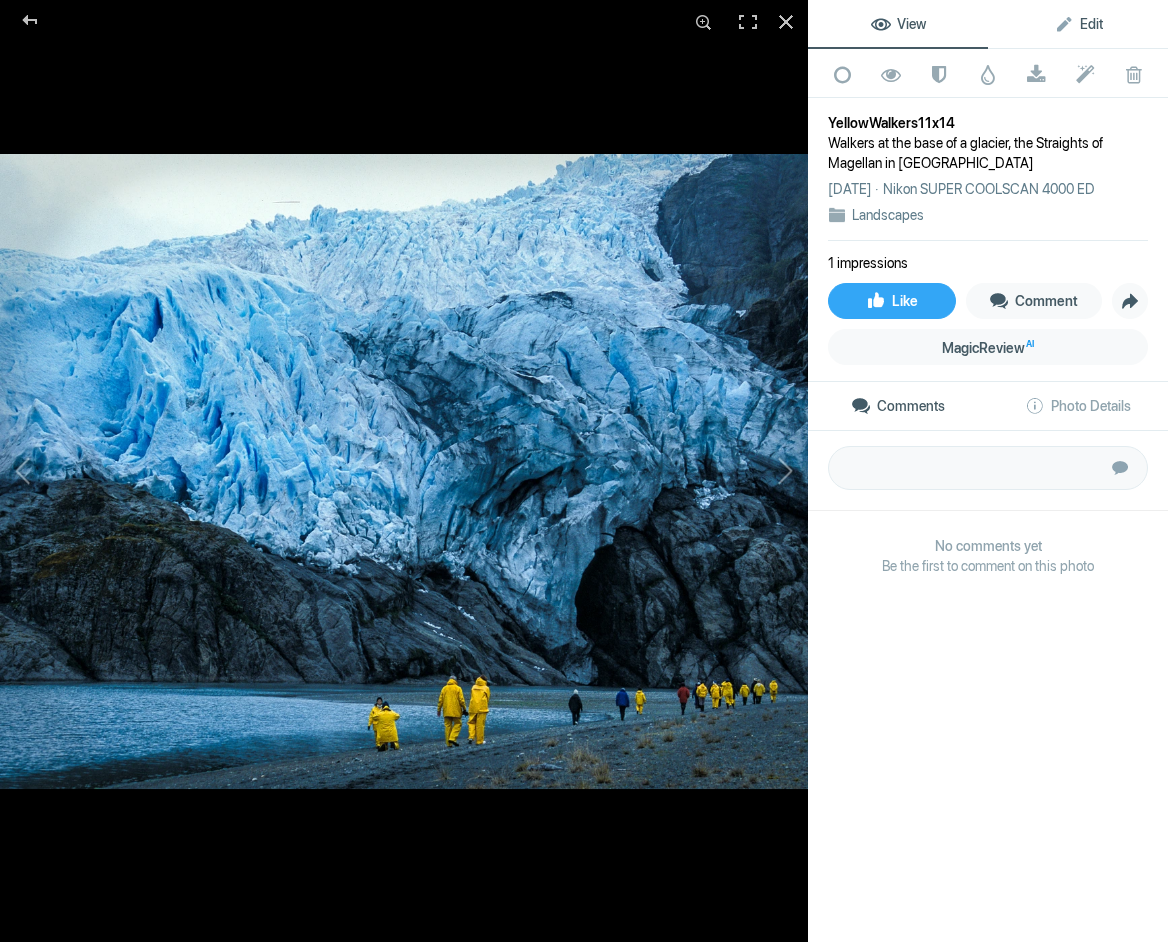 click on "Edit" 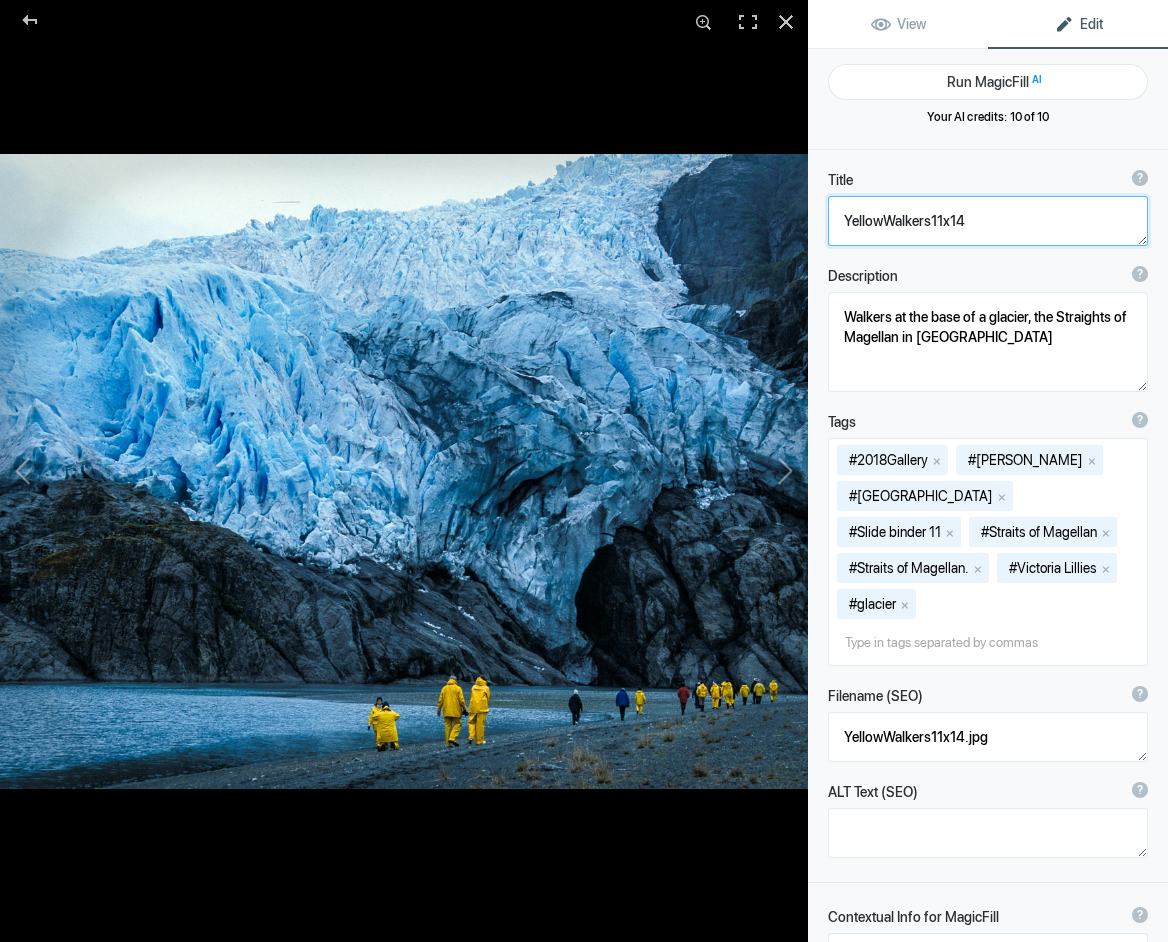 click 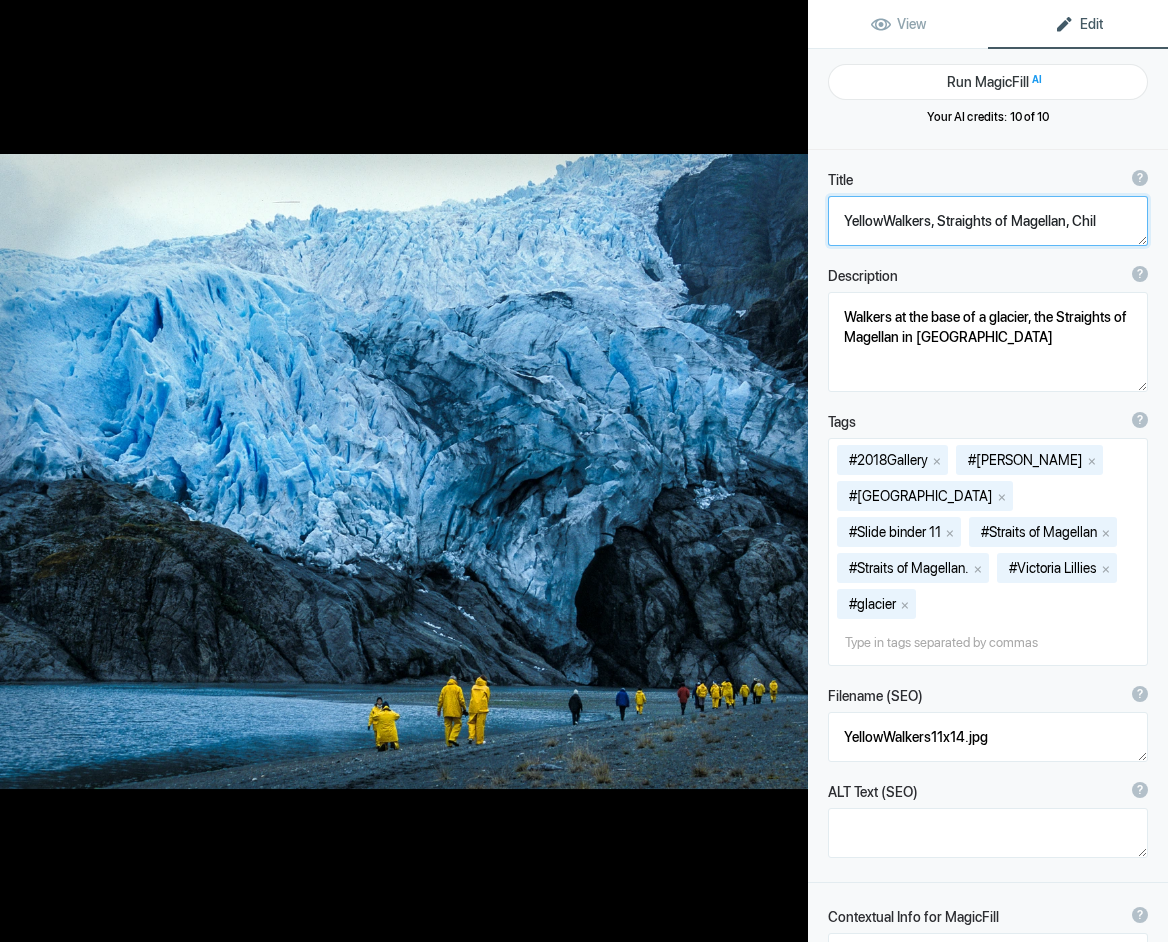 type on "YellowWalkers, Straights of Magellan, [GEOGRAPHIC_DATA]" 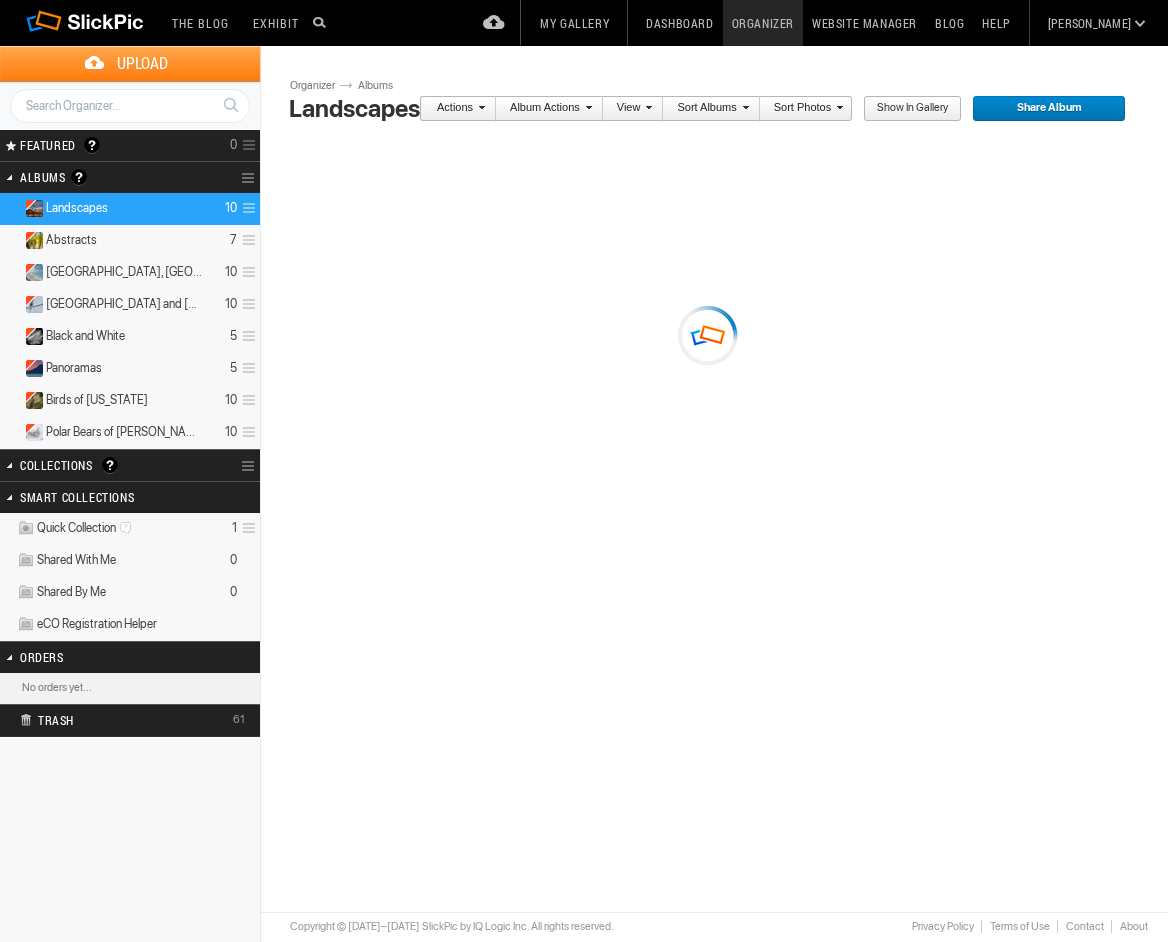 scroll, scrollTop: 0, scrollLeft: 0, axis: both 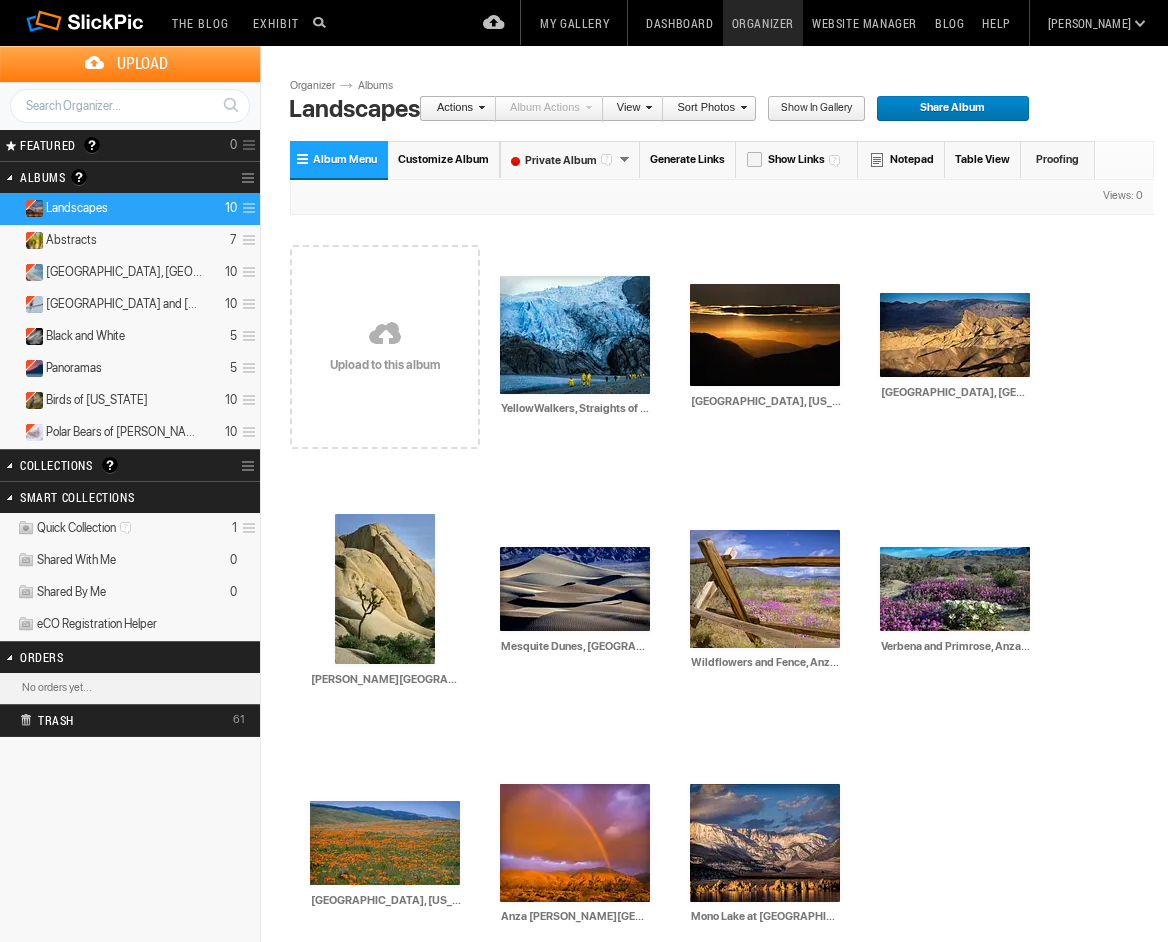click on "Sign Out" at bounding box center [1087, -20] 